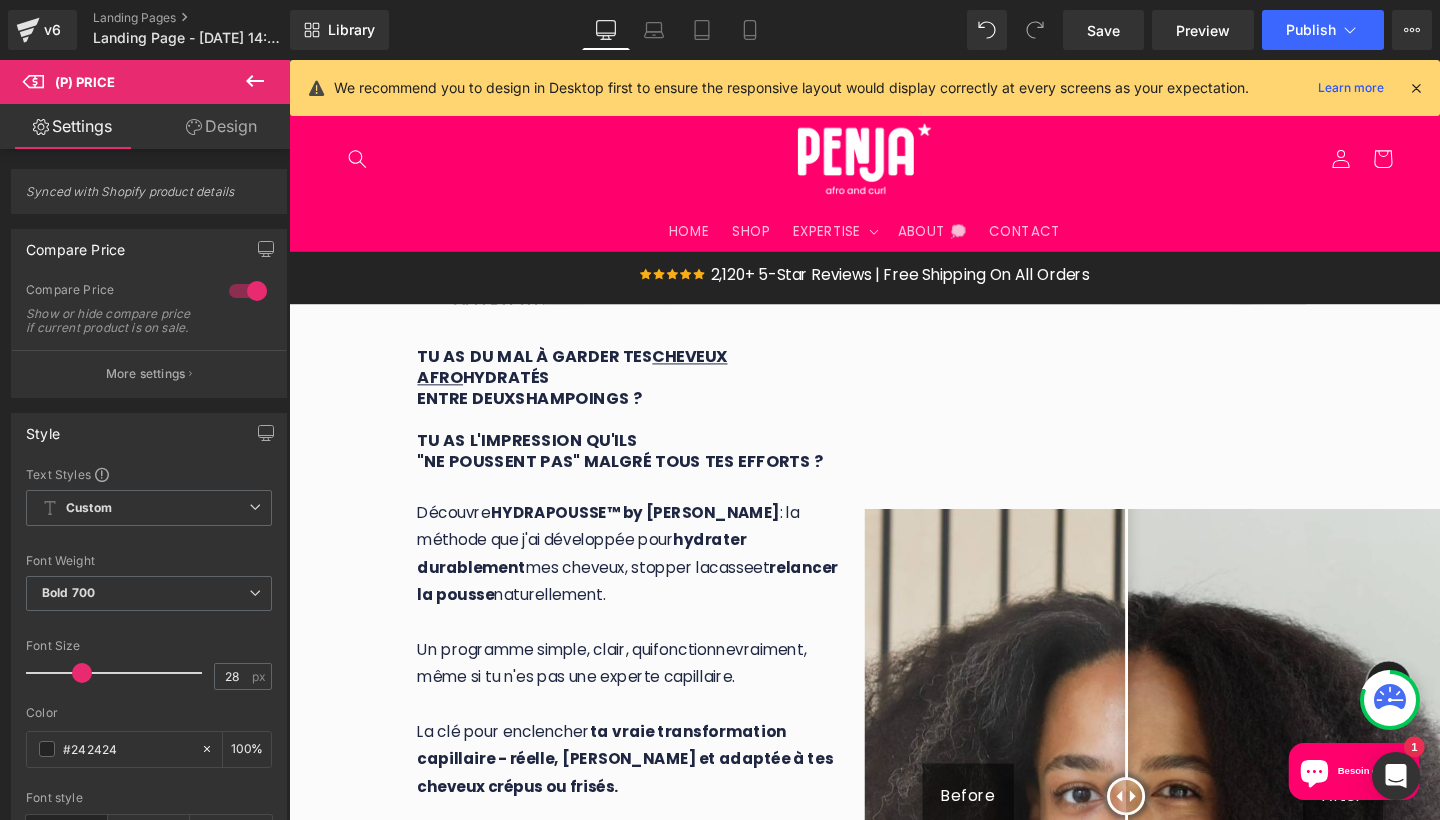scroll, scrollTop: 3546, scrollLeft: 0, axis: vertical 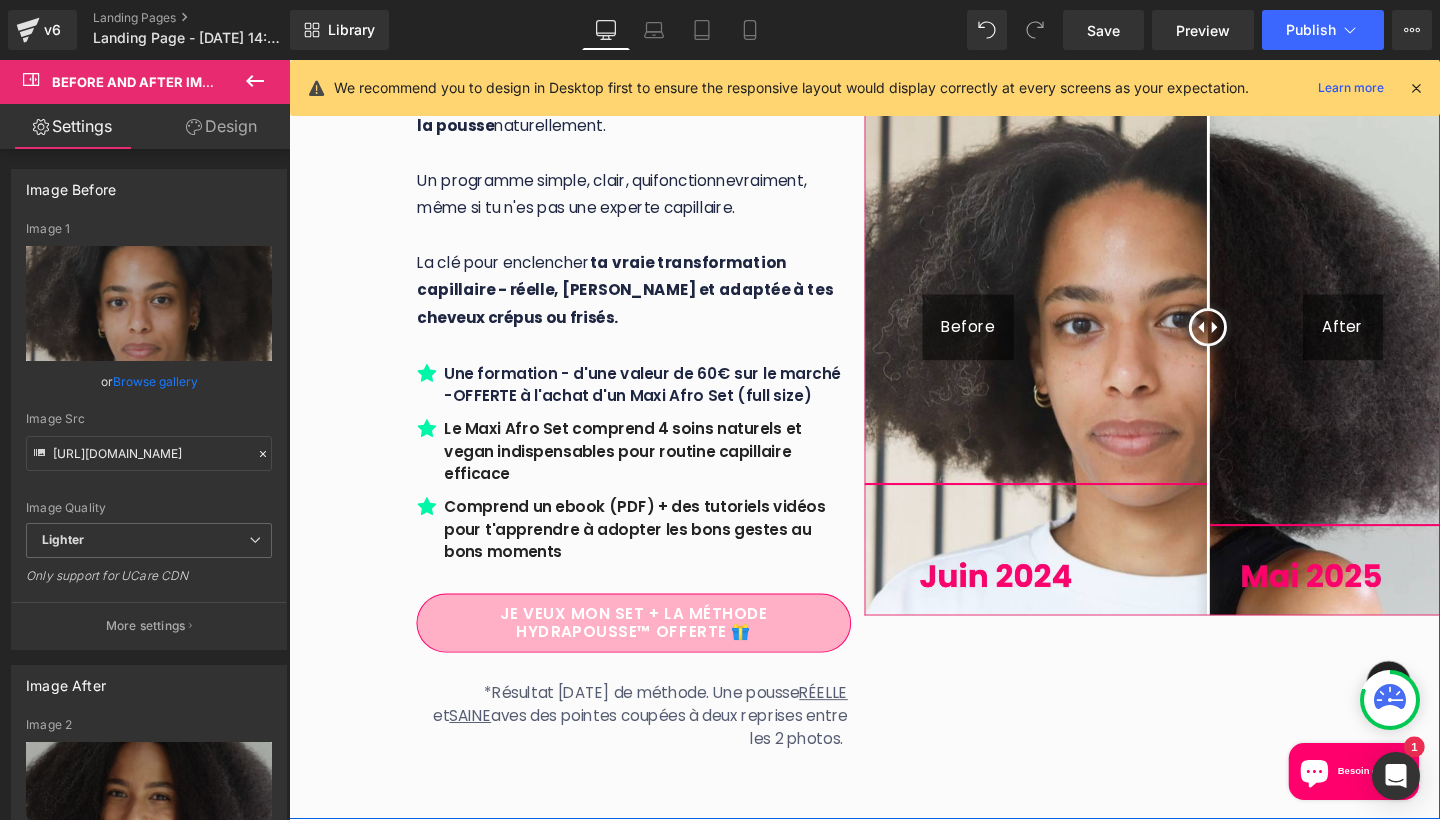 drag, startPoint x: 1167, startPoint y: 302, endPoint x: 1253, endPoint y: 167, distance: 160.06561 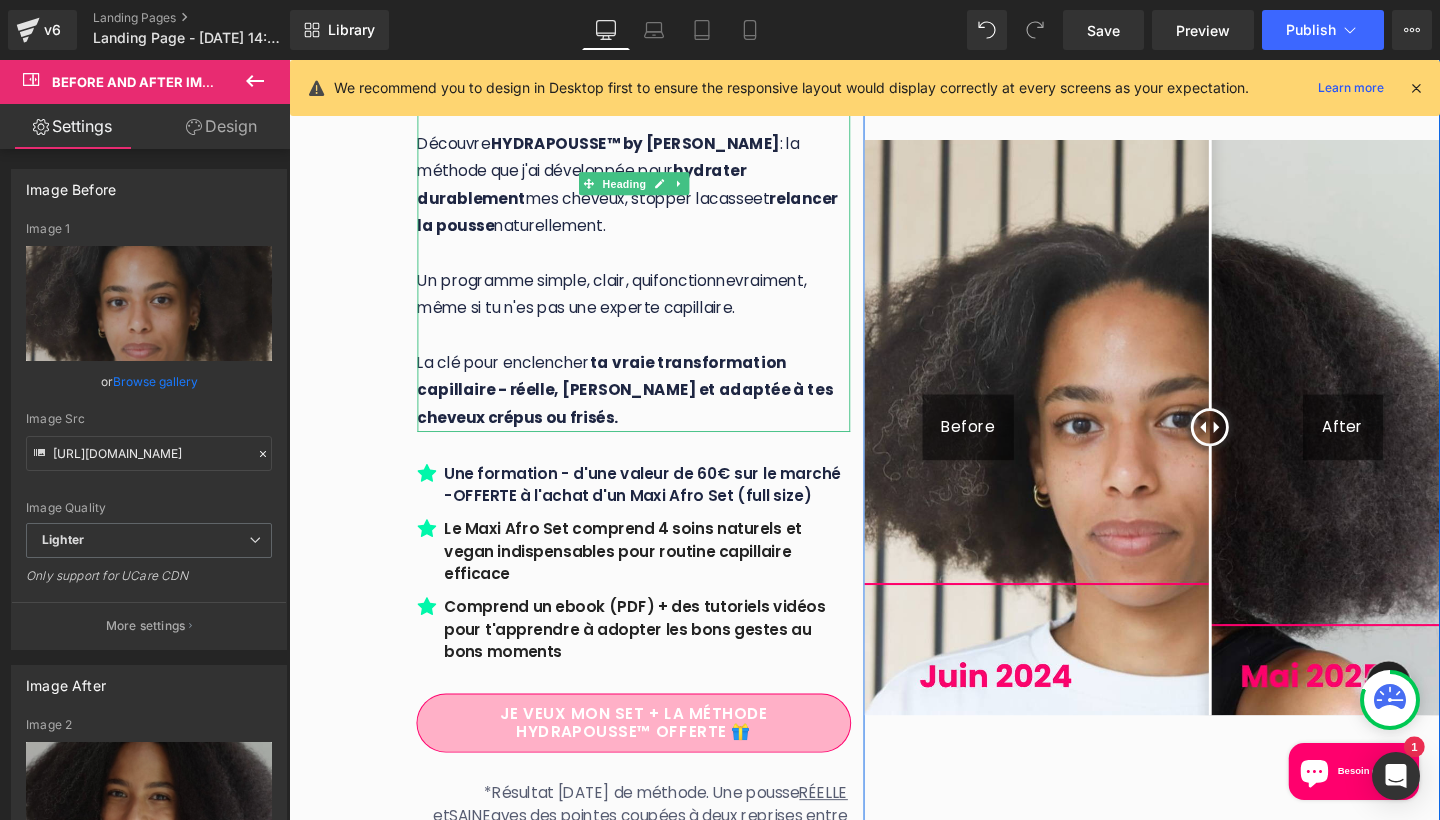 scroll, scrollTop: 432, scrollLeft: 0, axis: vertical 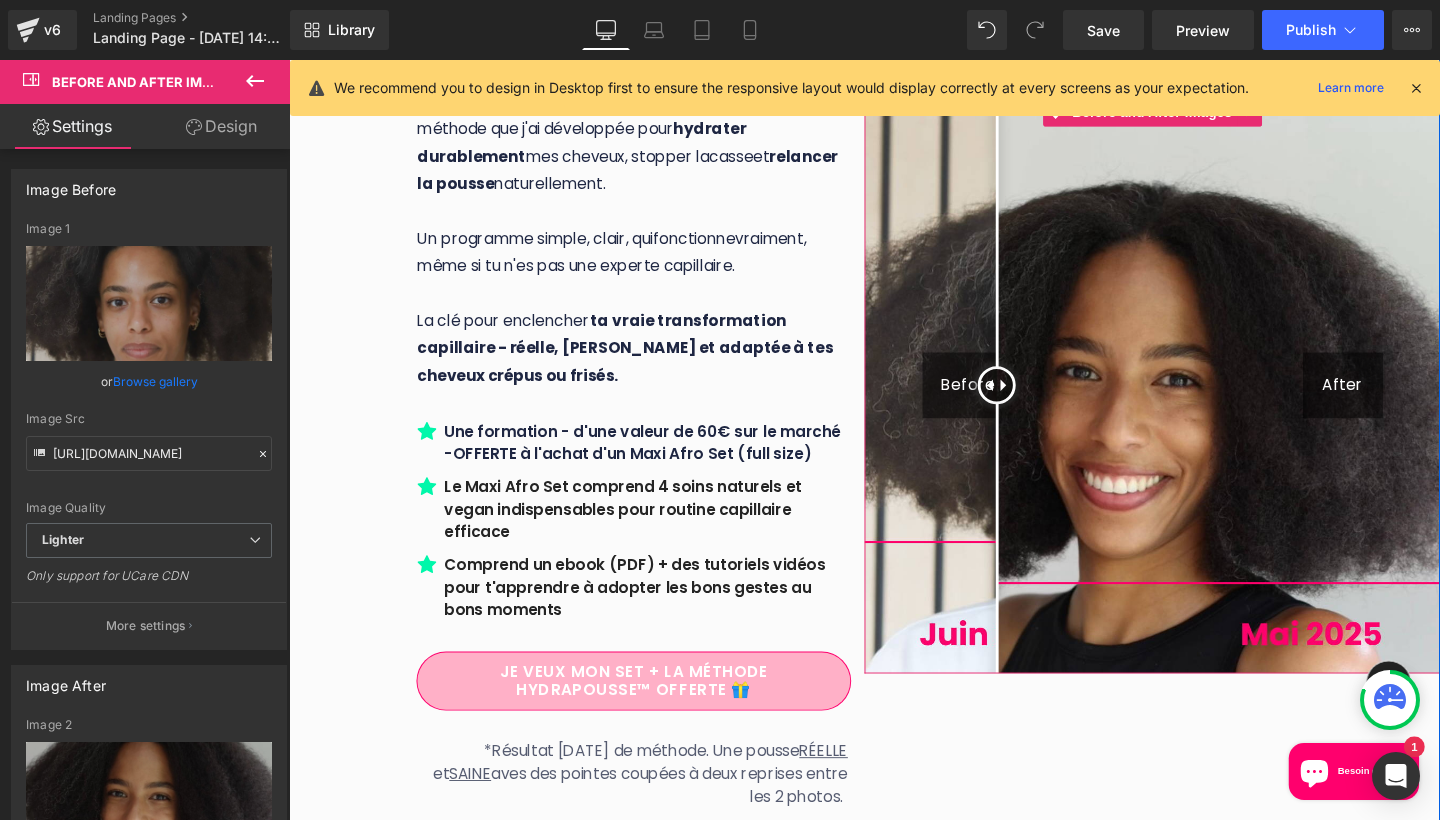 drag, startPoint x: 1248, startPoint y: 366, endPoint x: 973, endPoint y: 386, distance: 275.72632 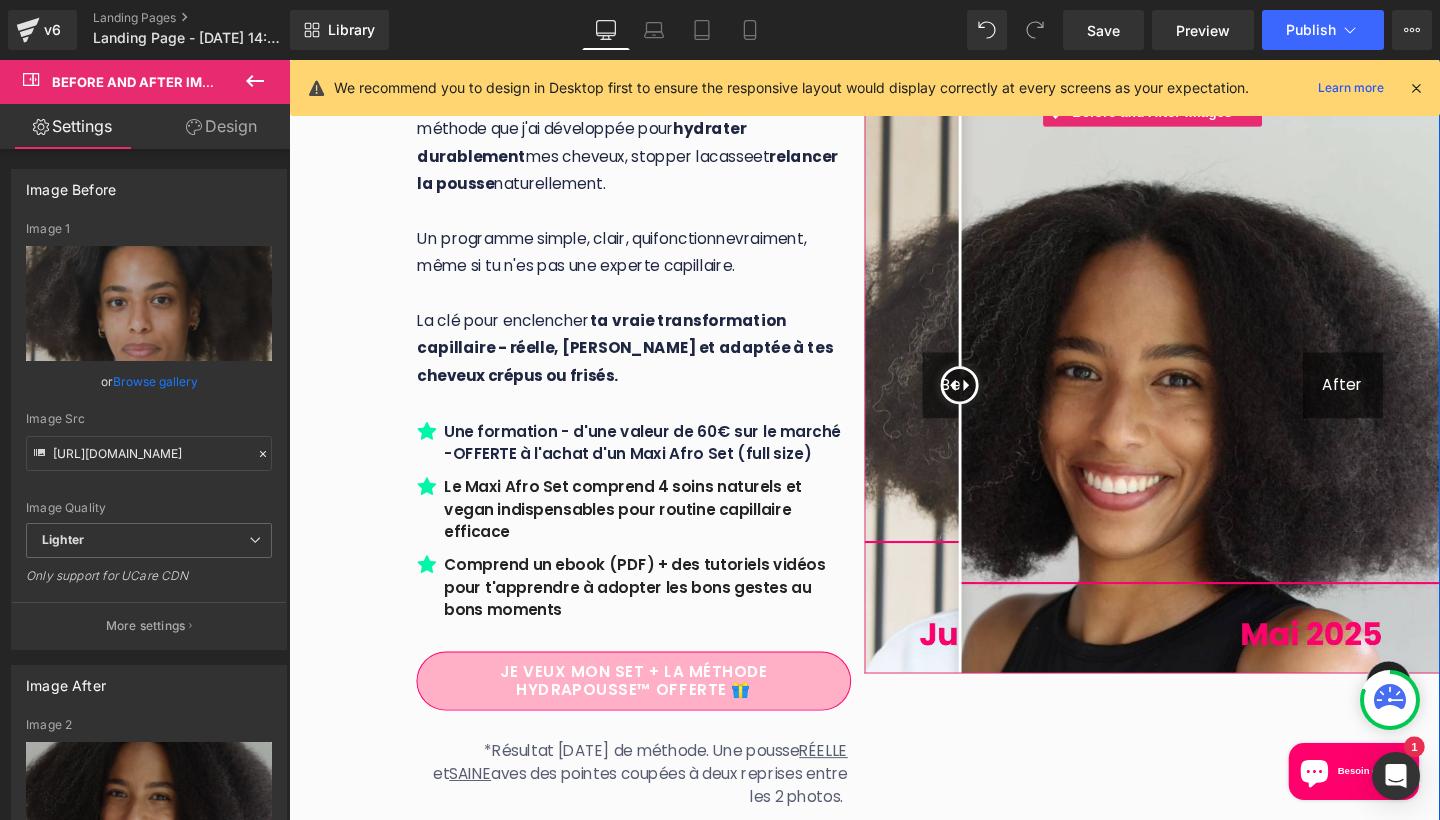drag, startPoint x: 973, startPoint y: 365, endPoint x: 989, endPoint y: 317, distance: 50.596443 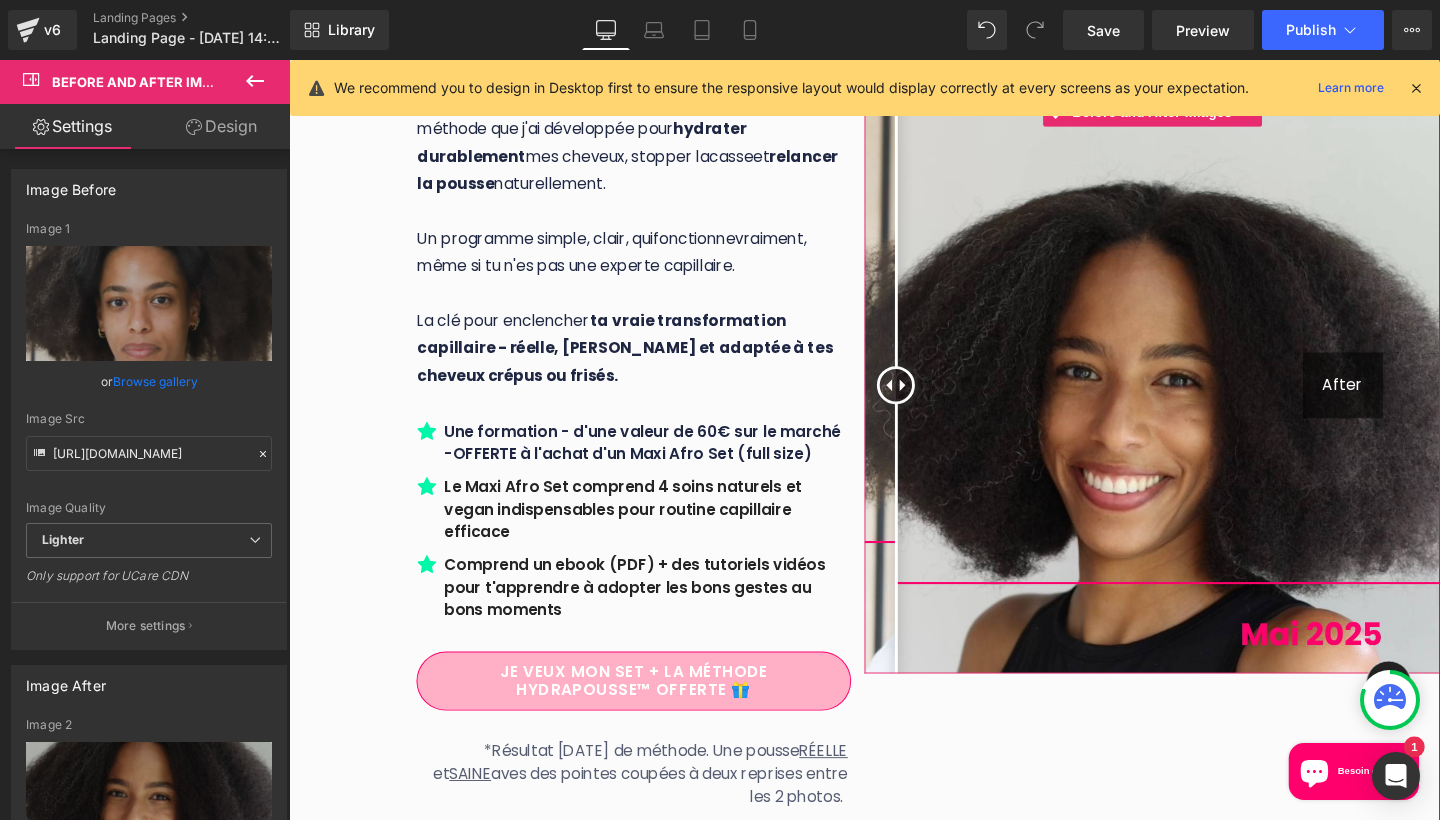 drag, startPoint x: 988, startPoint y: 362, endPoint x: 923, endPoint y: 361, distance: 65.00769 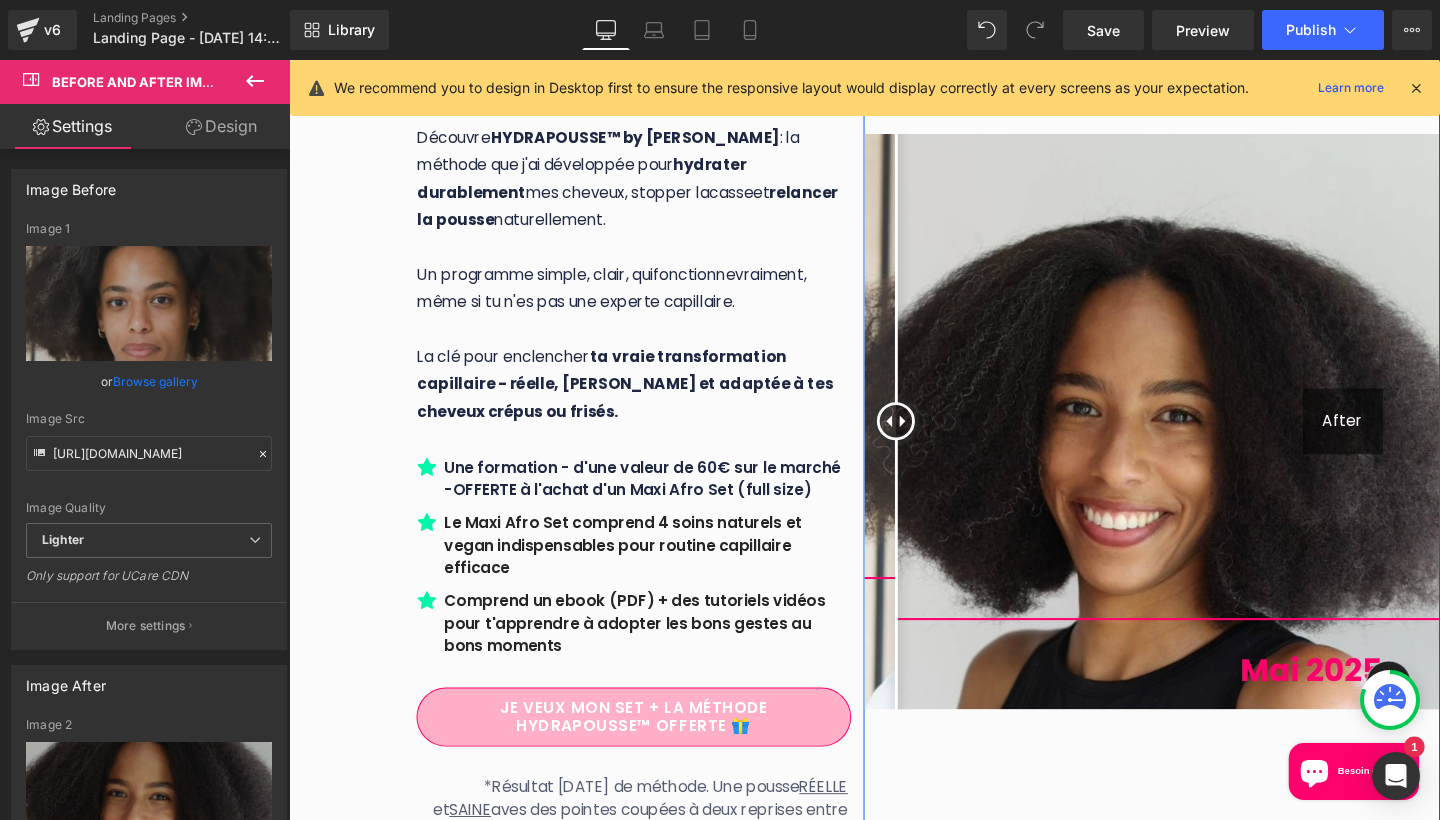 scroll, scrollTop: 395, scrollLeft: 0, axis: vertical 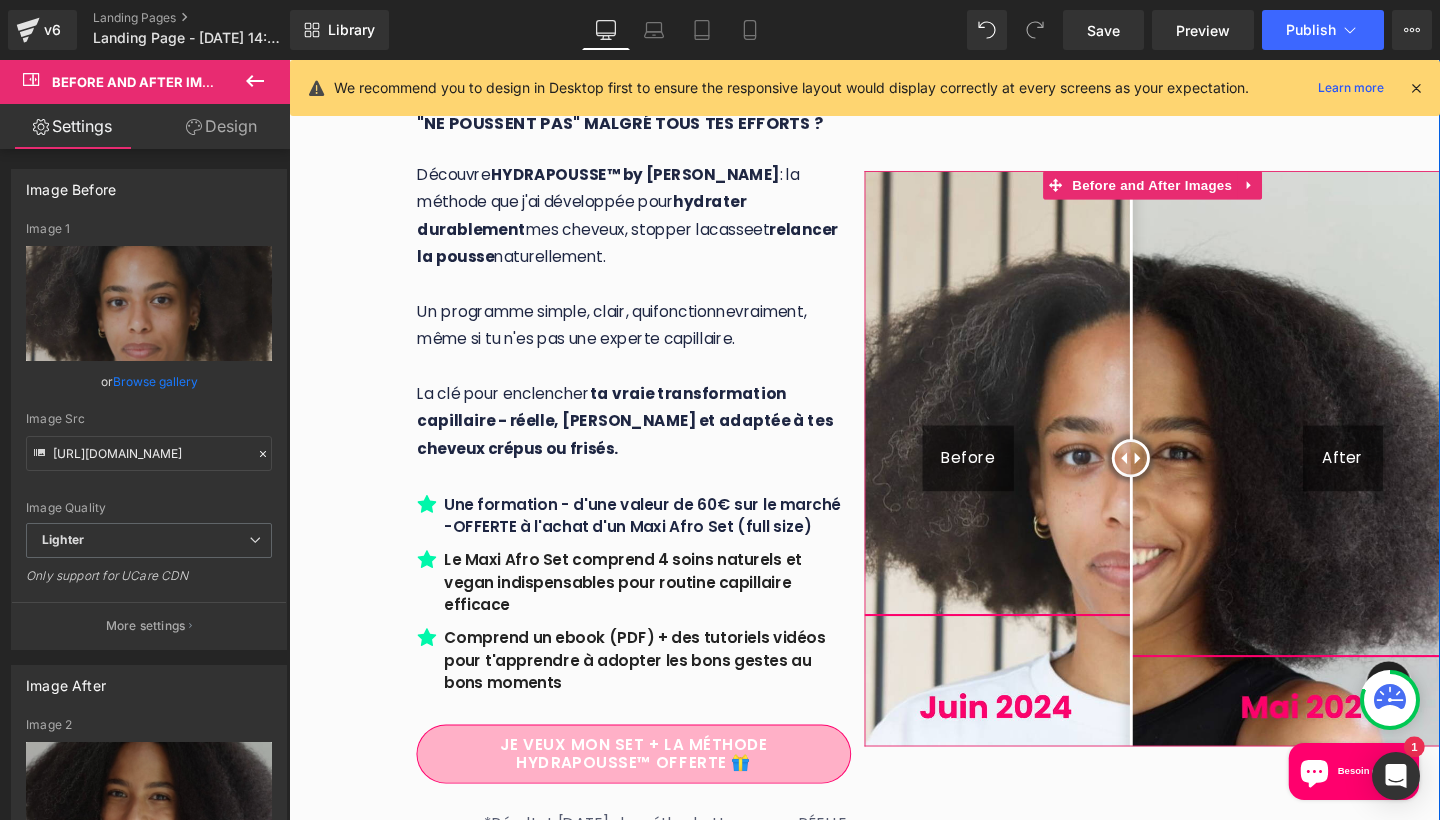 drag, startPoint x: 918, startPoint y: 437, endPoint x: 1170, endPoint y: 405, distance: 254.02362 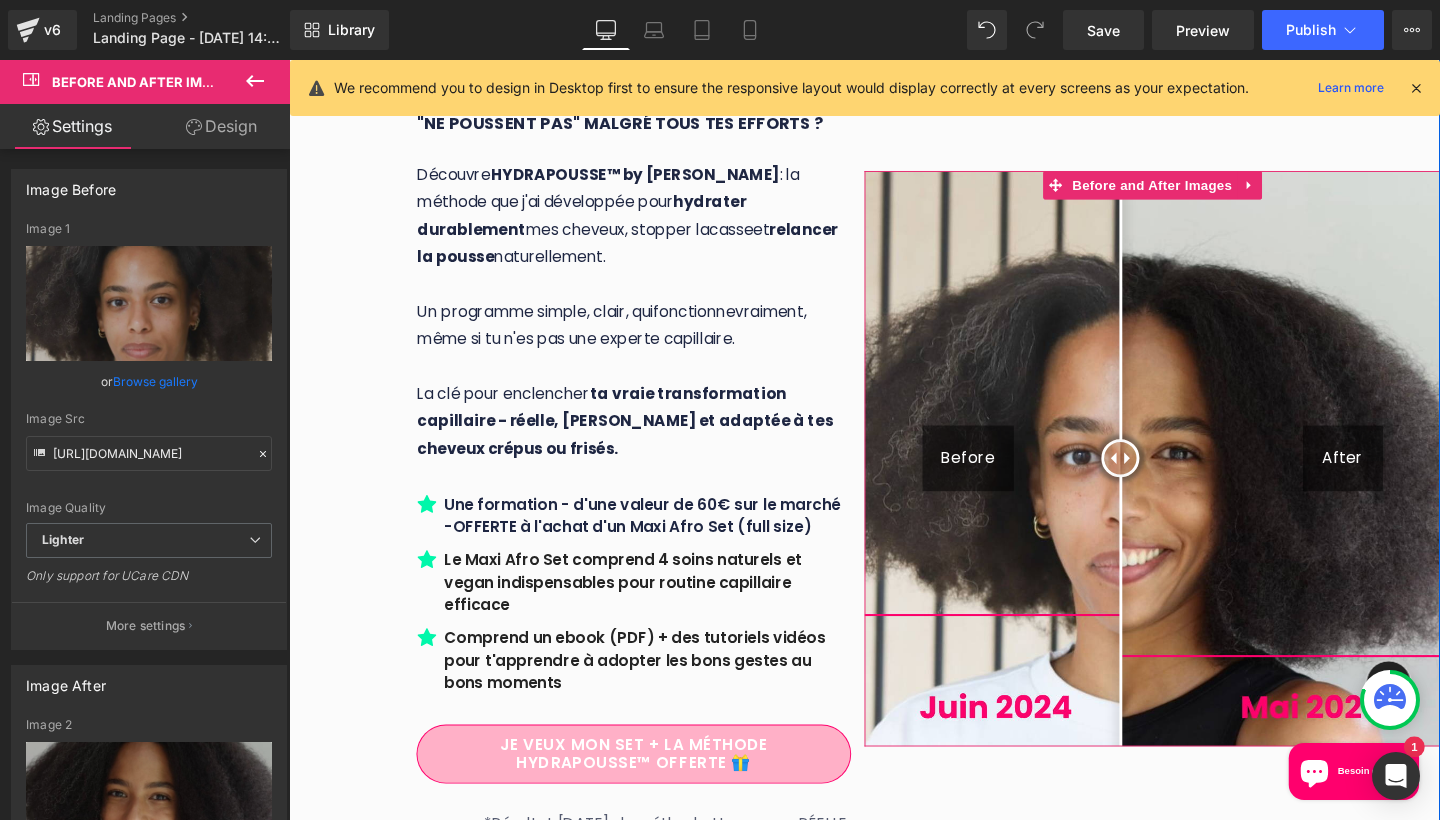 drag, startPoint x: 1175, startPoint y: 425, endPoint x: 1158, endPoint y: 424, distance: 17.029387 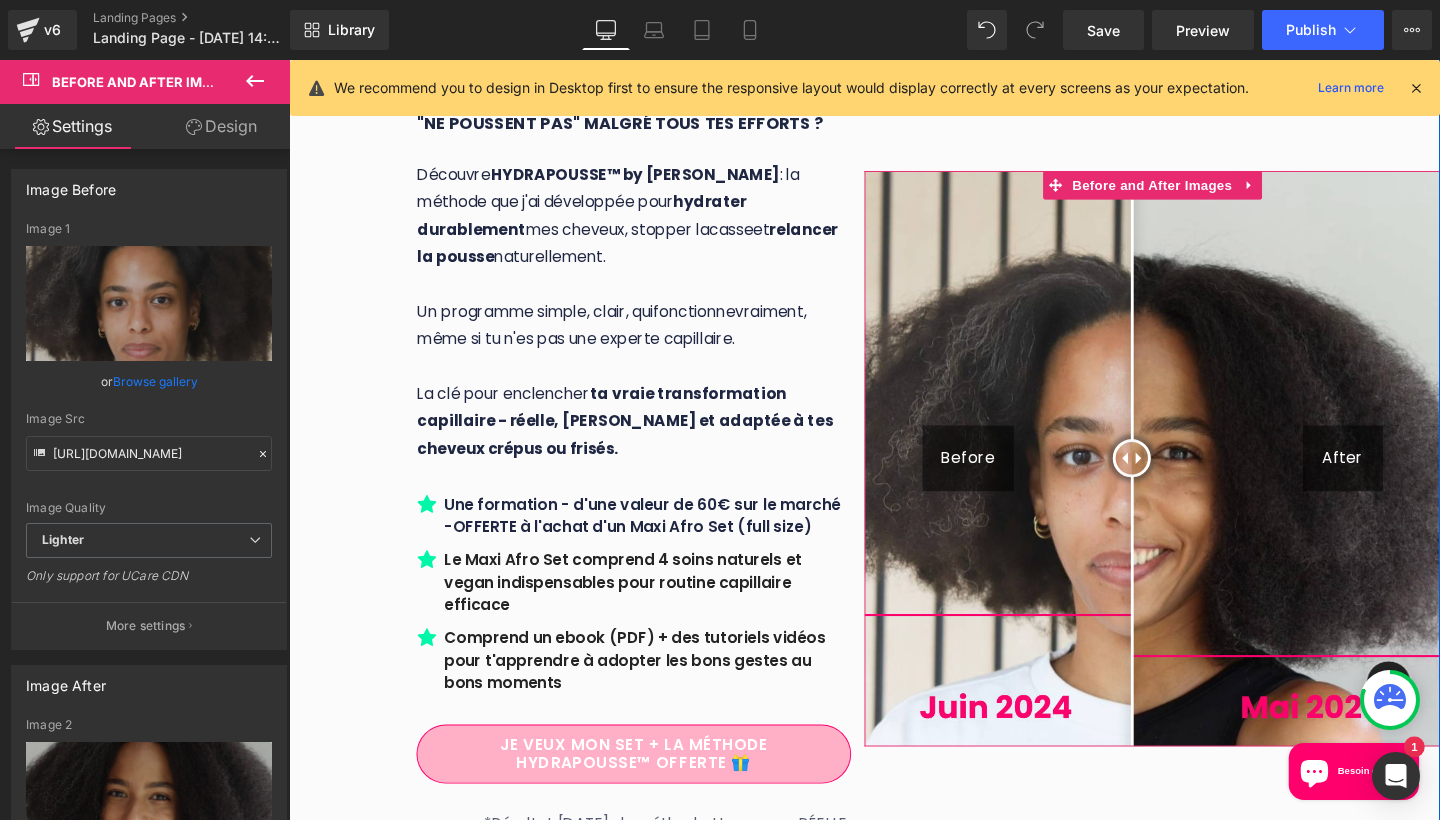 click at bounding box center (1175, 479) 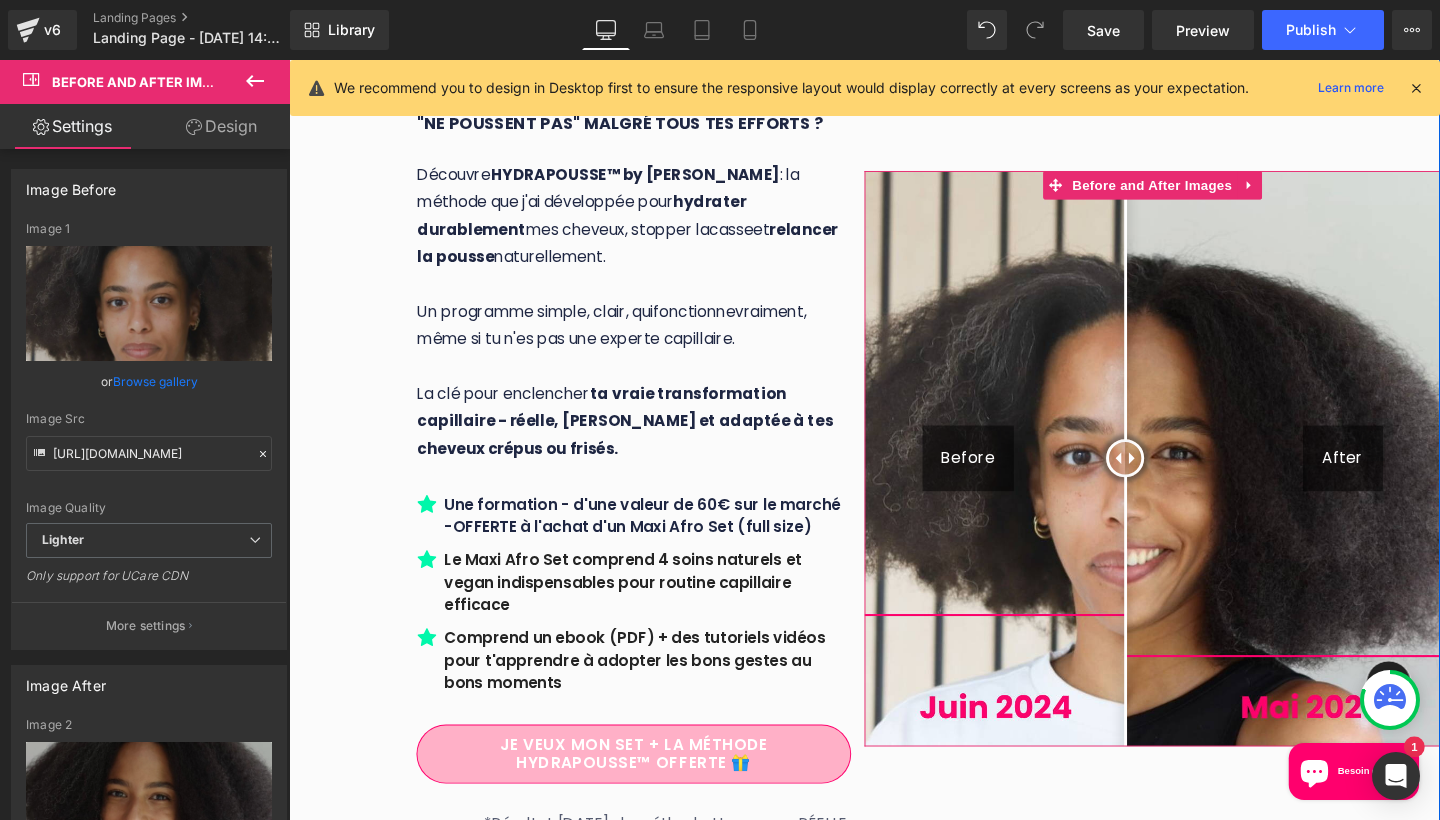 drag, startPoint x: 1177, startPoint y: 443, endPoint x: 1162, endPoint y: 432, distance: 18.601076 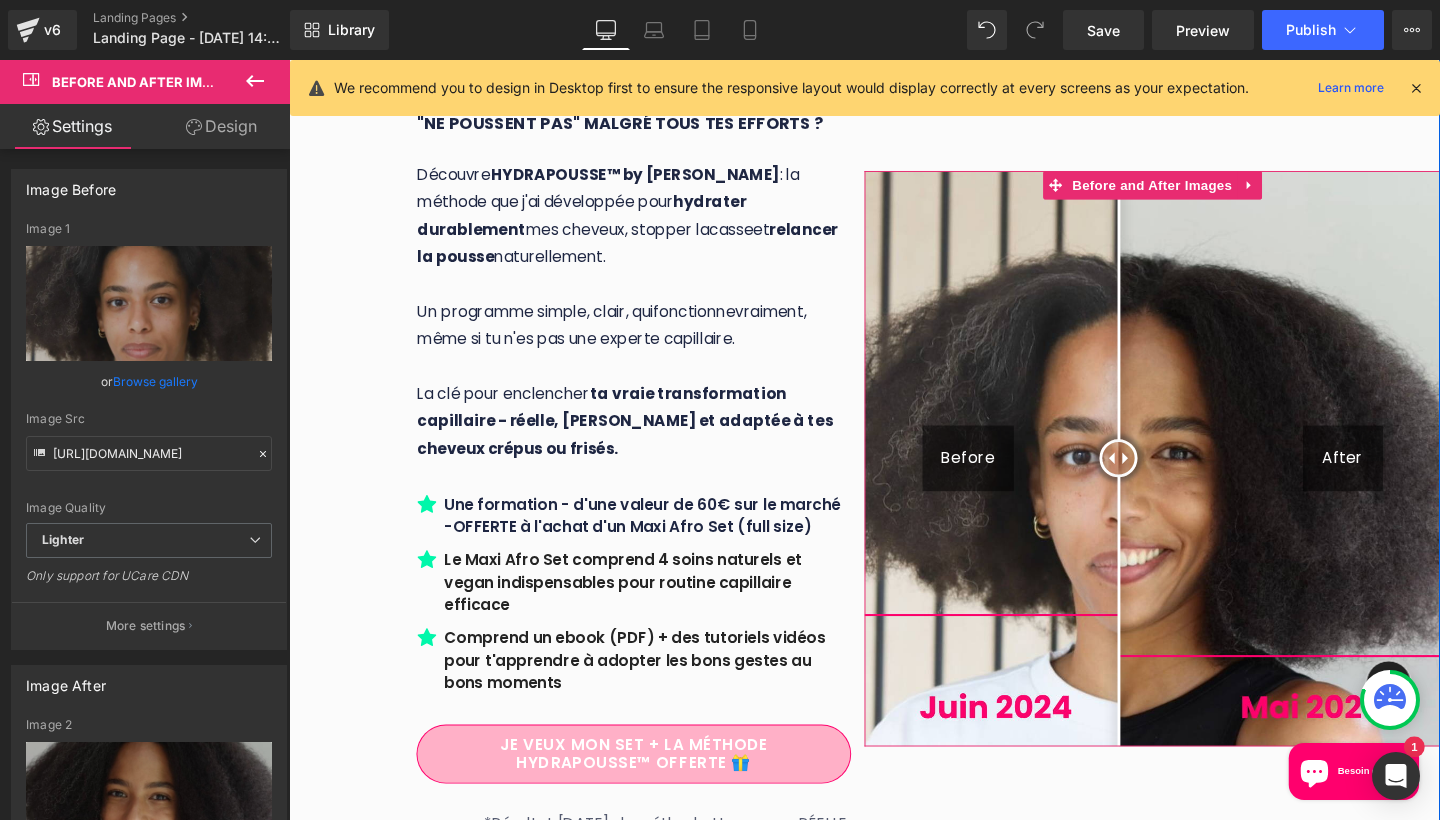 click at bounding box center (1161, 479) 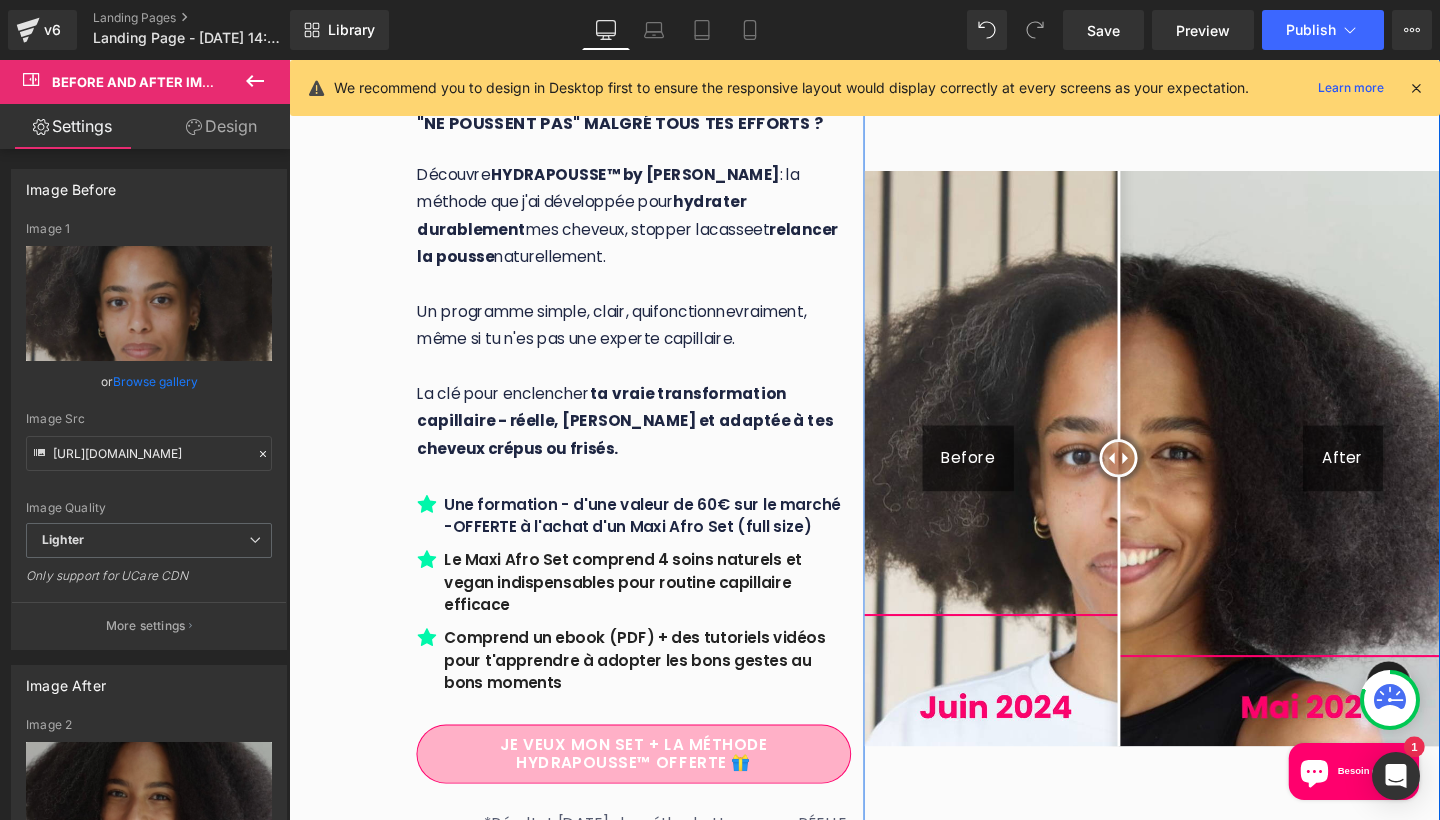 click on "TU as du mal à garder tes  cheveux AFRO  hydratÉS E ntre deux  shampoings ? Tu as l'impression qu'ILS "ne poussent pas" malgré tous tes efforts ? Découvre  HYDRAPOUSSE™ by Penja  : la méthode que j'ai développée pour  hydrater durablement  mes cheveux, stopper la  casse  et  relancer la pousse  naturellement.  Un programme simple, clair, qui  fonctionne  vraiment, même si tu n'es pas une experte capillaire.  La clé pour enclencher  ta   vraie transformation capillaire - réelle, saine et adaptée à tes cheveux crépus ou frisés.  Heading
Icon
Une formation - d'une valeur de 60€ sur le marché -OFFERTE à l'achat d'un Maxi Afro Set (full size)
Text Block
Icon
Text Block" at bounding box center (651, 479) 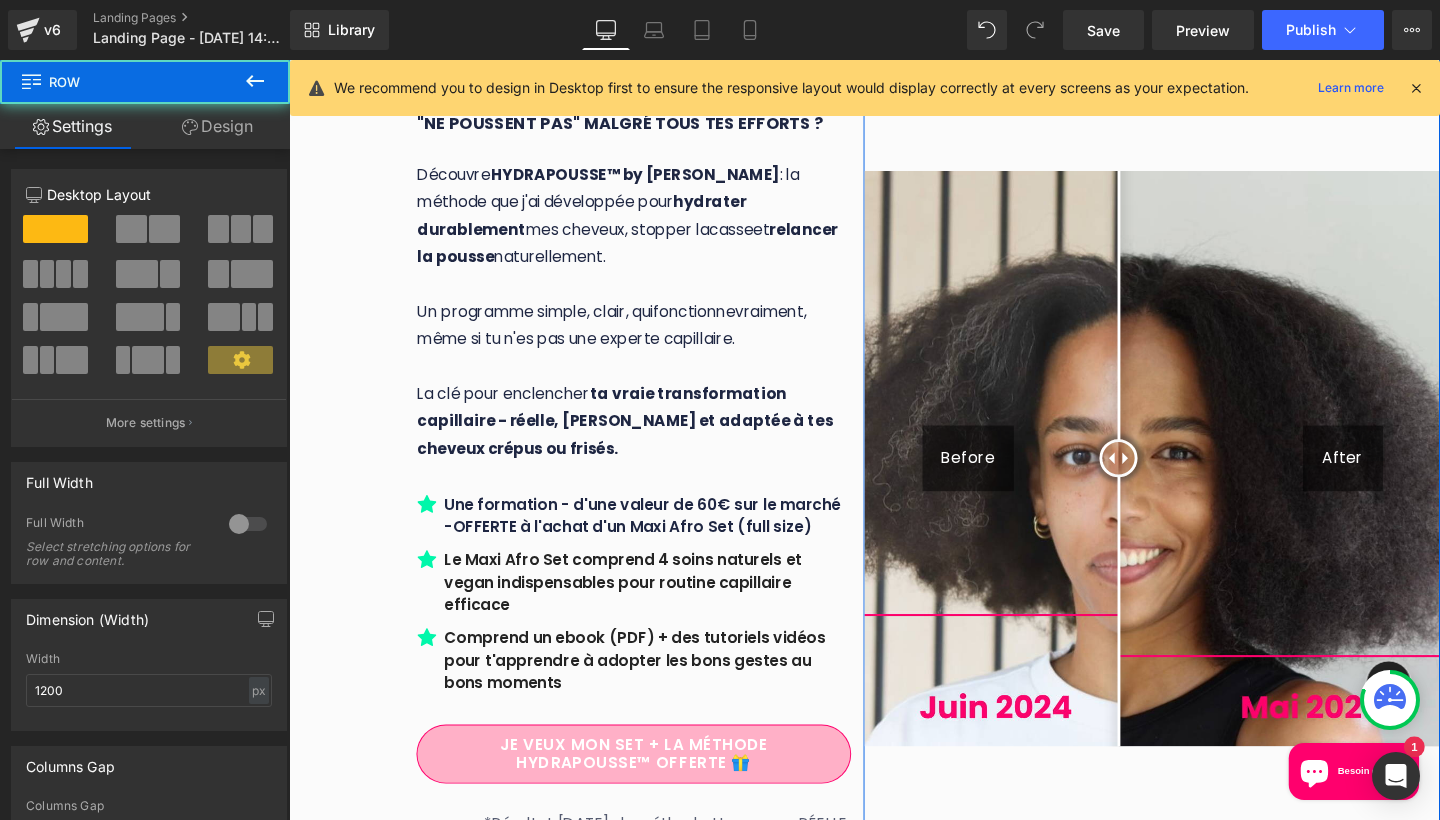 click on "TU as du mal à garder tes  cheveux AFRO  hydratÉS E ntre deux  shampoings ? Tu as l'impression qu'ILS "ne poussent pas" malgré tous tes efforts ? Découvre  HYDRAPOUSSE™ by Penja  : la méthode que j'ai développée pour  hydrater durablement  mes cheveux, stopper la  casse  et  relancer la pousse  naturellement.  Un programme simple, clair, qui  fonctionne  vraiment, même si tu n'es pas une experte capillaire.  La clé pour enclencher  ta   vraie transformation capillaire - réelle, saine et adaptée à tes cheveux crépus ou frisés.  Heading
Icon
Une formation - d'une valeur de 60€ sur le marché -OFFERTE à l'achat d'un Maxi Afro Set (full size)
Text Block
Icon
Text Block" at bounding box center (651, 479) 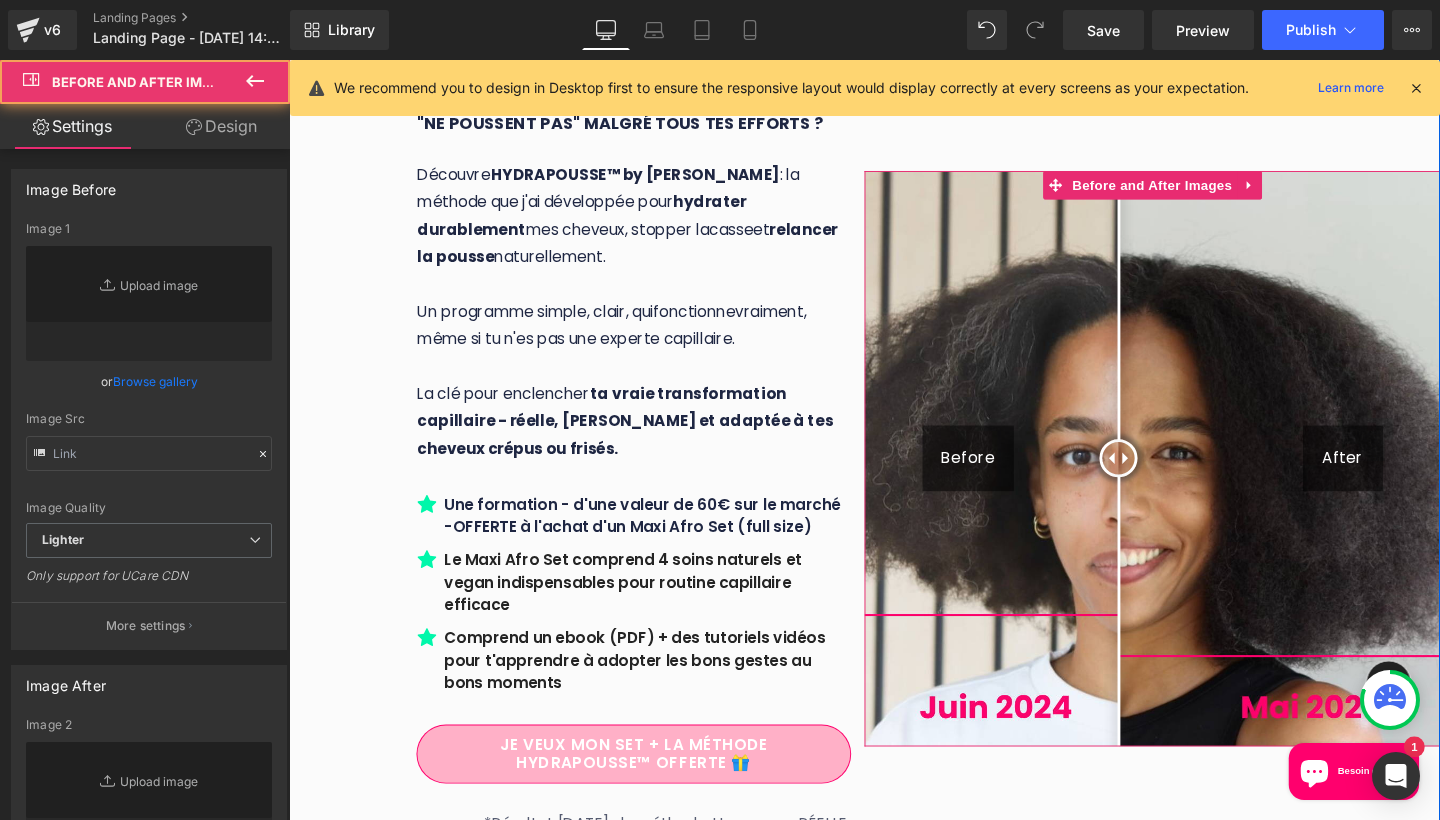 type on "[URL][DOMAIN_NAME]" 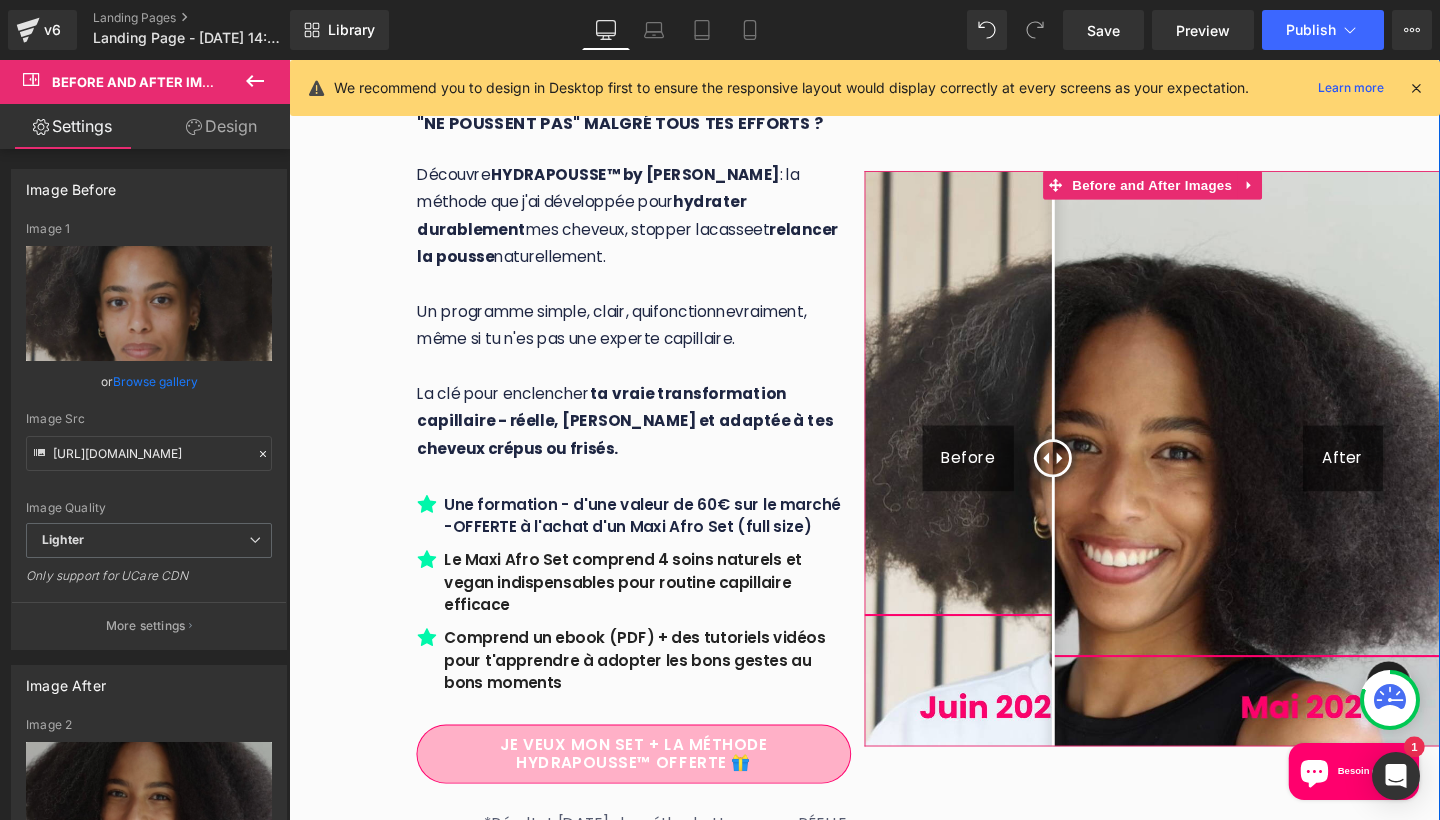 drag, startPoint x: 1167, startPoint y: 435, endPoint x: 1083, endPoint y: 427, distance: 84.38009 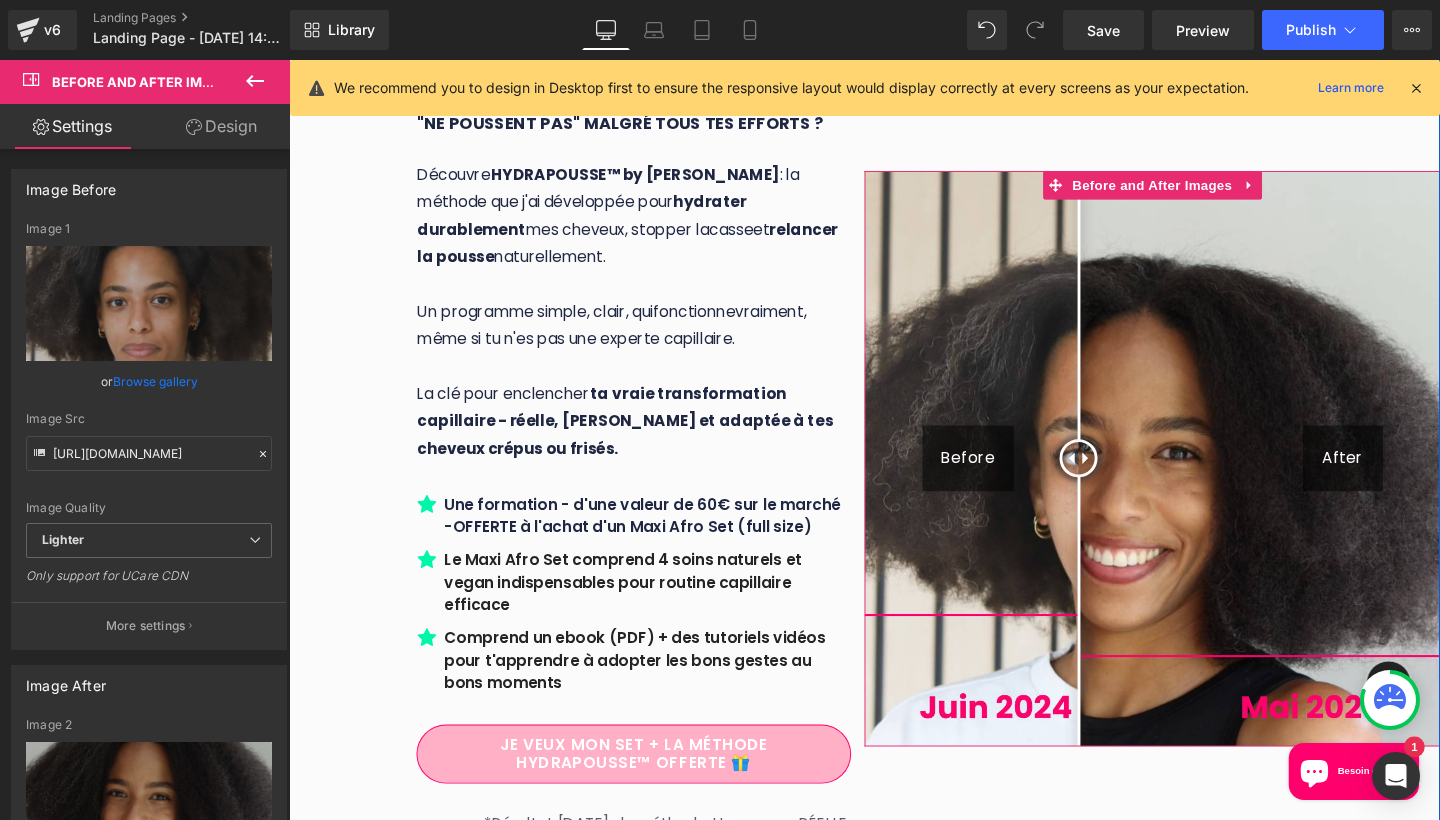 drag, startPoint x: 1083, startPoint y: 427, endPoint x: 1108, endPoint y: 408, distance: 31.400637 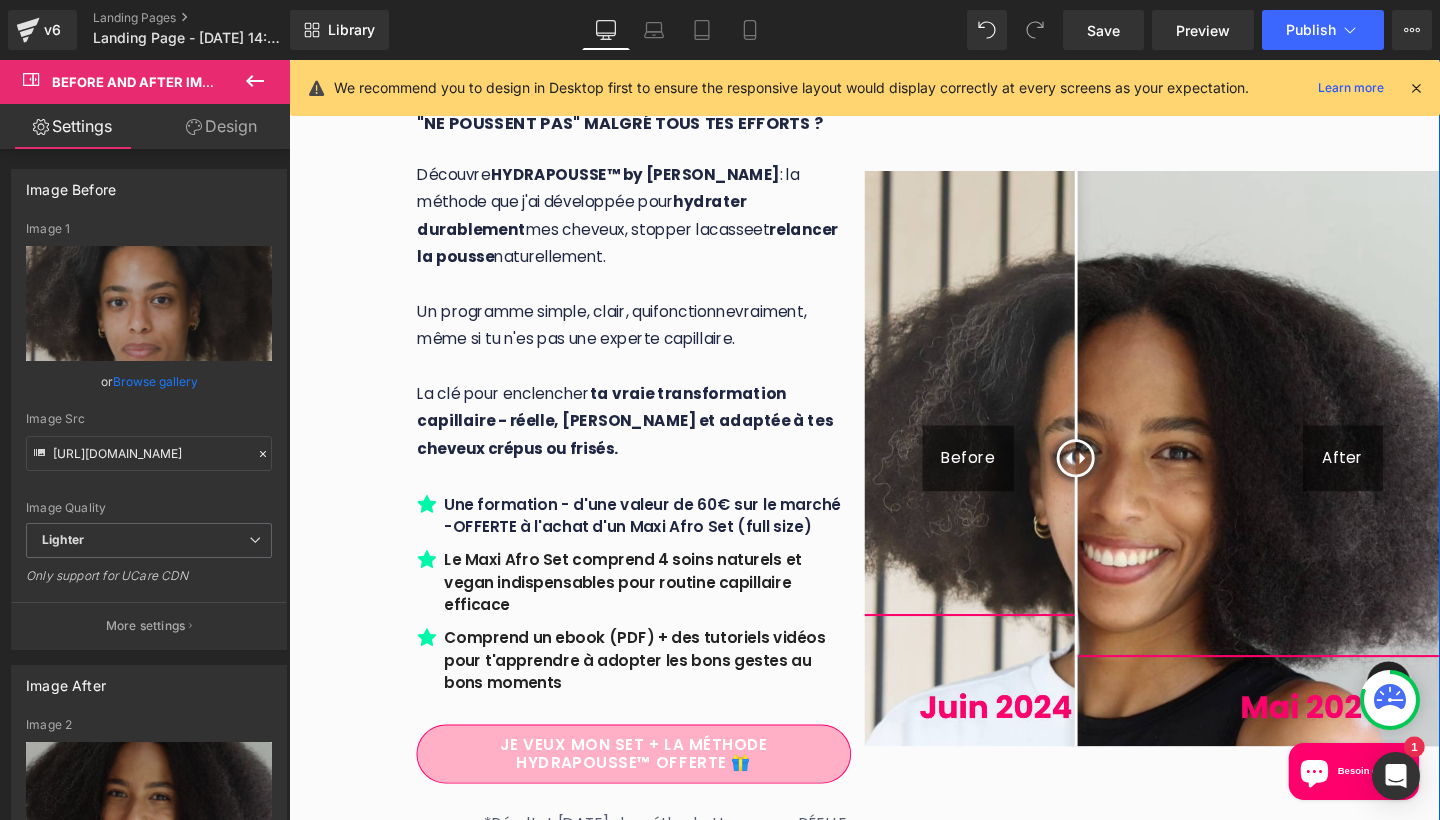 click at bounding box center (289, 60) 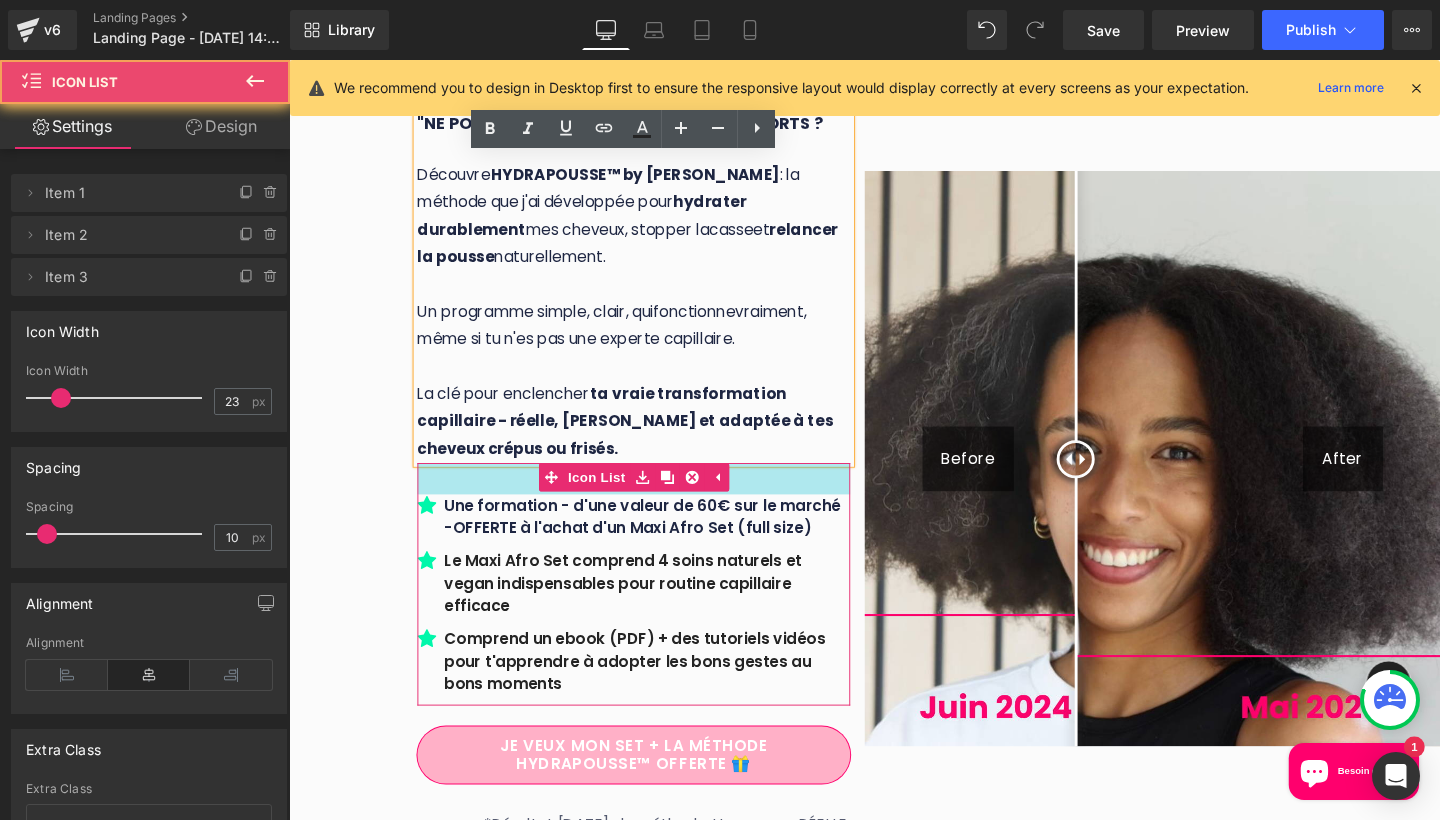 click on "33px" at bounding box center (651, 500) 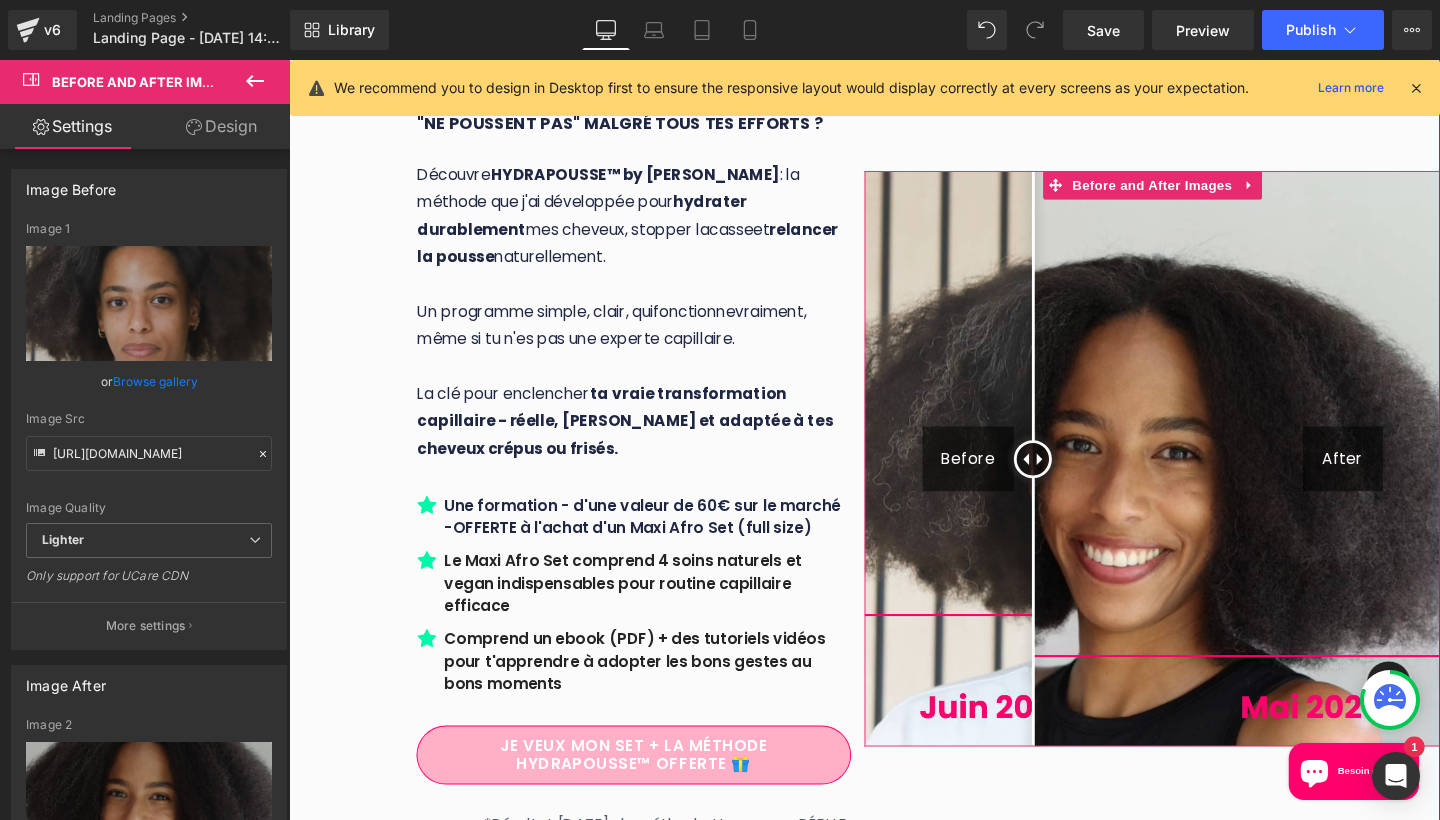 drag, startPoint x: 1115, startPoint y: 431, endPoint x: 1064, endPoint y: 430, distance: 51.009804 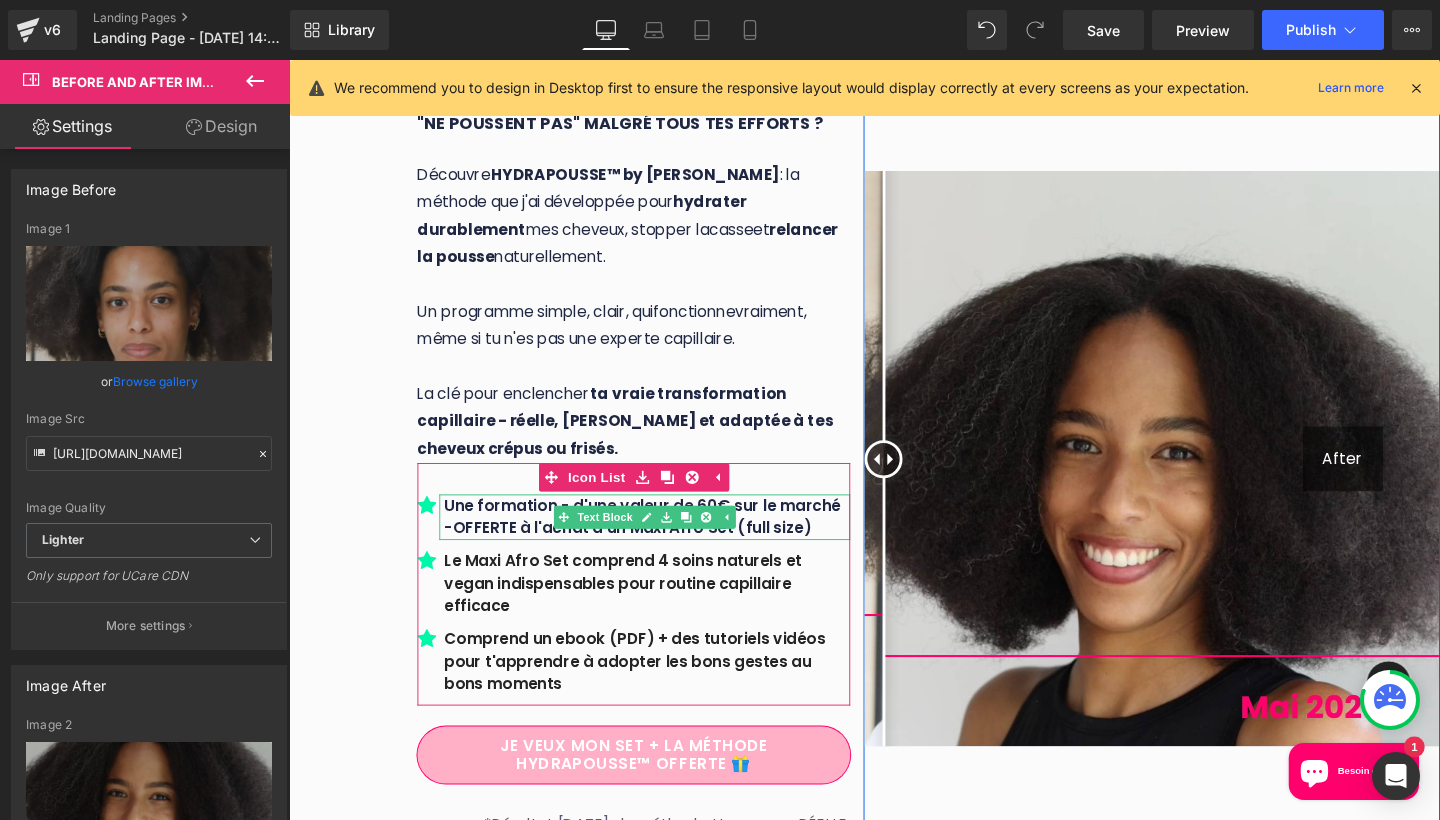 drag, startPoint x: 1067, startPoint y: 445, endPoint x: 815, endPoint y: 474, distance: 253.66316 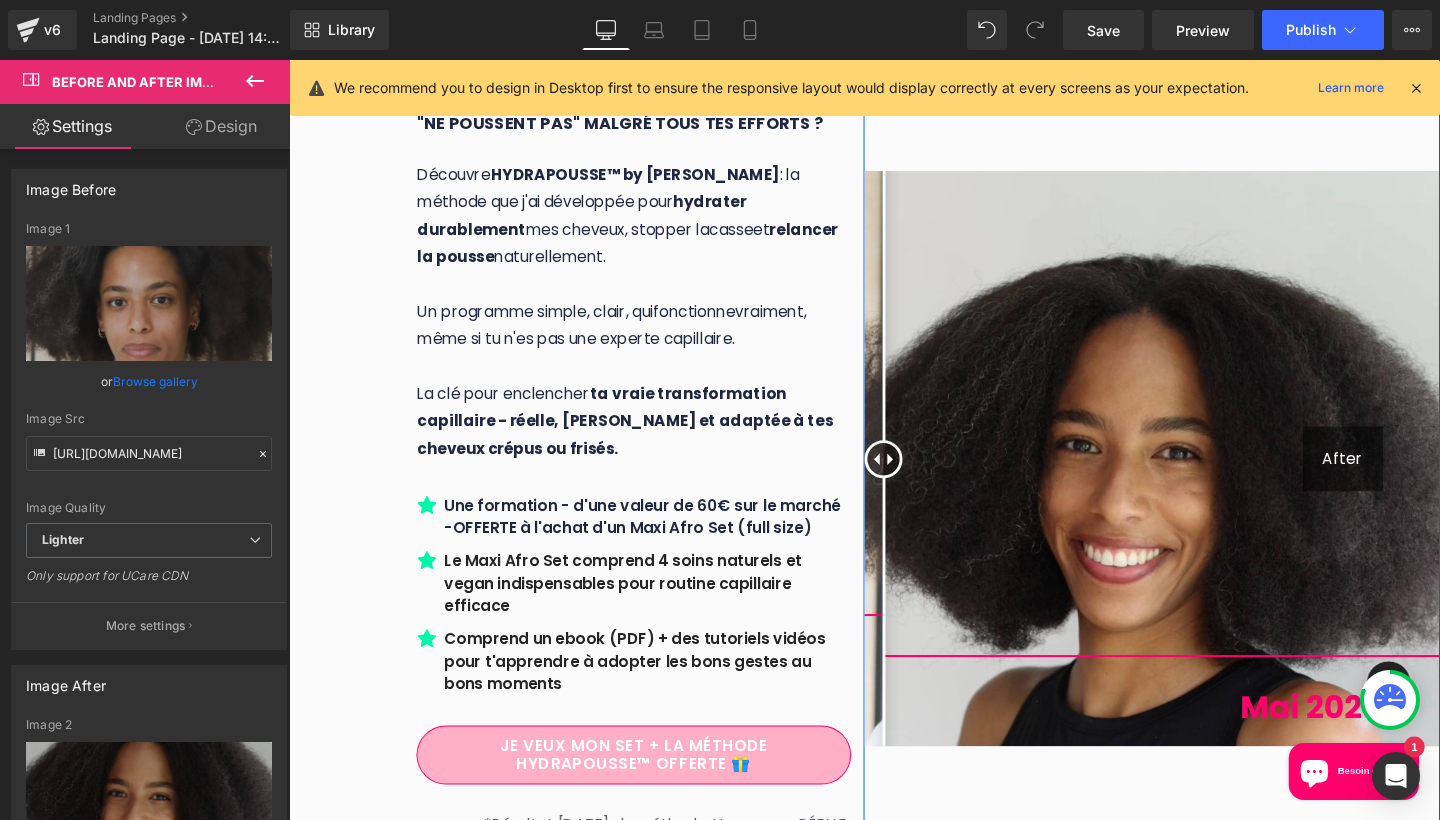 click on "TU as du mal à garder tes  cheveux AFRO  hydratÉS E ntre deux  shampoings ? Tu as l'impression qu'ILS "ne poussent pas" malgré tous tes efforts ? Découvre  HYDRAPOUSSE™ by Penja  : la méthode que j'ai développée pour  hydrater durablement  mes cheveux, stopper la  casse  et  relancer la pousse  naturellement.  Un programme simple, clair, qui  fonctionne  vraiment, même si tu n'es pas une experte capillaire.  La clé pour enclencher  ta   vraie transformation capillaire - réelle, saine et adaptée à tes cheveux crépus ou frisés.  Heading
Icon
Une formation - d'une valeur de 60€ sur le marché -OFFERTE à l'achat d'un Maxi Afro Set (full size)
Text Block
Icon
Text Block" at bounding box center [591, 480] 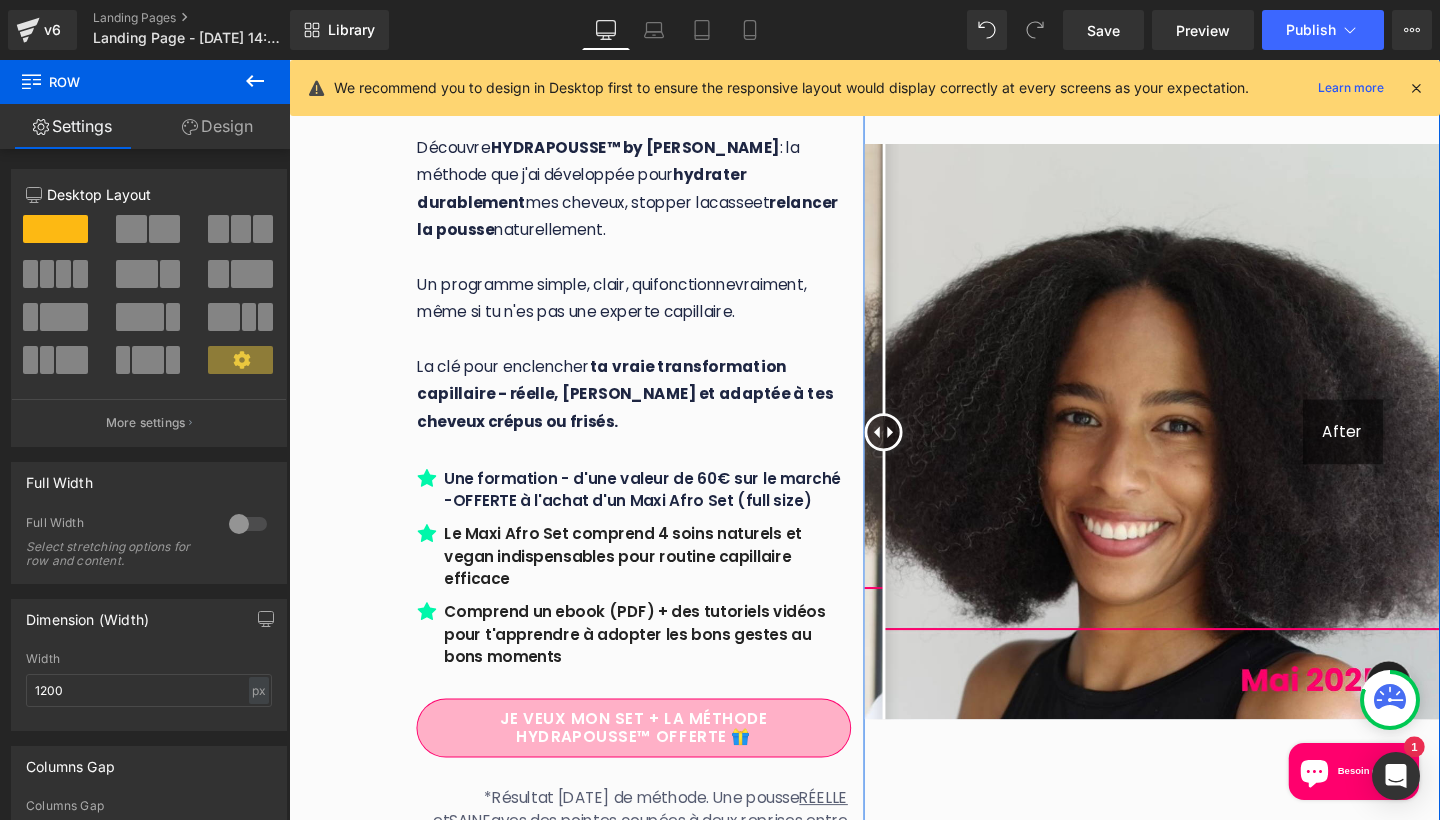 scroll, scrollTop: 313, scrollLeft: 0, axis: vertical 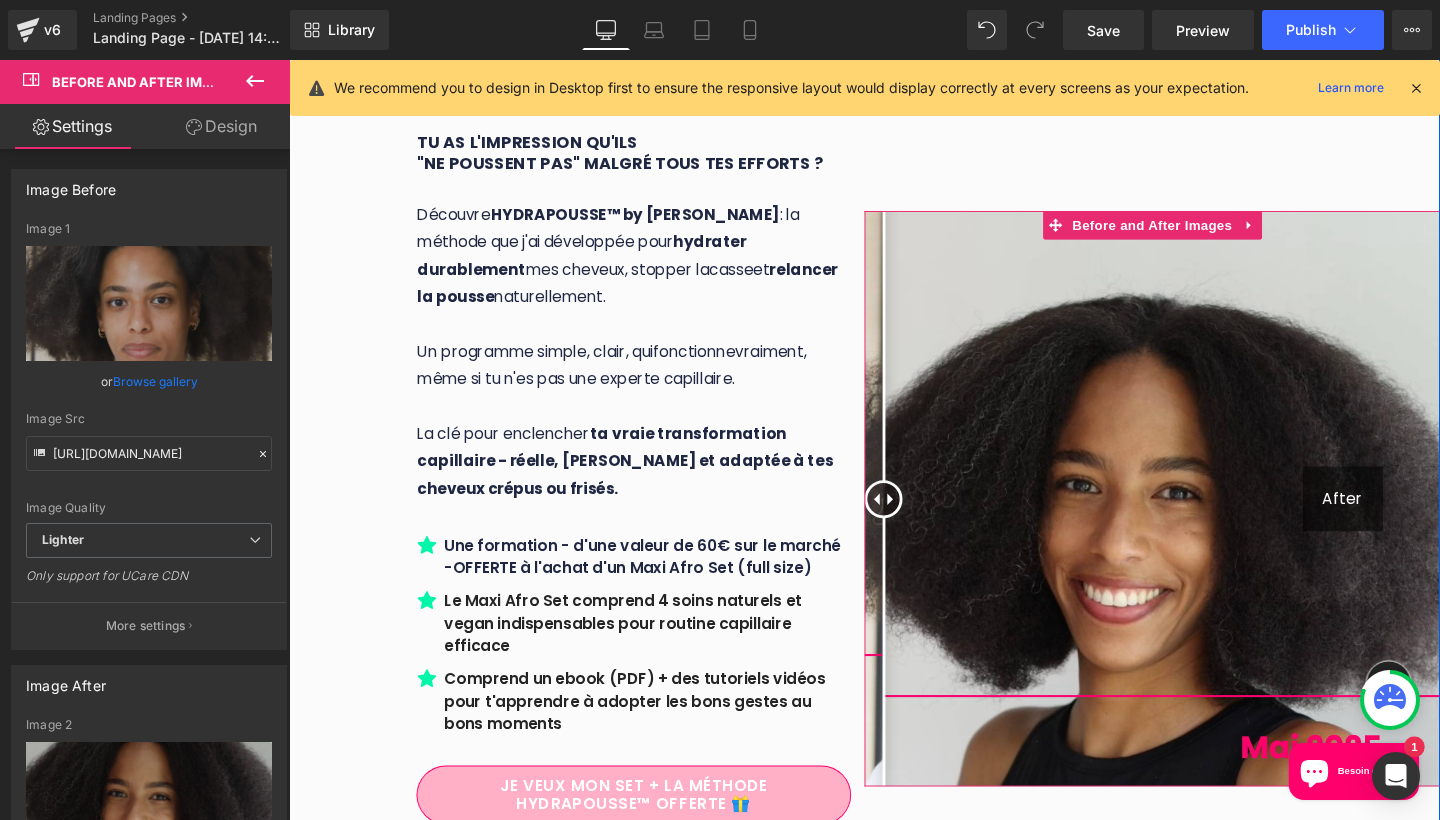 drag, startPoint x: 917, startPoint y: 486, endPoint x: 910, endPoint y: 545, distance: 59.413803 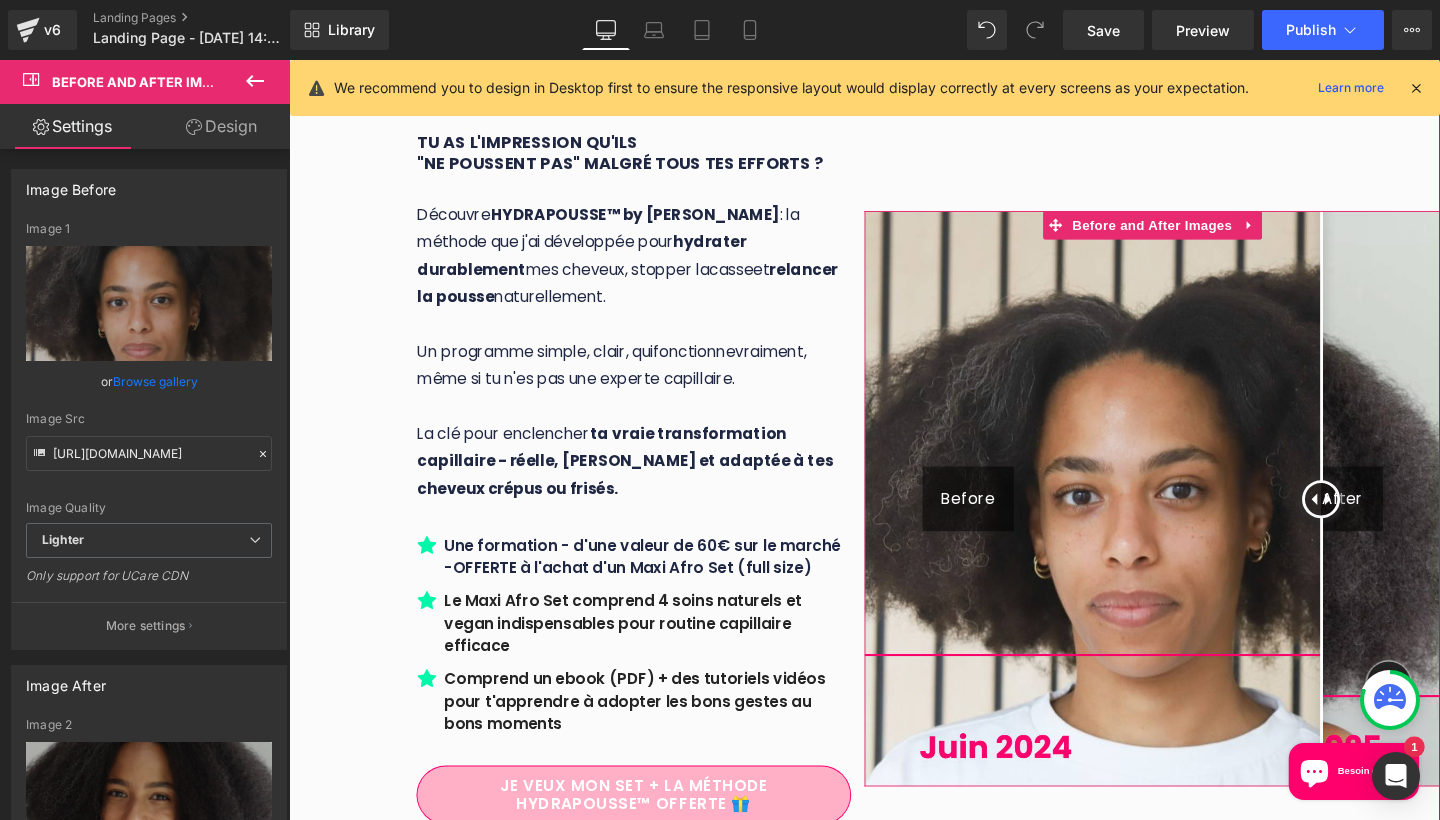 drag, startPoint x: 904, startPoint y: 478, endPoint x: 1480, endPoint y: 332, distance: 594.21545 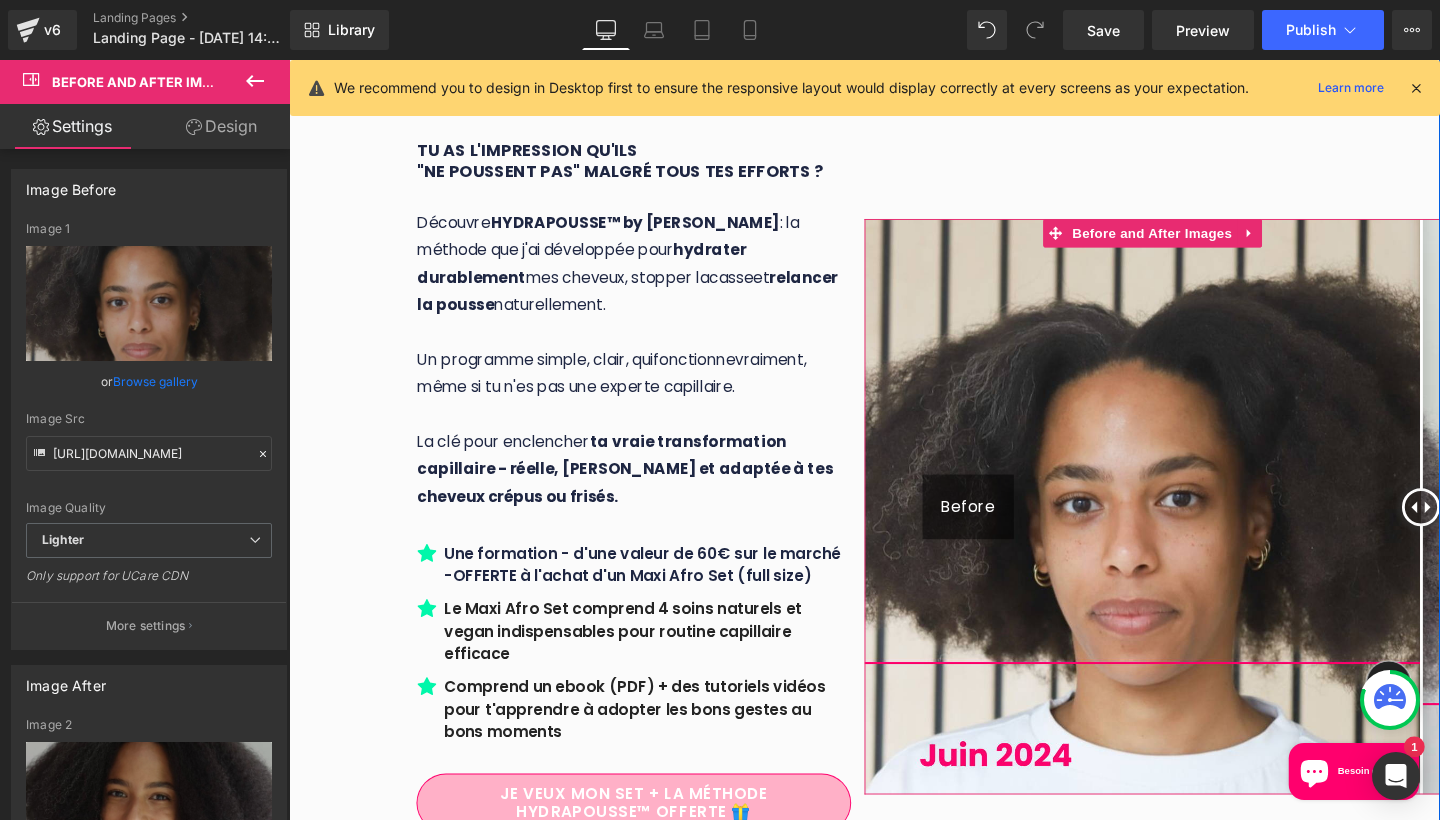 scroll, scrollTop: 242, scrollLeft: 0, axis: vertical 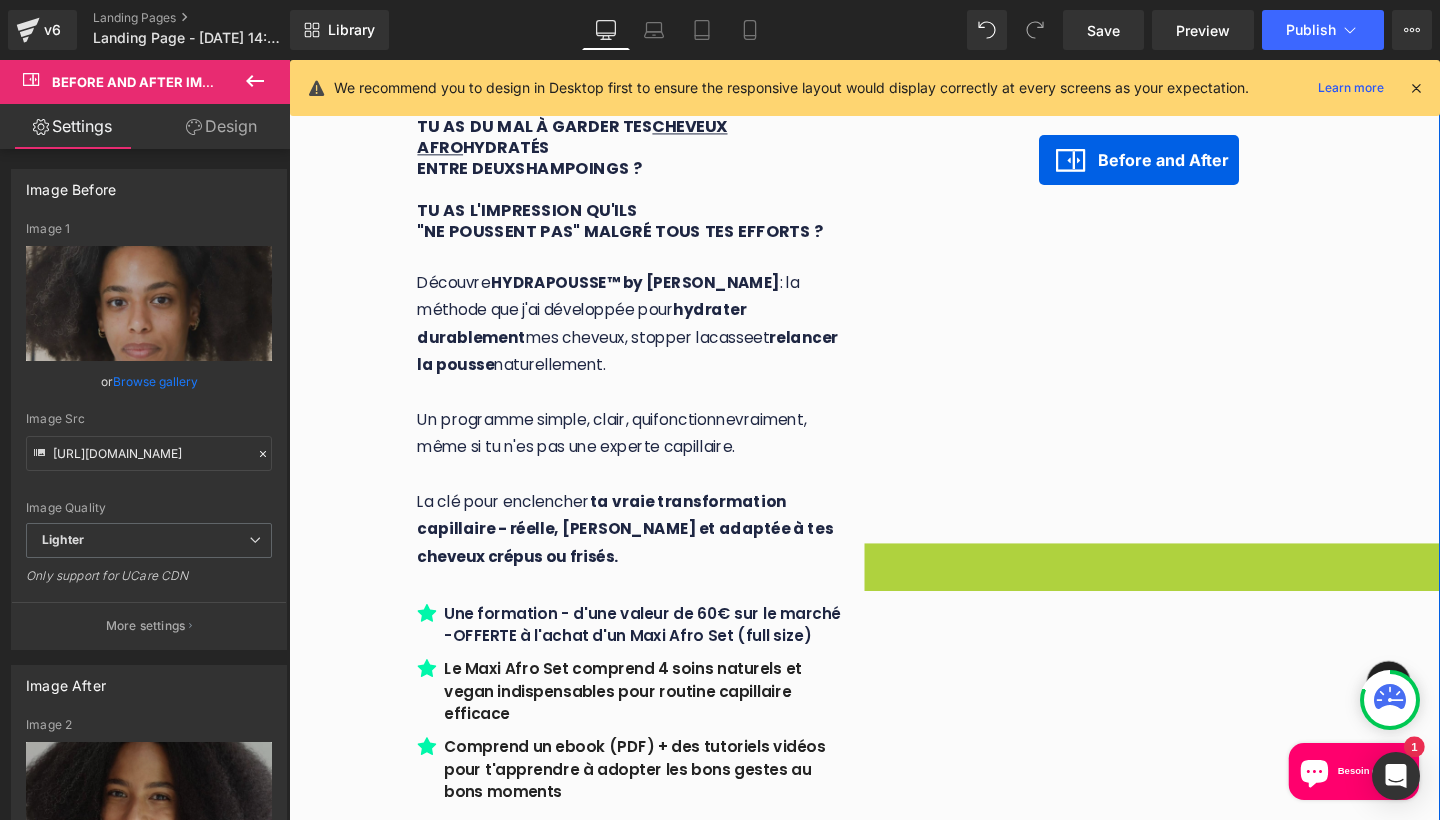 drag, startPoint x: 1083, startPoint y: 265, endPoint x: 1075, endPoint y: 164, distance: 101.31634 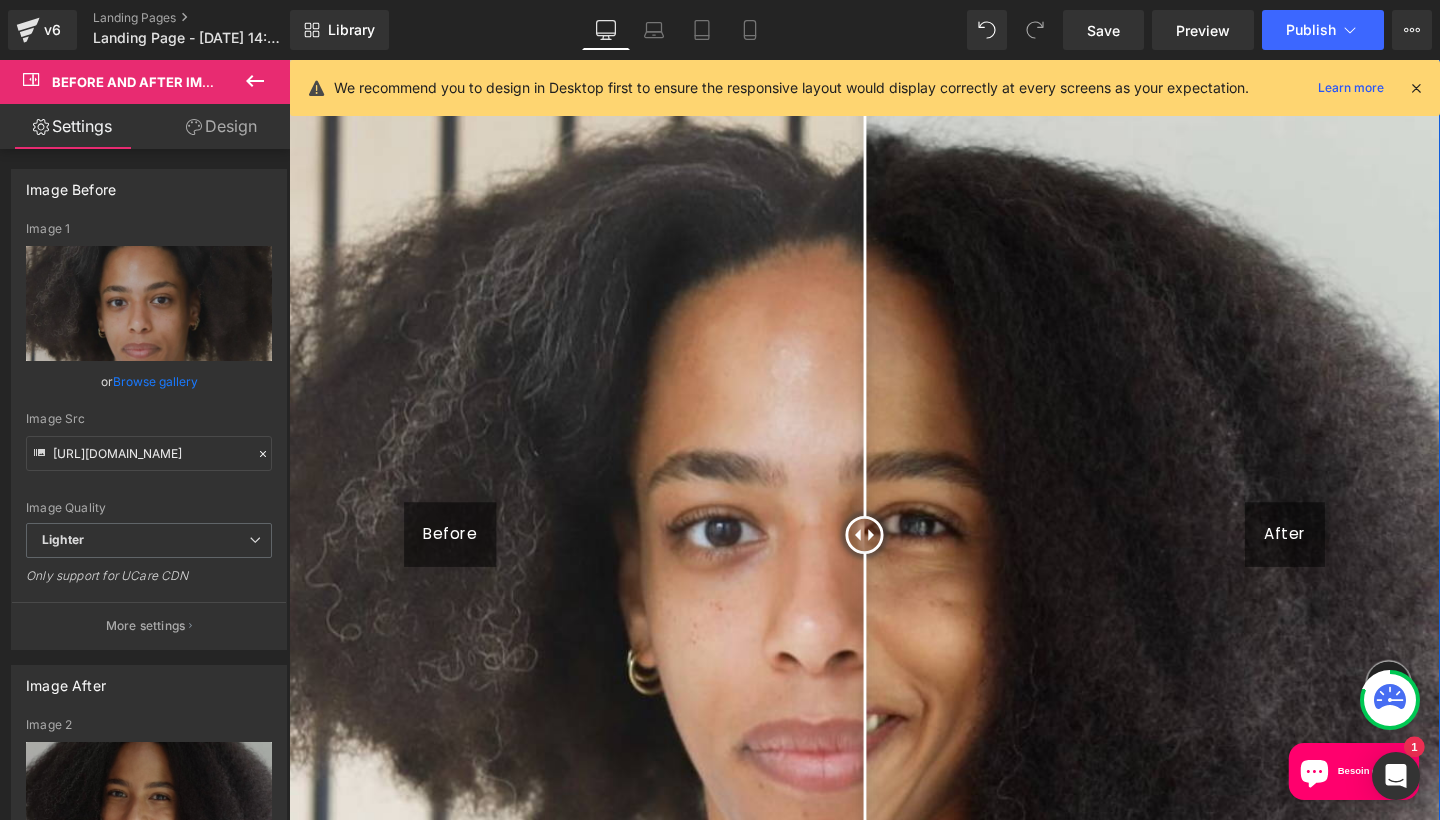 scroll, scrollTop: 505, scrollLeft: 0, axis: vertical 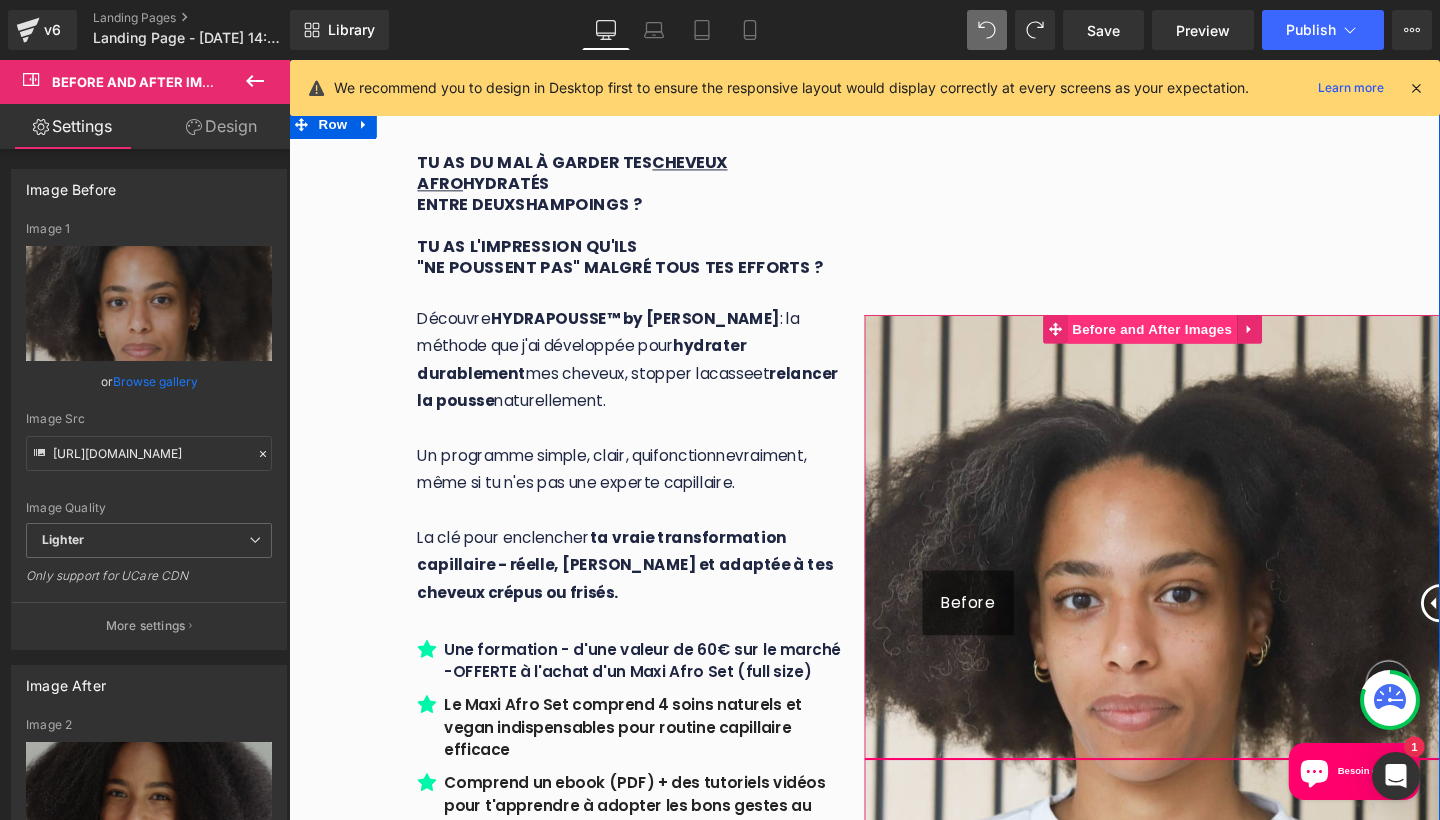 click on "Before and After Images" at bounding box center [1196, 343] 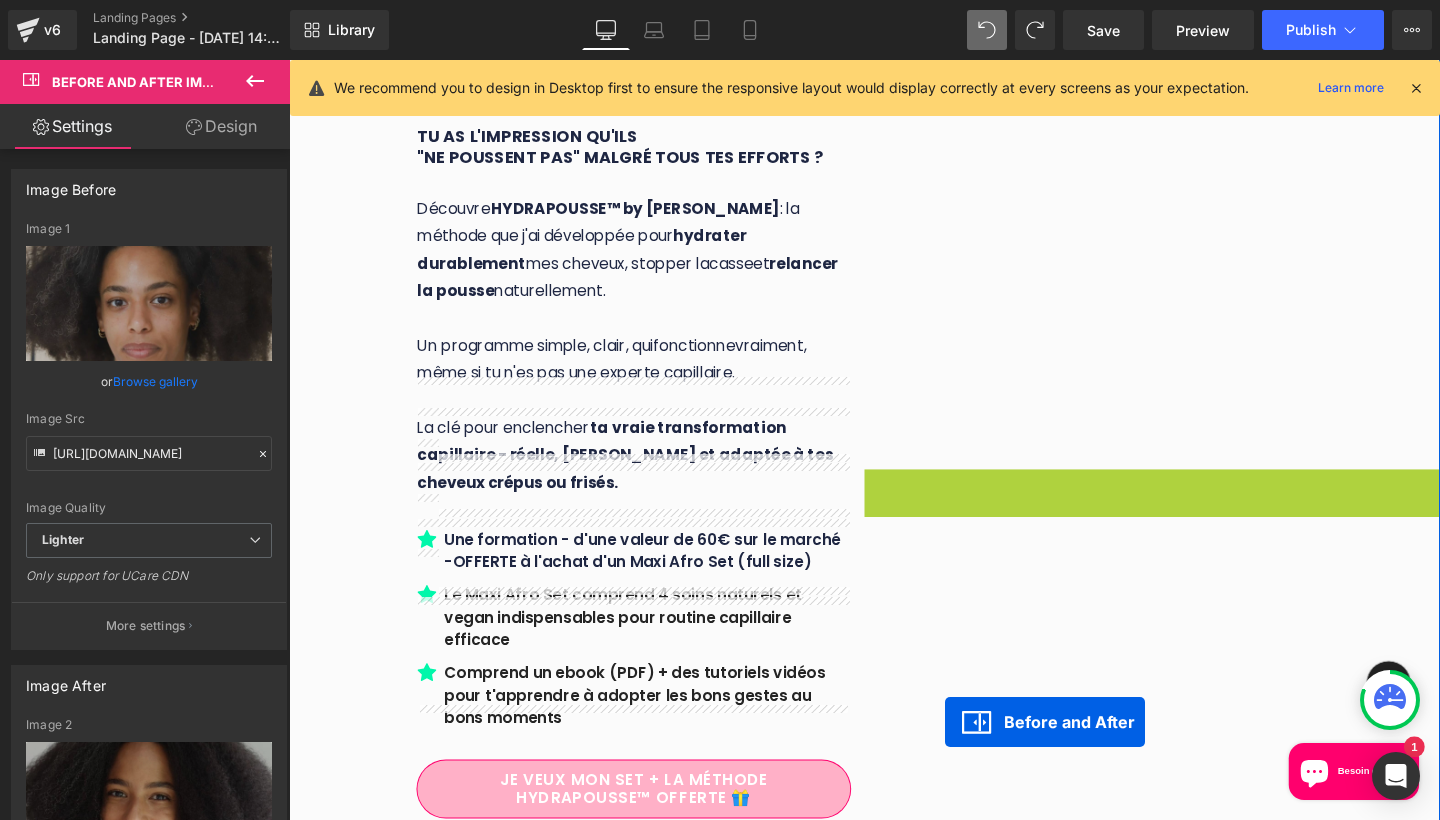 scroll, scrollTop: 400, scrollLeft: 0, axis: vertical 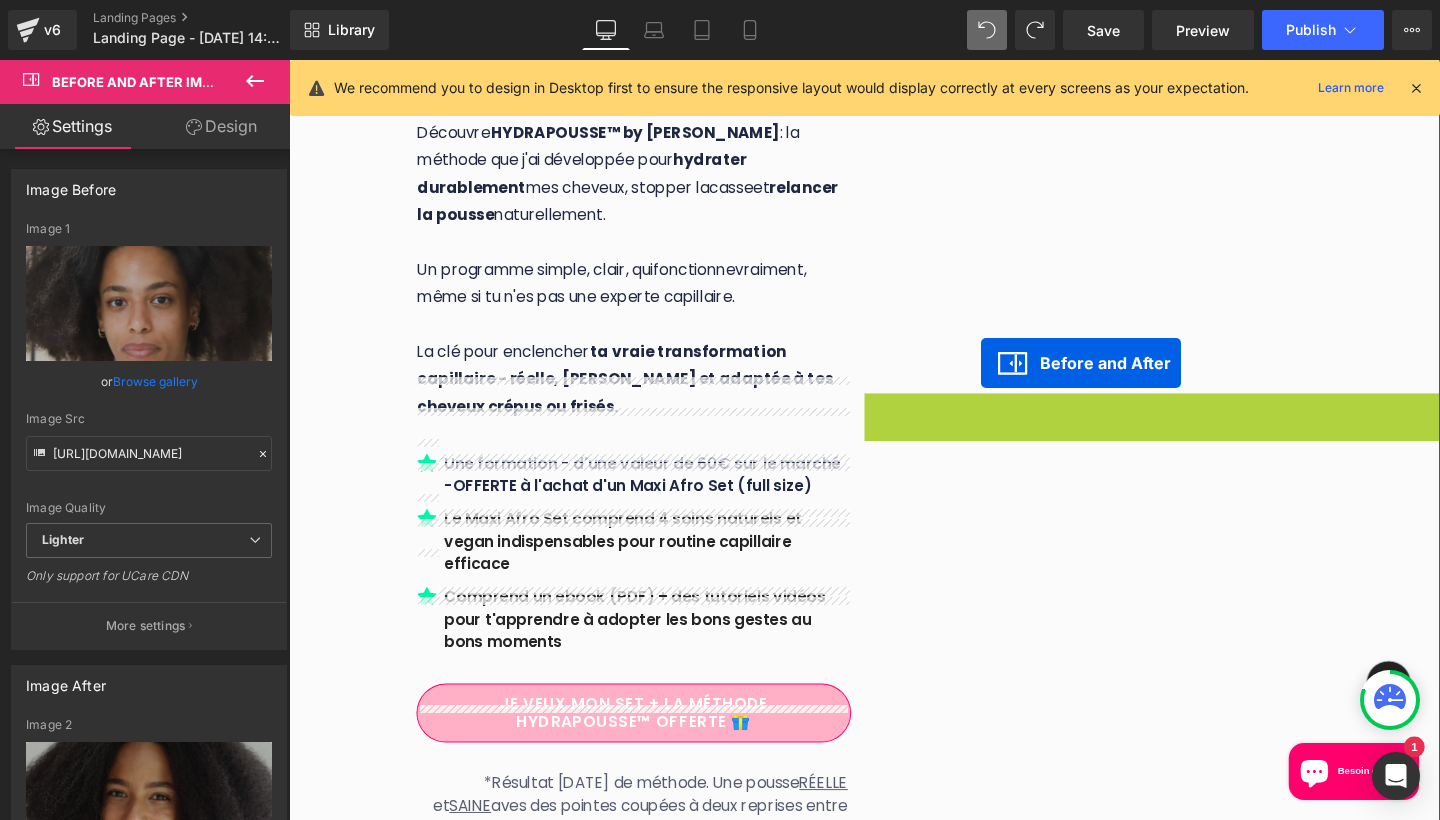 drag, startPoint x: 1093, startPoint y: 309, endPoint x: 1010, endPoint y: 383, distance: 111.19802 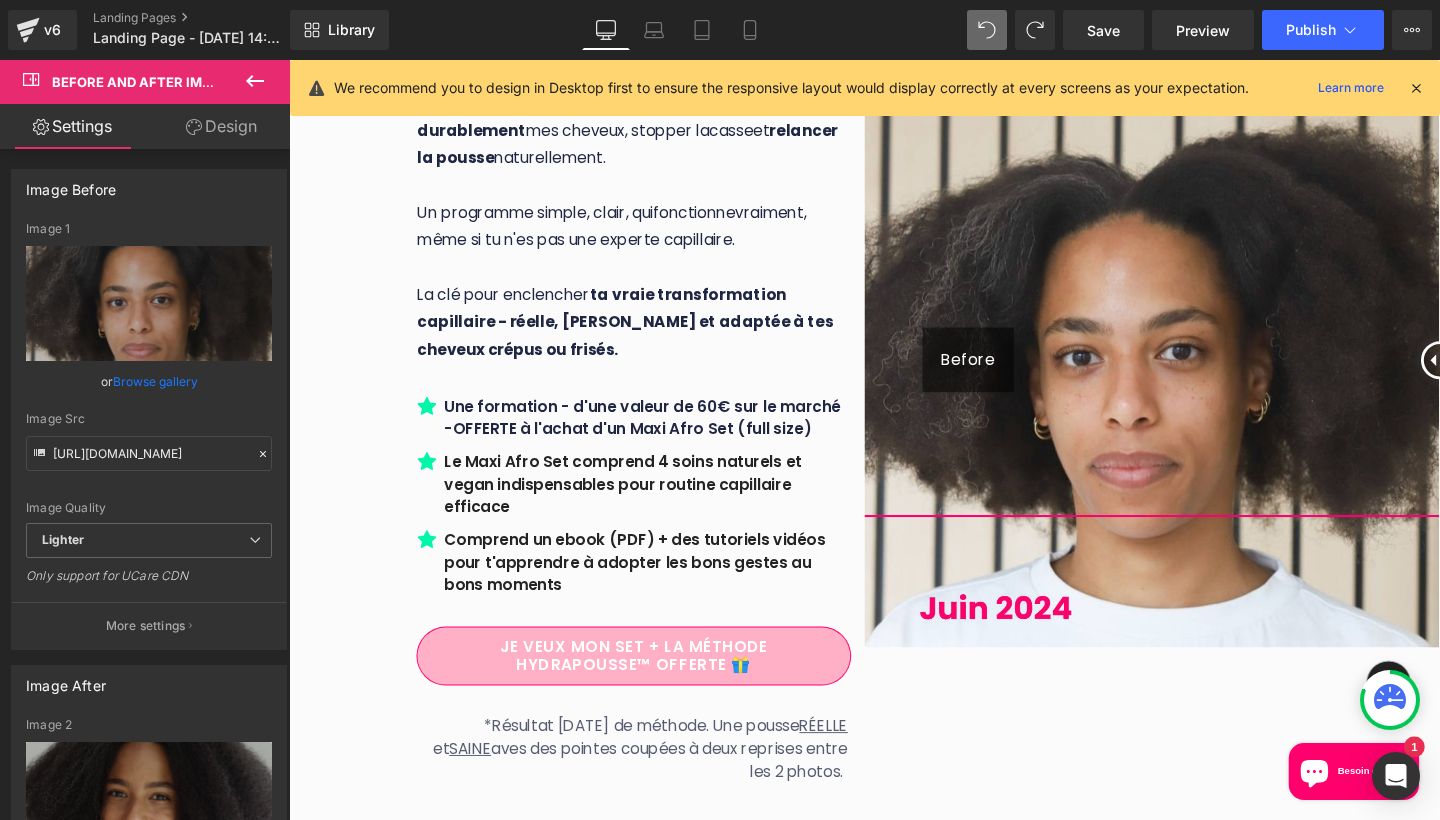 scroll, scrollTop: 453, scrollLeft: 0, axis: vertical 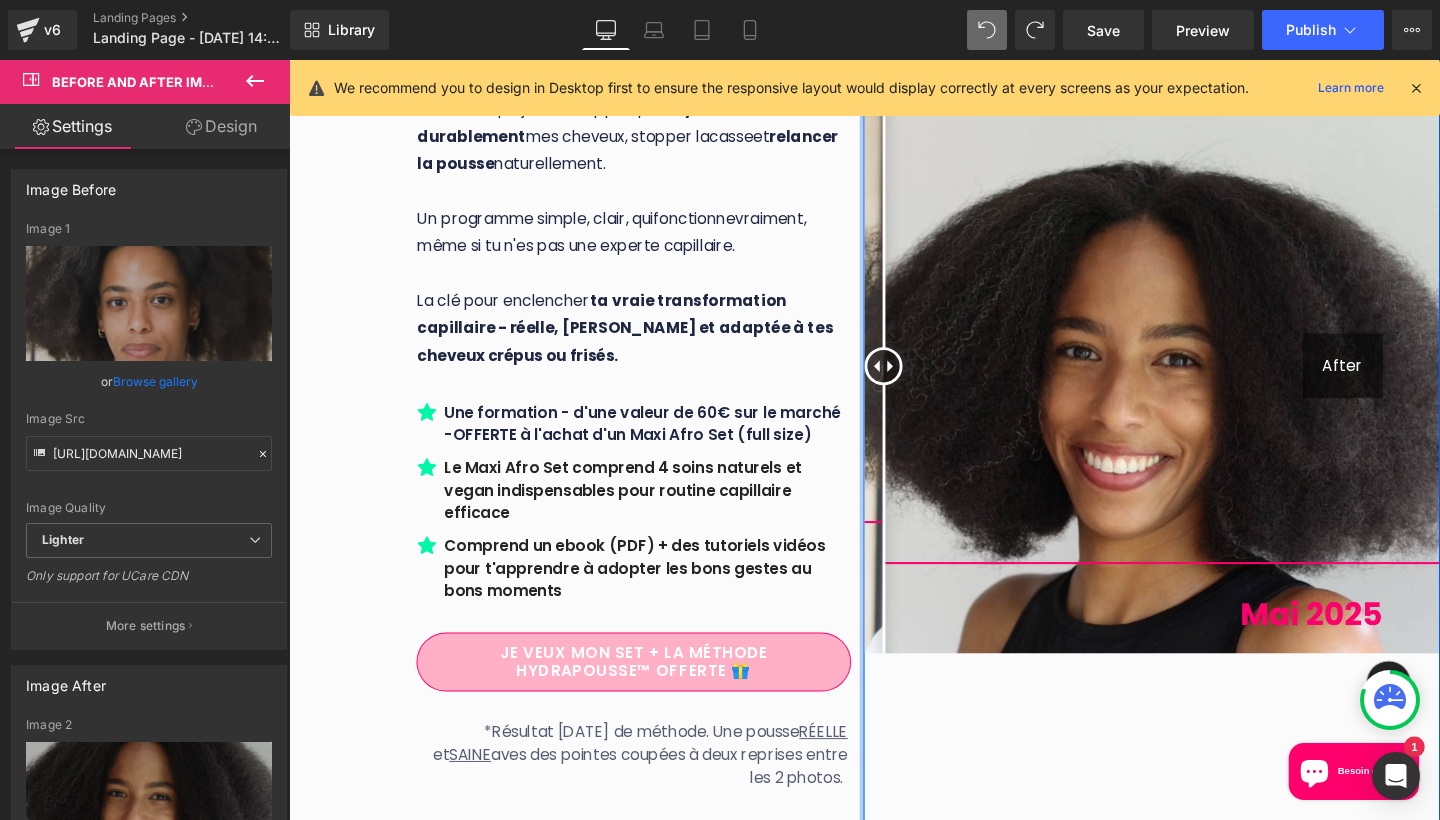 drag, startPoint x: 1487, startPoint y: 344, endPoint x: 882, endPoint y: 322, distance: 605.39984 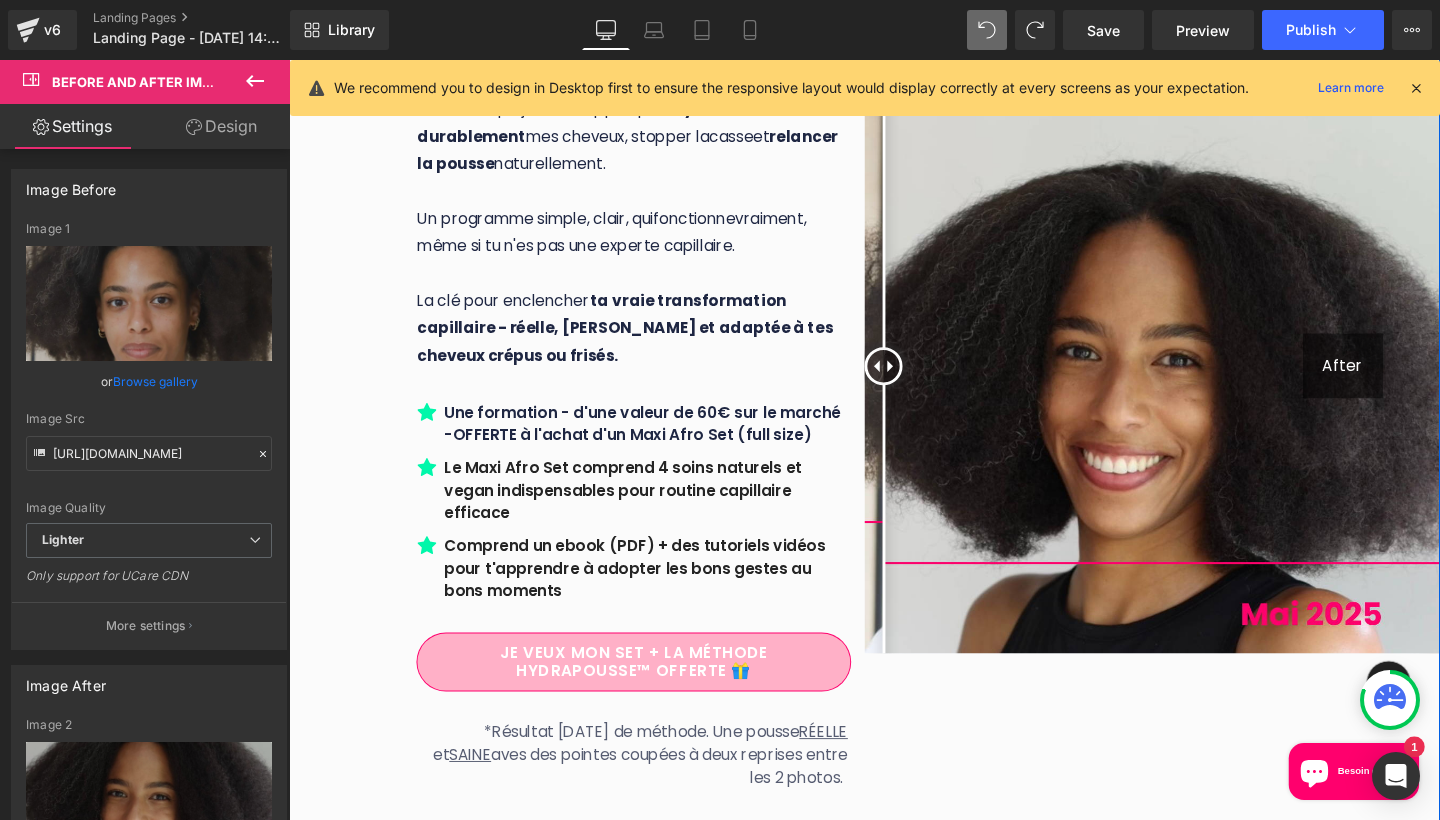 drag, startPoint x: 916, startPoint y: 339, endPoint x: 871, endPoint y: 349, distance: 46.09772 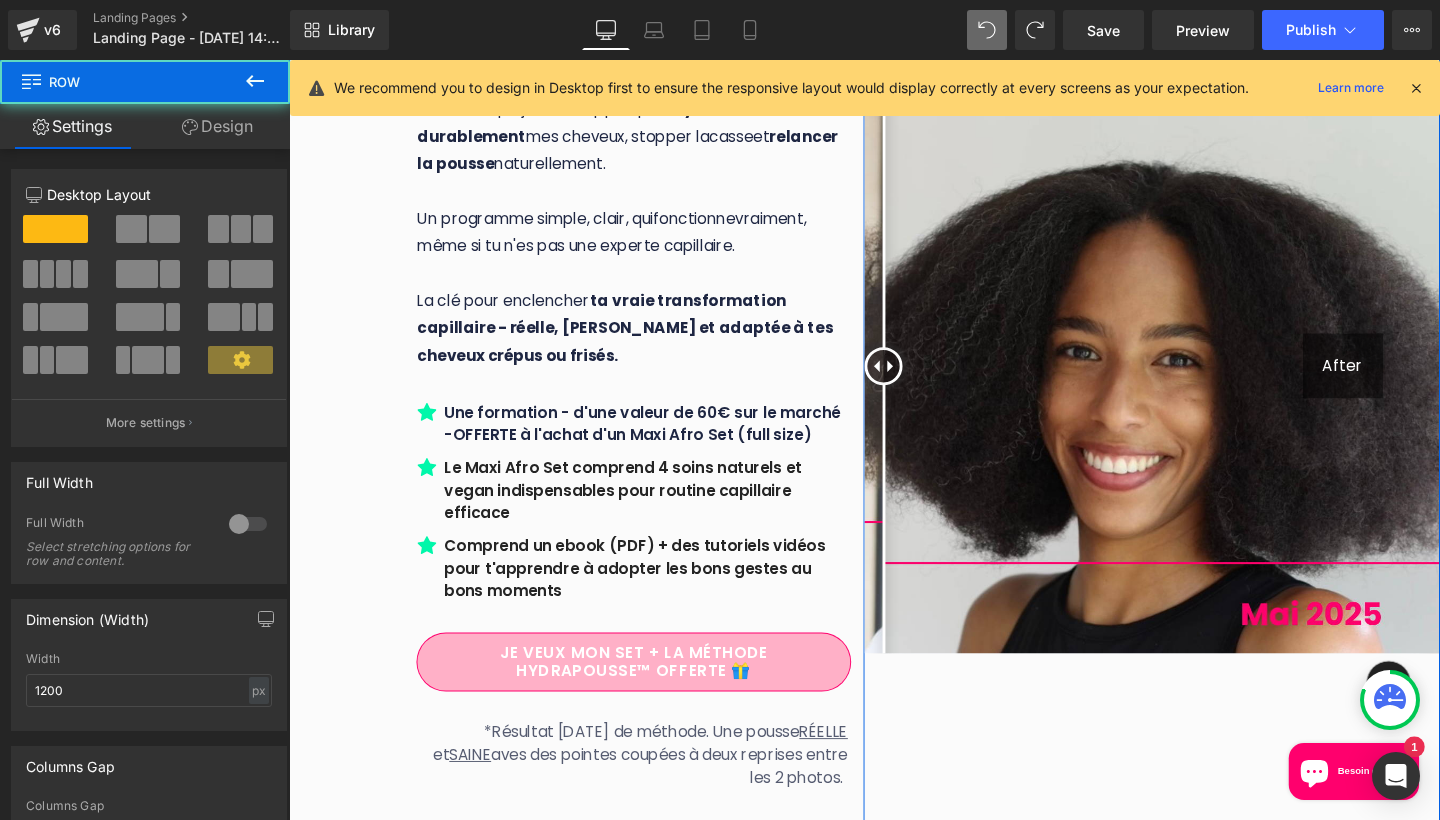 click on "TU as du mal à garder tes  cheveux AFRO  hydratÉS E ntre deux  shampoings ? Tu as l'impression qu'ILS "ne poussent pas" malgré tous tes efforts ? Découvre  HYDRAPOUSSE™ by Penja  : la méthode que j'ai développée pour  hydrater durablement  mes cheveux, stopper la  casse  et  relancer la pousse  naturellement.  Un programme simple, clair, qui  fonctionne  vraiment, même si tu n'es pas une experte capillaire.  La clé pour enclencher  ta   vraie transformation capillaire - réelle, saine et adaptée à tes cheveux crépus ou frisés.  Heading
Icon
Une formation - d'une valeur de 60€ sur le marché -OFFERTE à l'achat d'un Maxi Afro Set (full size)
Text Block
Icon
Text Block" at bounding box center (591, 382) 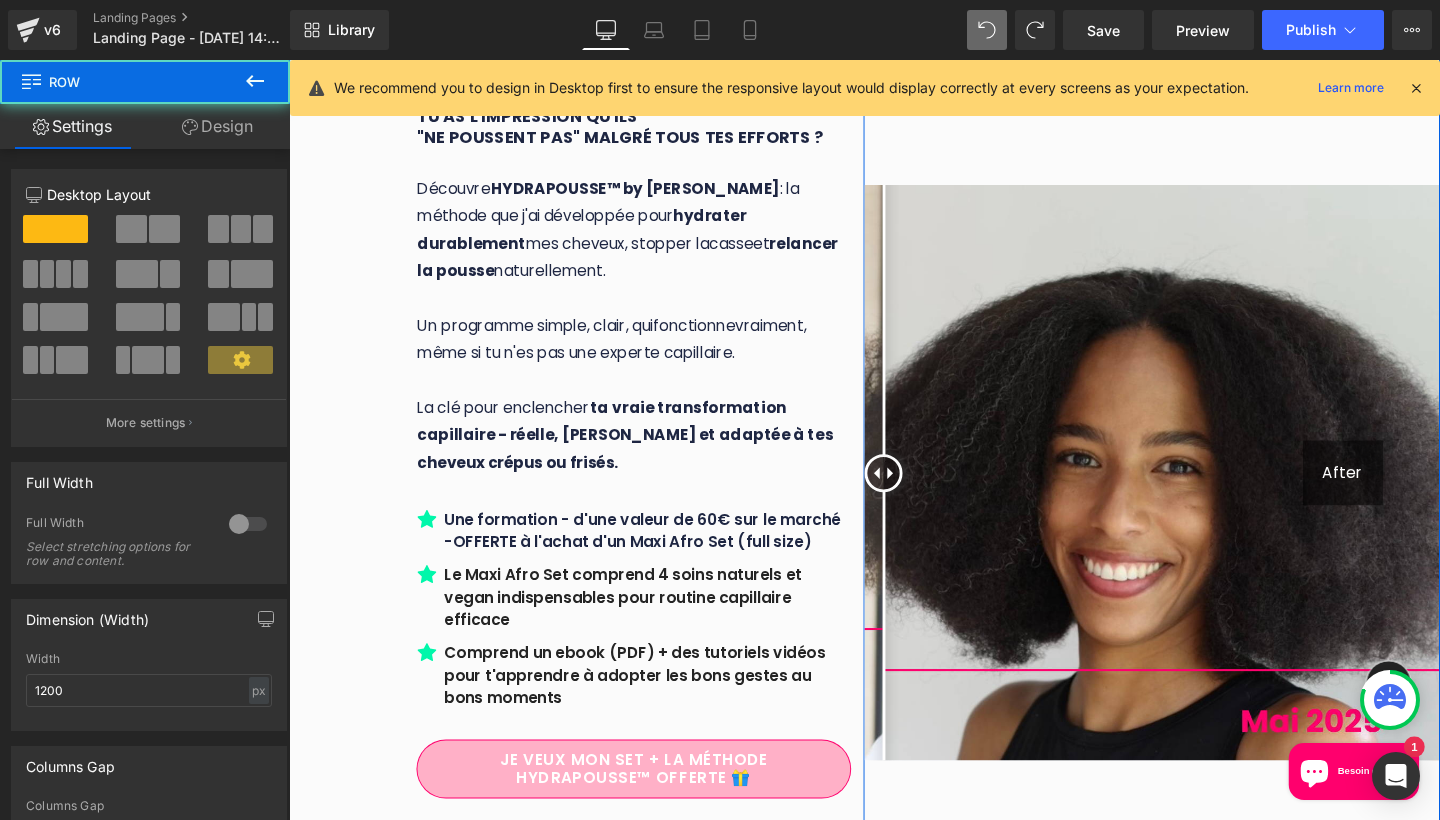 scroll, scrollTop: 334, scrollLeft: 0, axis: vertical 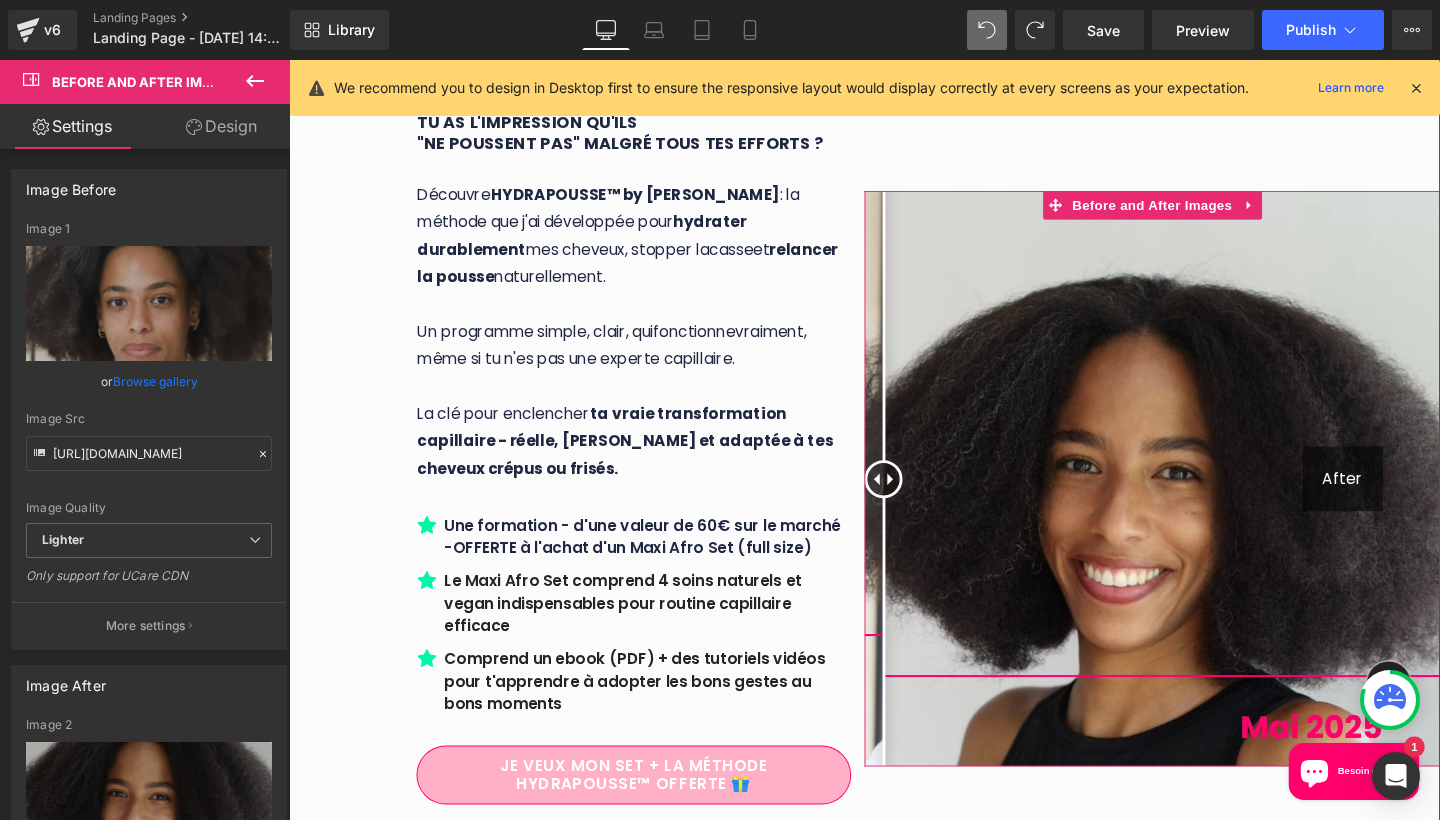 drag, startPoint x: 909, startPoint y: 462, endPoint x: 910, endPoint y: 505, distance: 43.011627 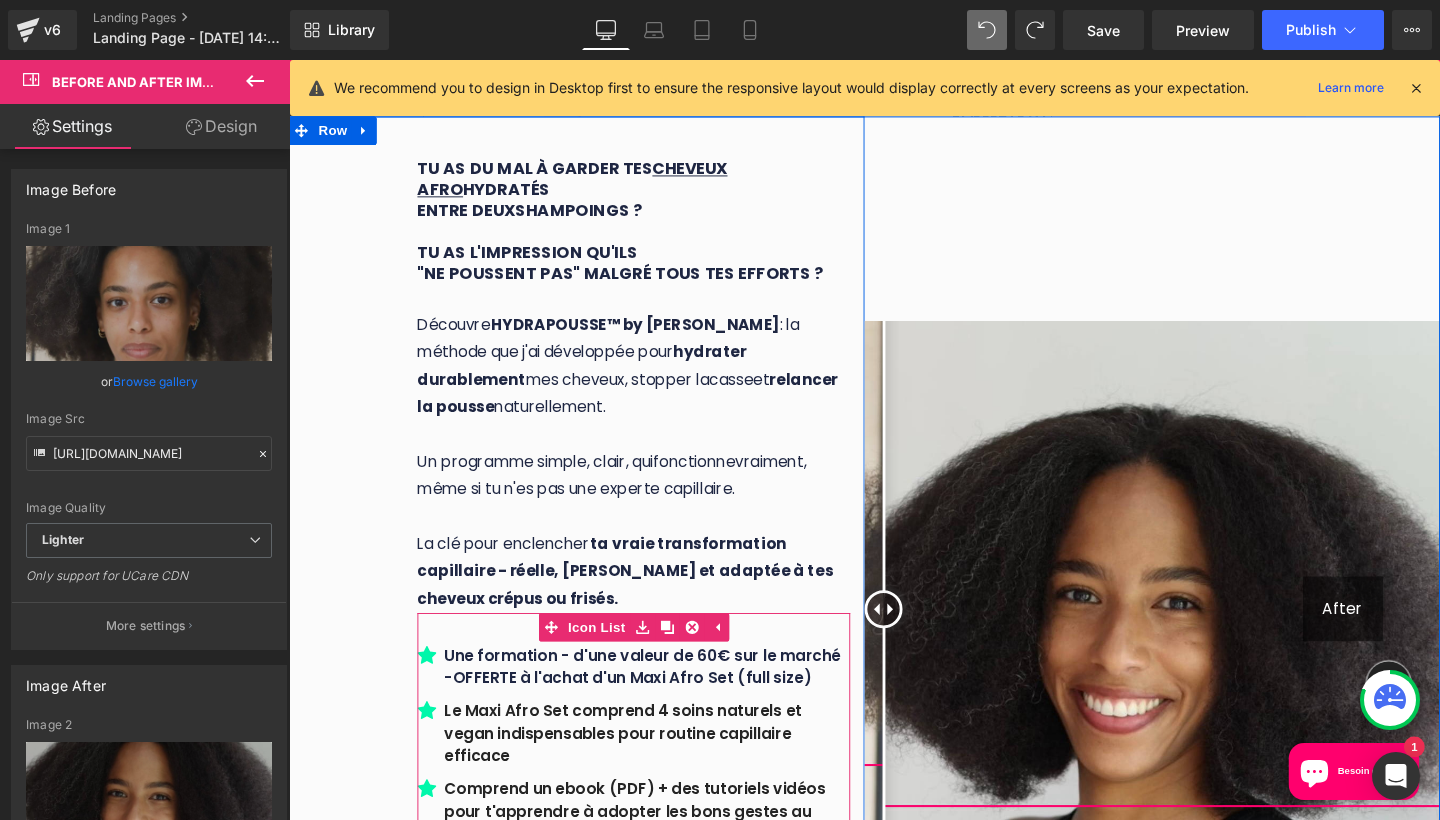 scroll, scrollTop: 177, scrollLeft: 0, axis: vertical 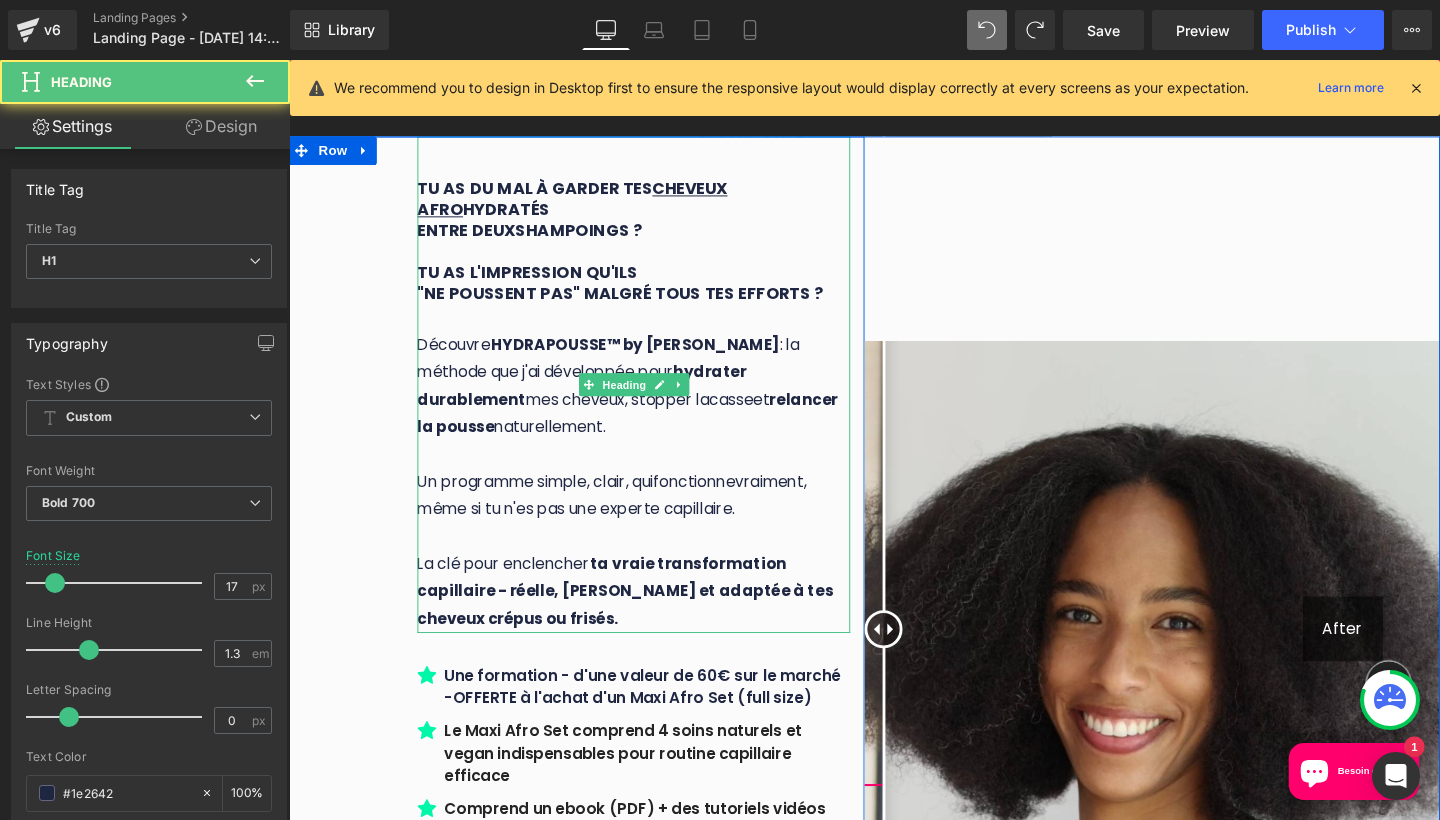 click on "TU as du mal à garder tes  cheveux AFRO  hydratÉS" at bounding box center [651, 206] 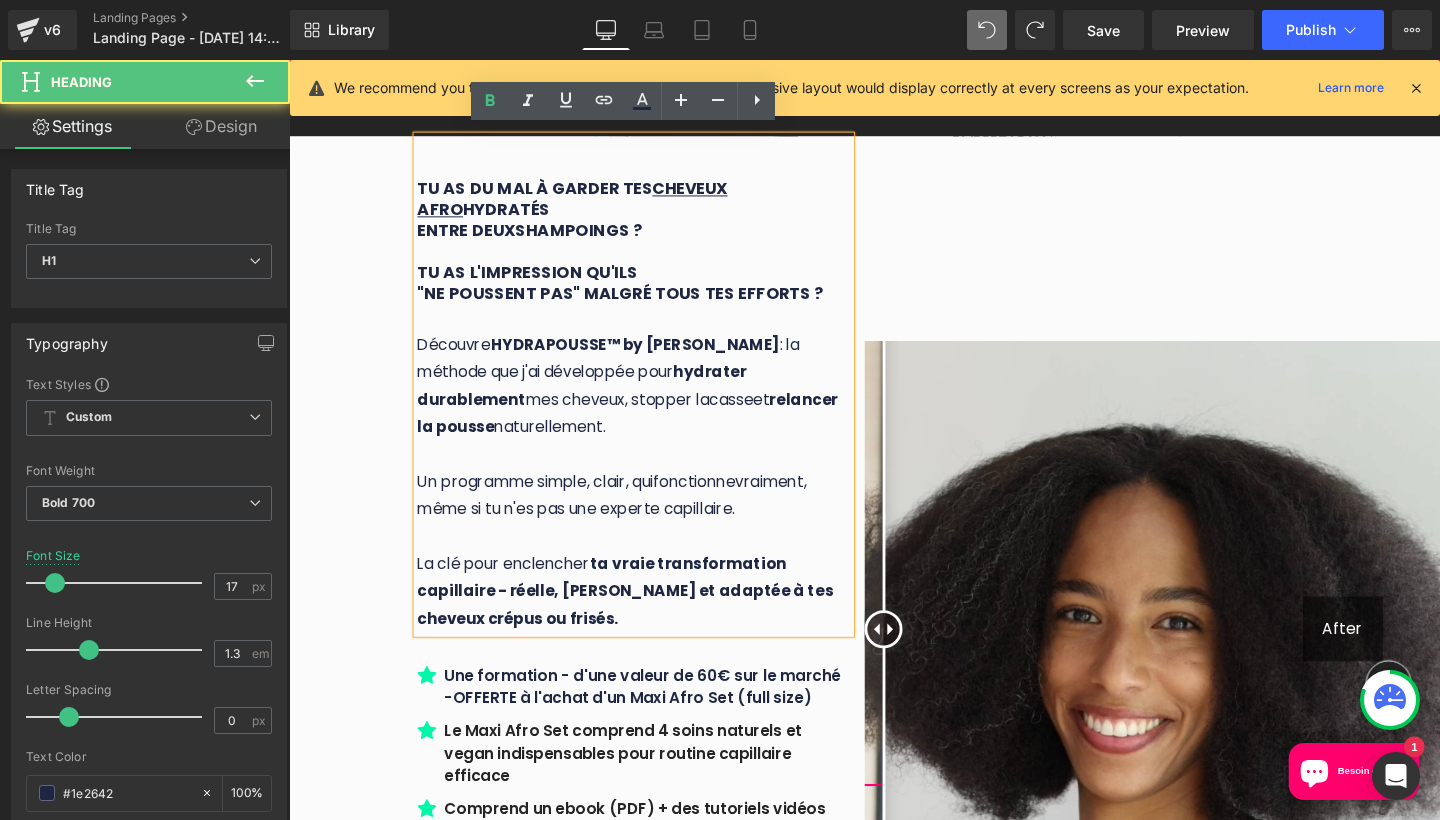 click at bounding box center (651, 261) 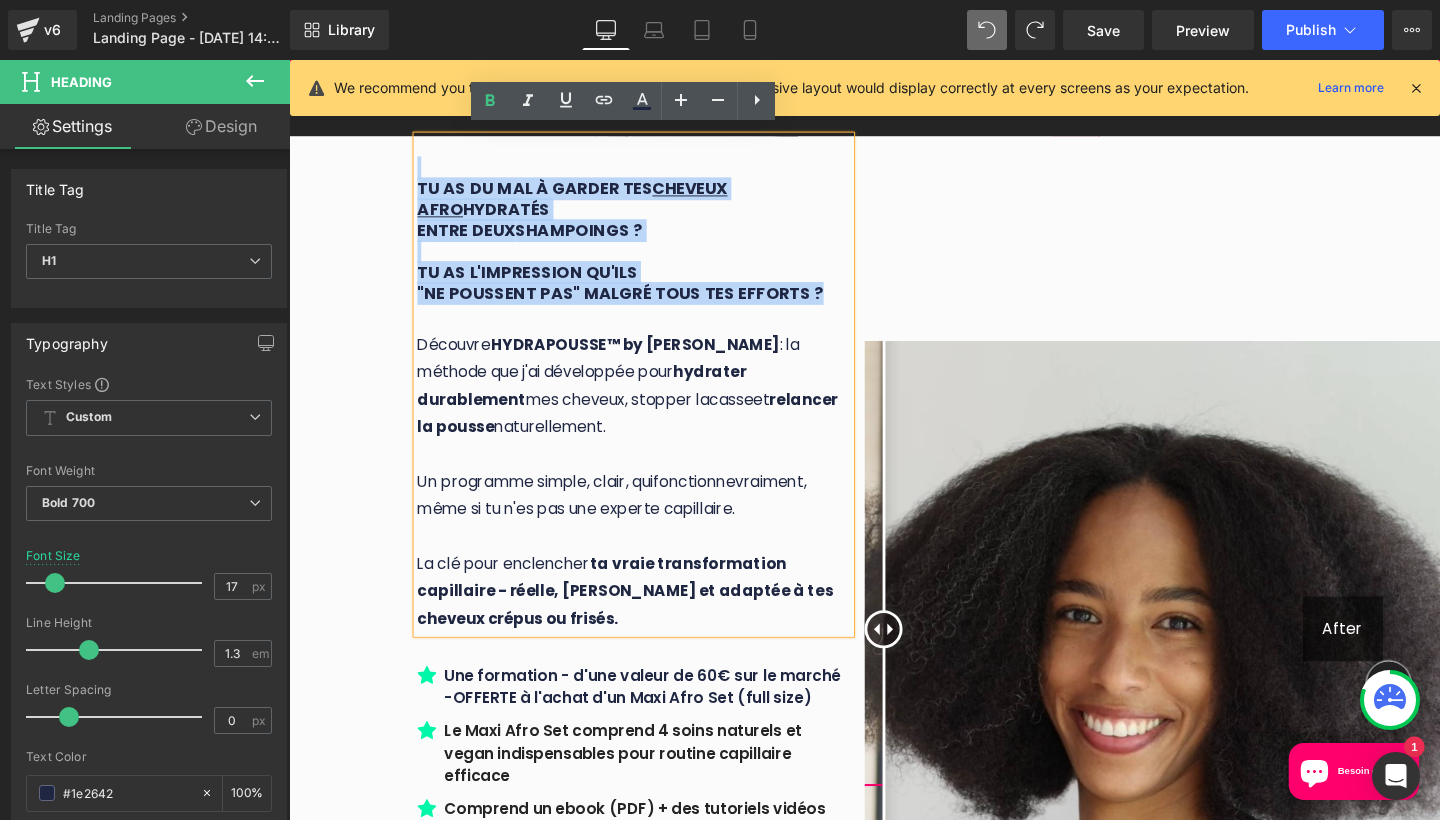 drag, startPoint x: 830, startPoint y: 293, endPoint x: 408, endPoint y: 158, distance: 443.06772 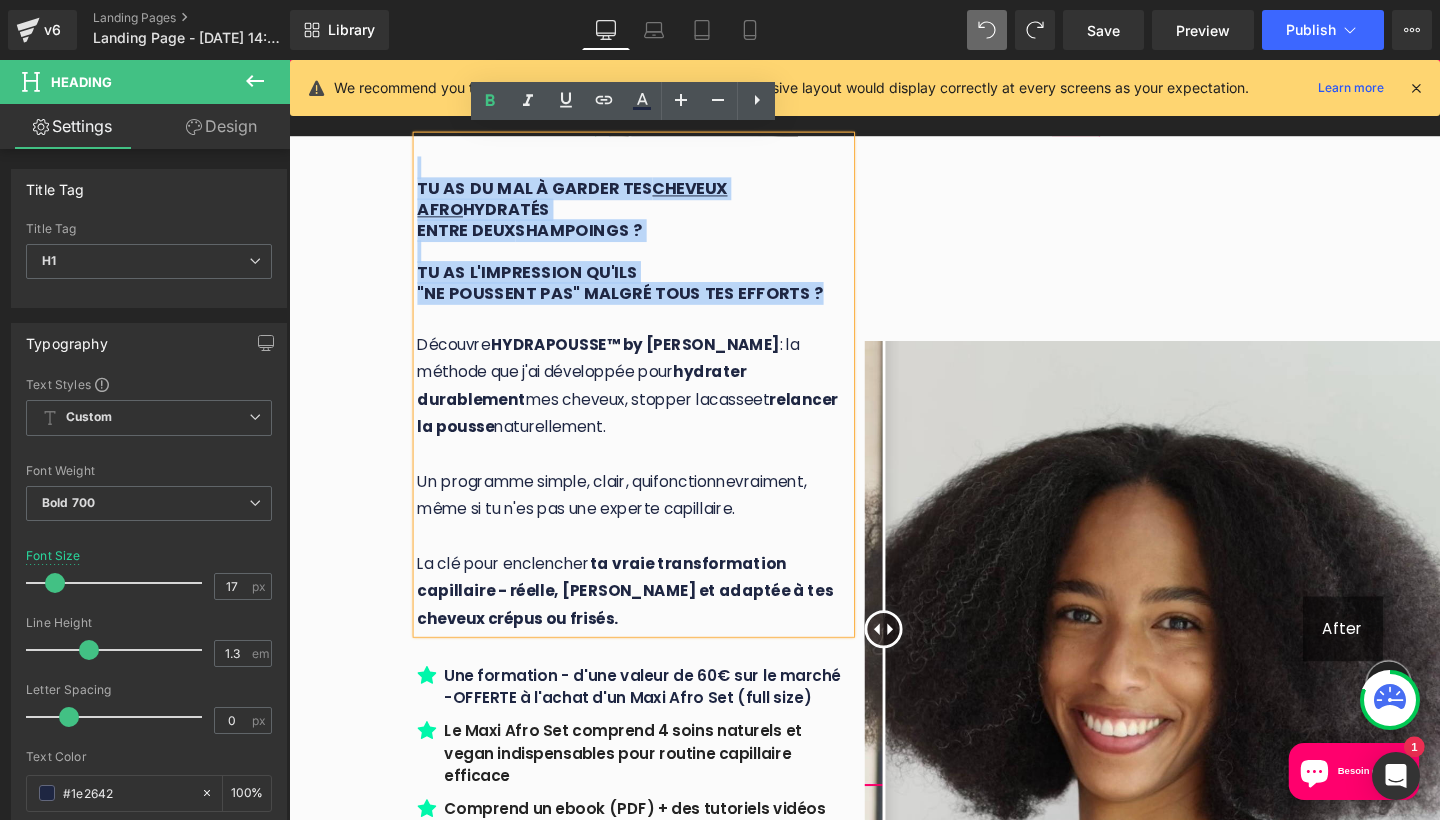 click on "TU as du mal à garder tes  cheveux AFRO  hydratÉS E ntre deux  shampoings ? Tu as l'impression qu'ILS "ne poussent pas" malgré tous tes efforts ? Découvre  HYDRAPOUSSE™ by Penja  : la méthode que j'ai développée pour  hydrater durablement  mes cheveux, stopper la  casse  et  relancer la pousse  naturellement.  Un programme simple, clair, qui  fonctionne  vraiment, même si tu n'es pas une experte capillaire.  La clé pour enclencher  ta   vraie transformation capillaire - réelle, saine et adaptée à tes cheveux crépus ou frisés.  Heading
Icon
Une formation - d'une valeur de 60€ sur le marché -OFFERTE à l'achat d'un Maxi Afro Set (full size)
Text Block
Icon
Text Block" at bounding box center (651, 658) 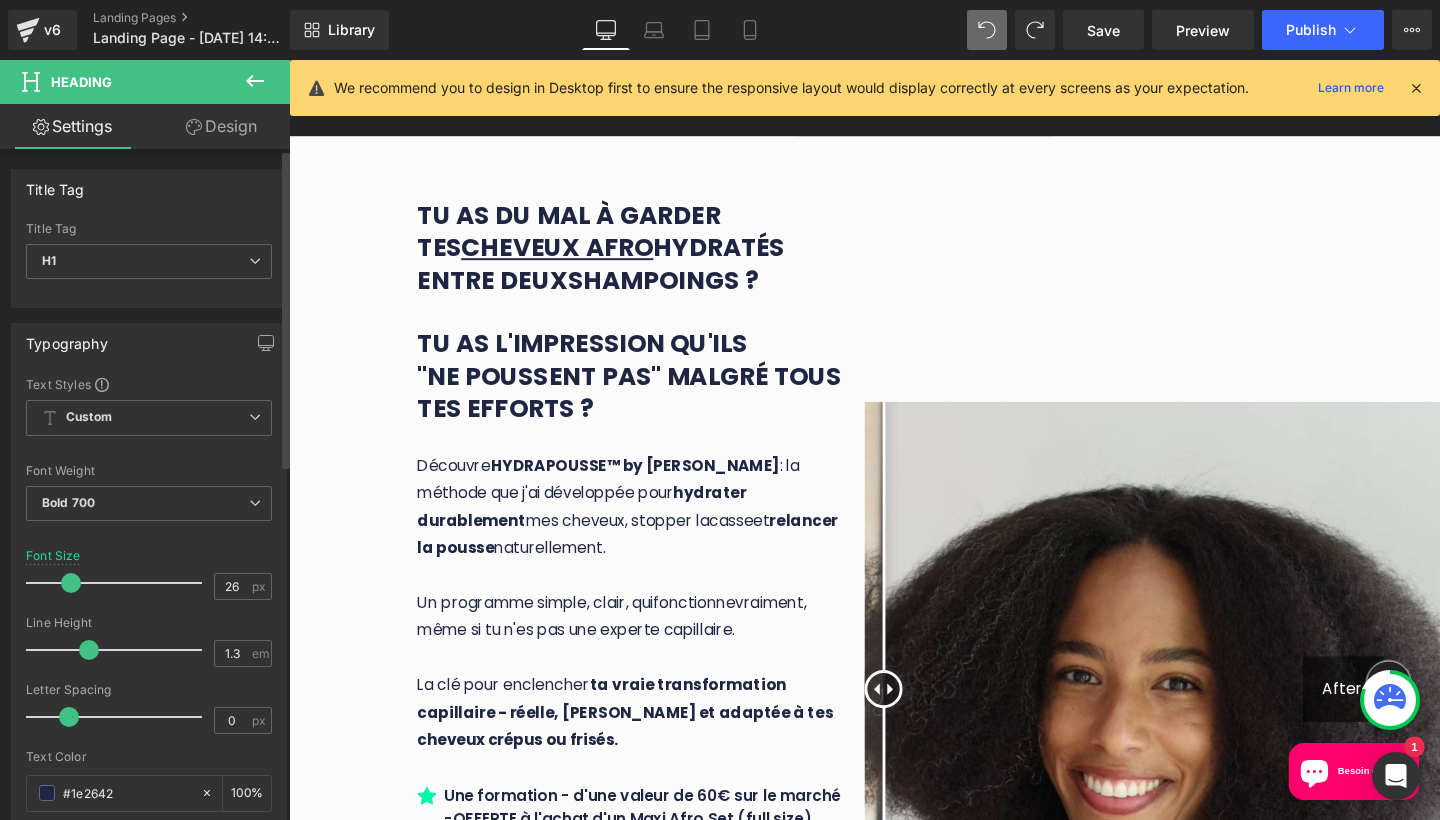 type on "25" 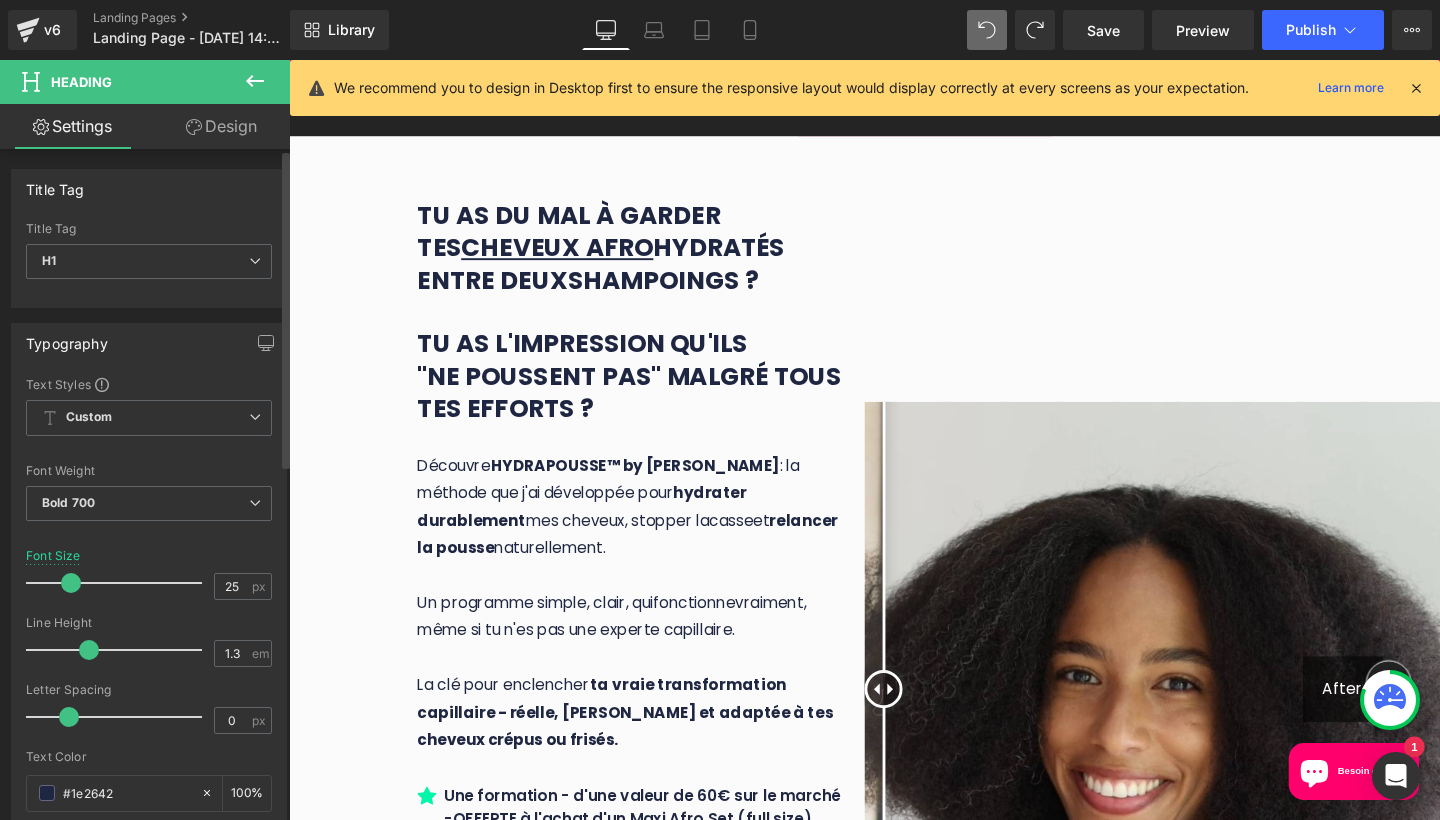drag, startPoint x: 55, startPoint y: 579, endPoint x: 69, endPoint y: 574, distance: 14.866069 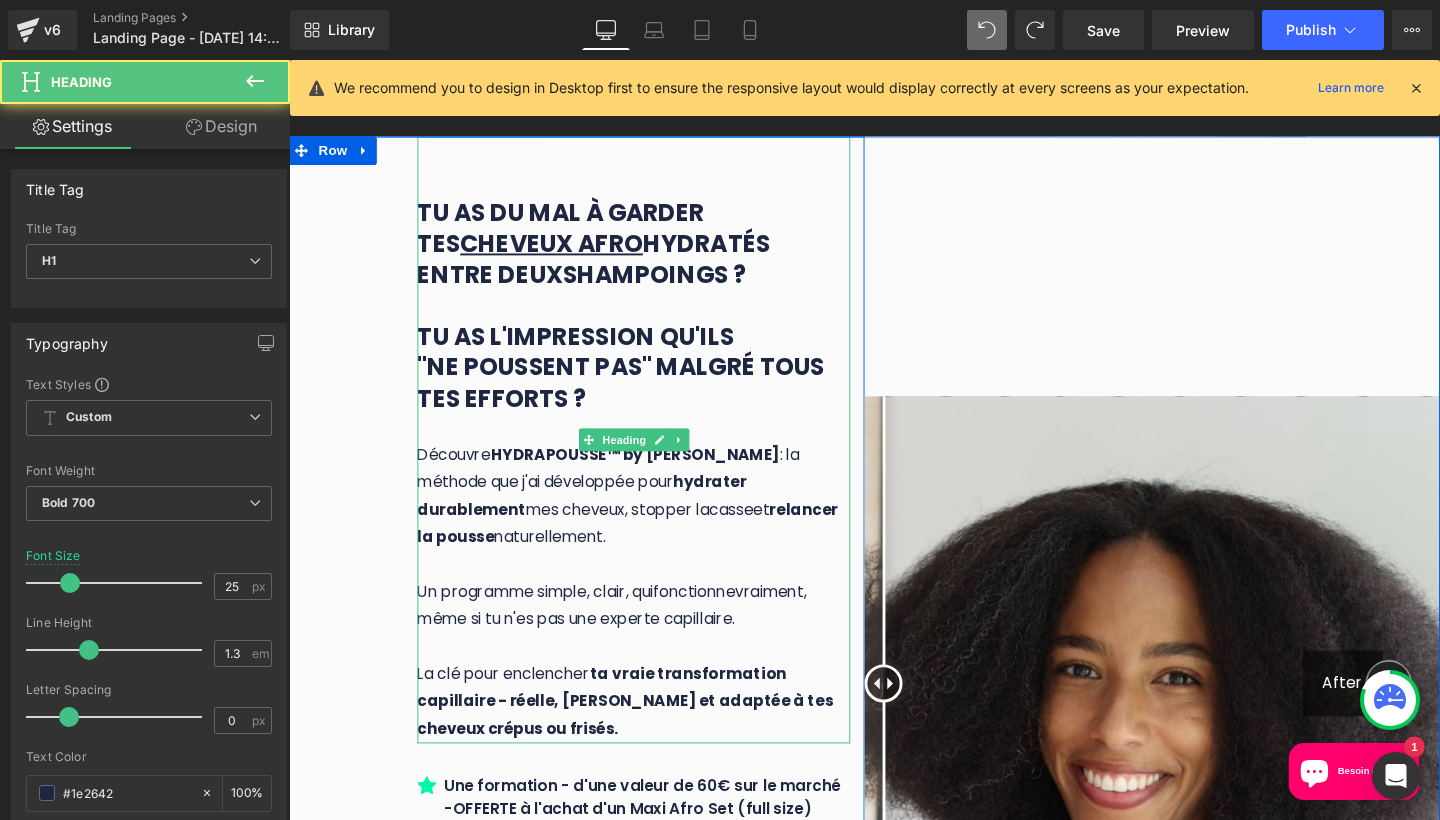 click at bounding box center (651, 318) 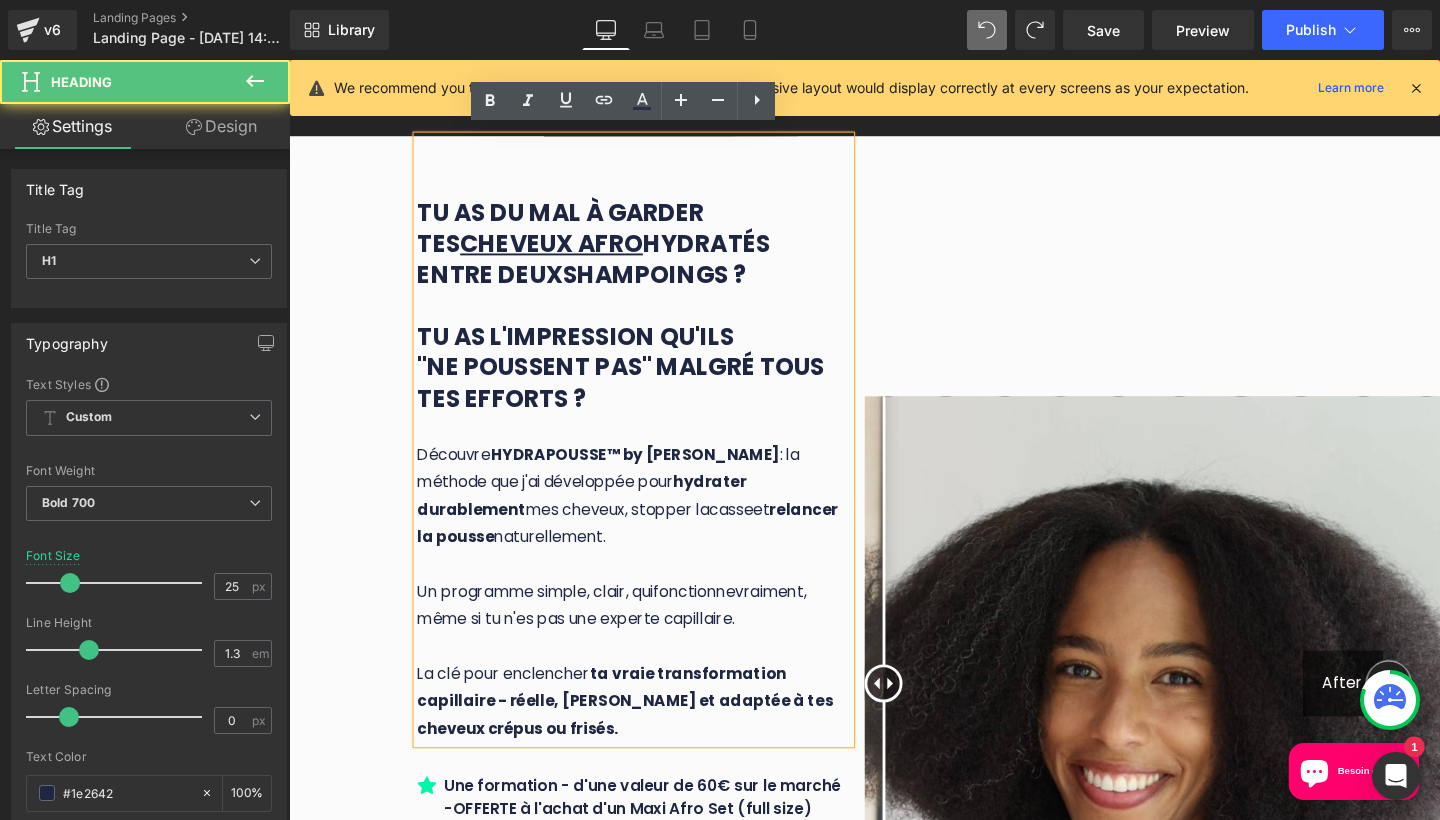 click on "TU as du mal à garder tes  cheveux AFRO  hydratÉS" at bounding box center (651, 237) 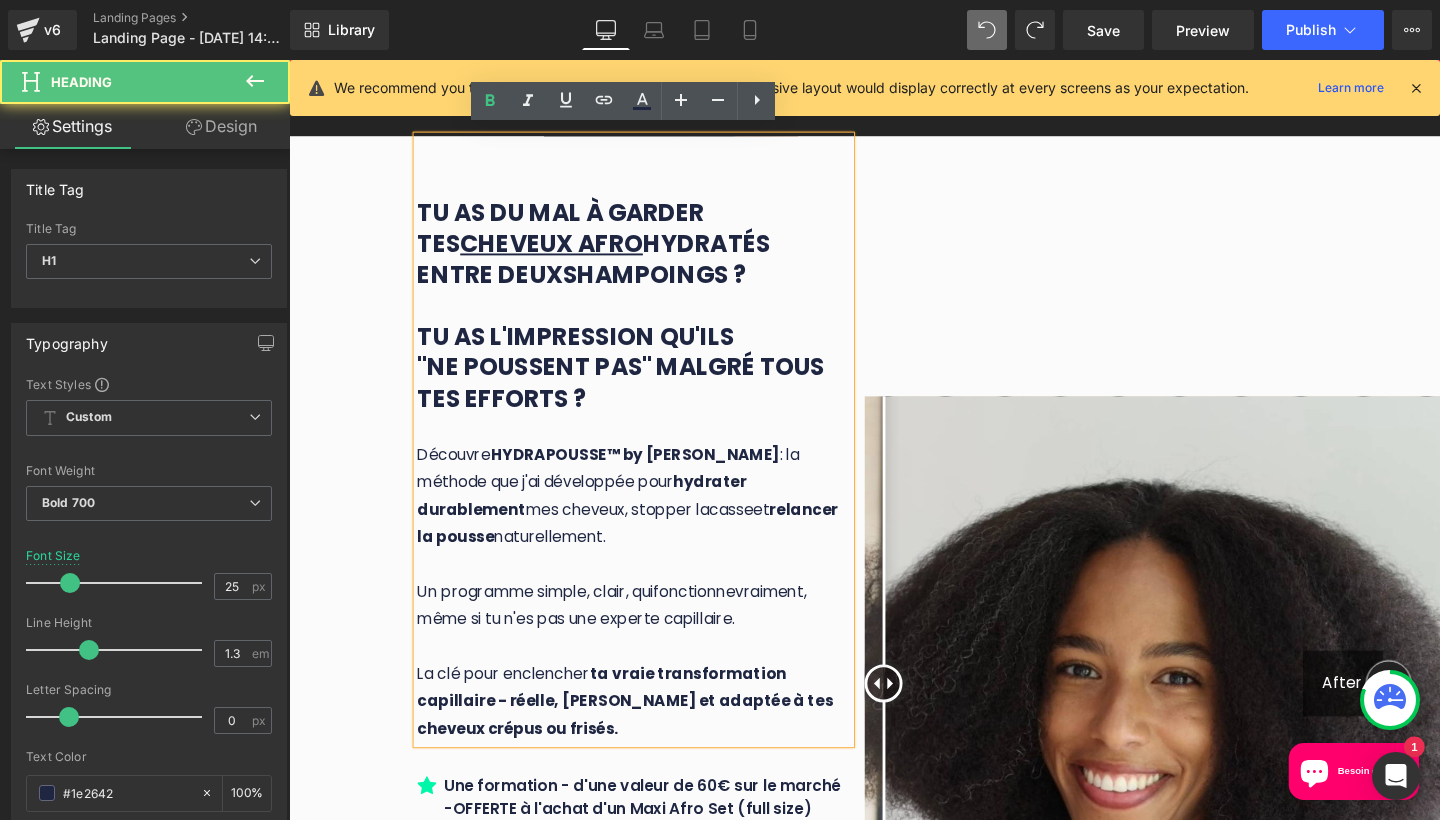 type 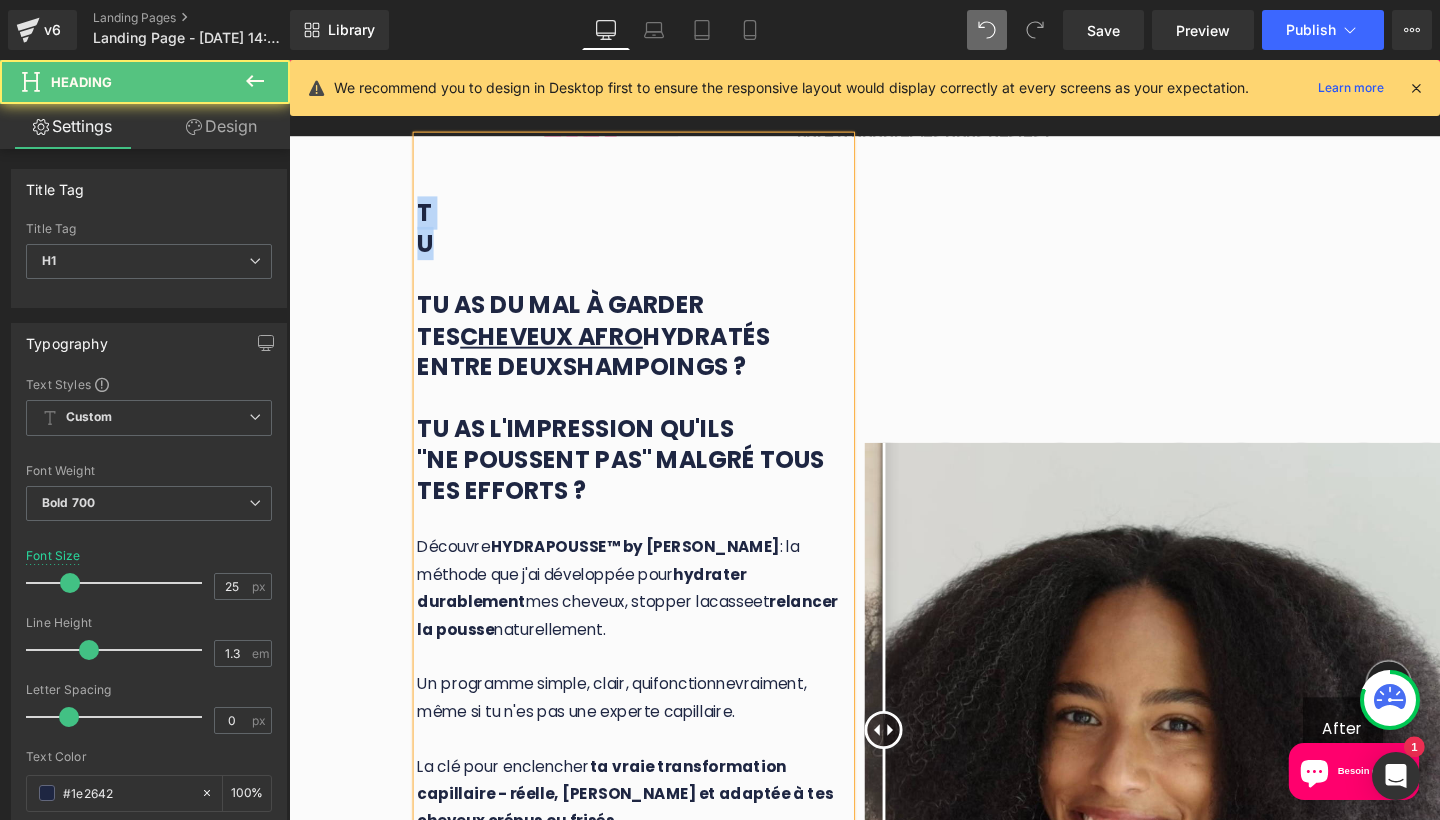 drag, startPoint x: 469, startPoint y: 248, endPoint x: 421, endPoint y: 209, distance: 61.846584 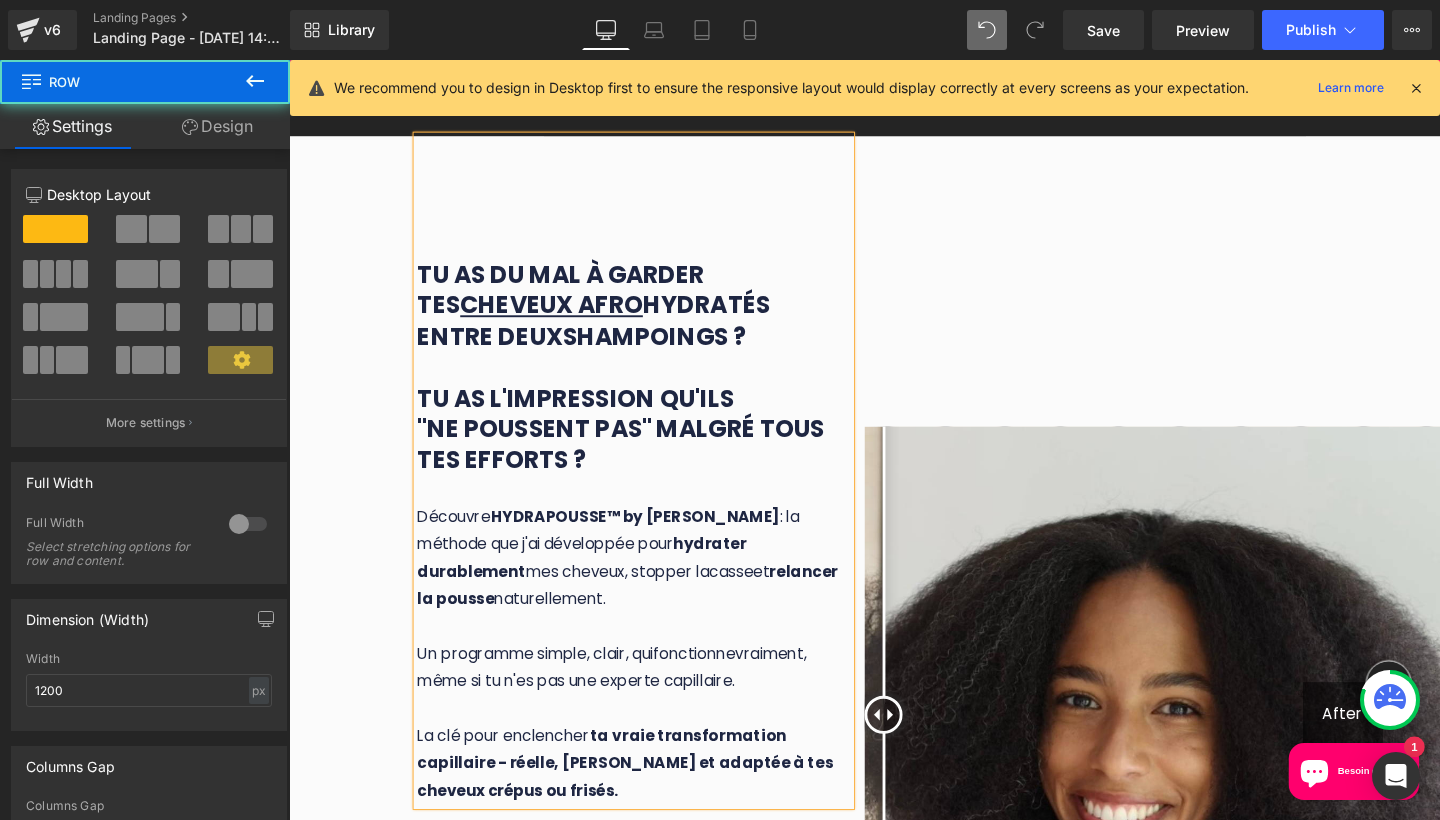 click on "TU as du mal à garder tes  cheveux AFRO  hydratÉS E ntre deux  shampoings ? Tu as l'impression qu'ILS "ne poussent pas" malgré tous tes efforts ? Découvre  HYDRAPOUSSE™ by Penja  : la méthode que j'ai développée pour  hydrater durablement  mes cheveux, stopper la  casse  et  relancer la pousse  naturellement.  Un programme simple, clair, qui  fonctionne  vraiment, même si tu n'es pas une experte capillaire.  La clé pour enclencher  ta   vraie transformation capillaire - réelle, saine et adaptée à tes cheveux crépus ou frisés.  Heading
Icon
Une formation - d'une valeur de 60€ sur le marché -OFFERTE à l'achat d'un Maxi Afro Set (full size)
Text Block
Icon
Text Block" at bounding box center (591, 748) 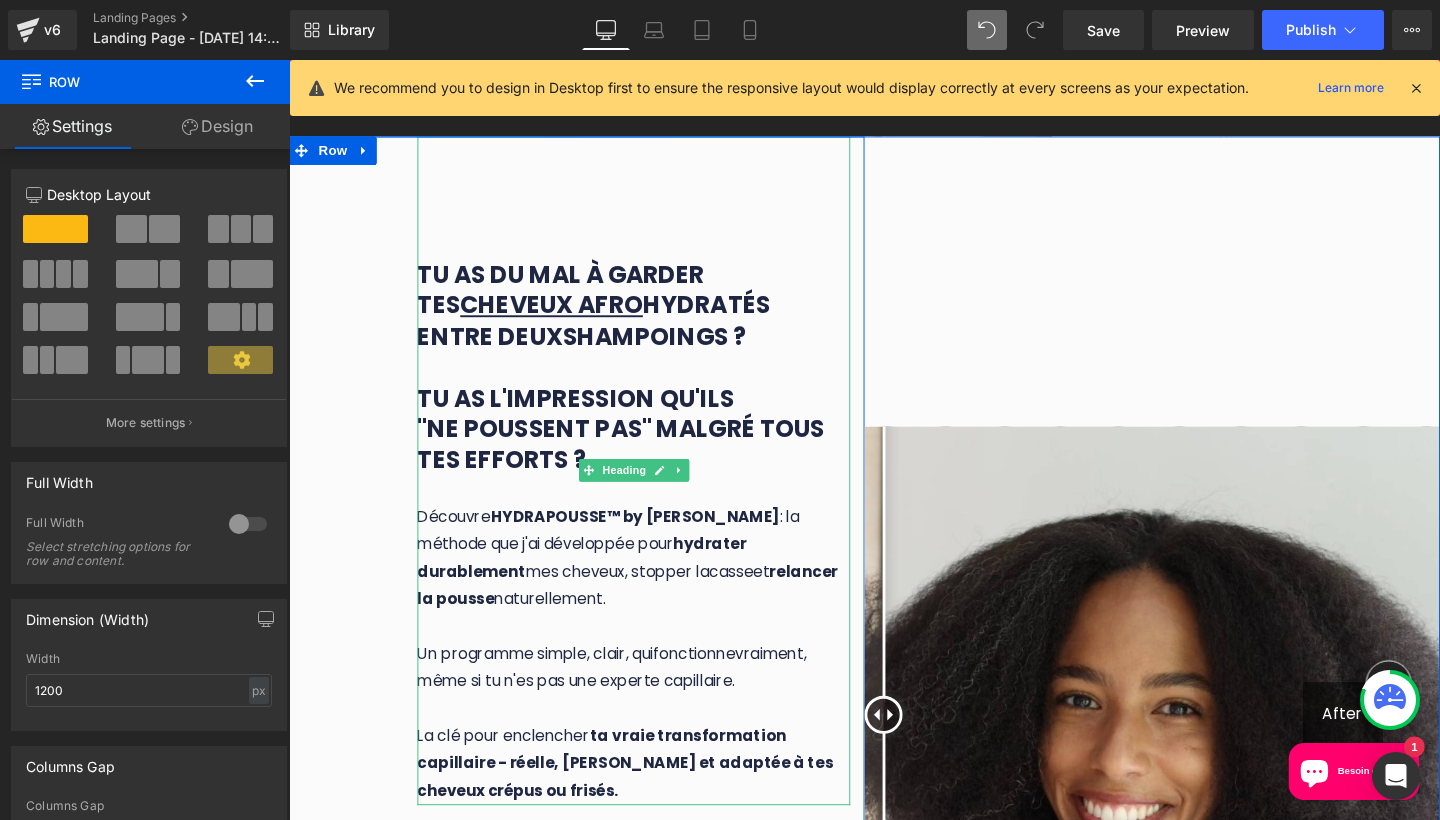 click on "TU as du mal à garder tes  cheveux AFRO  hydratÉS" at bounding box center (651, 302) 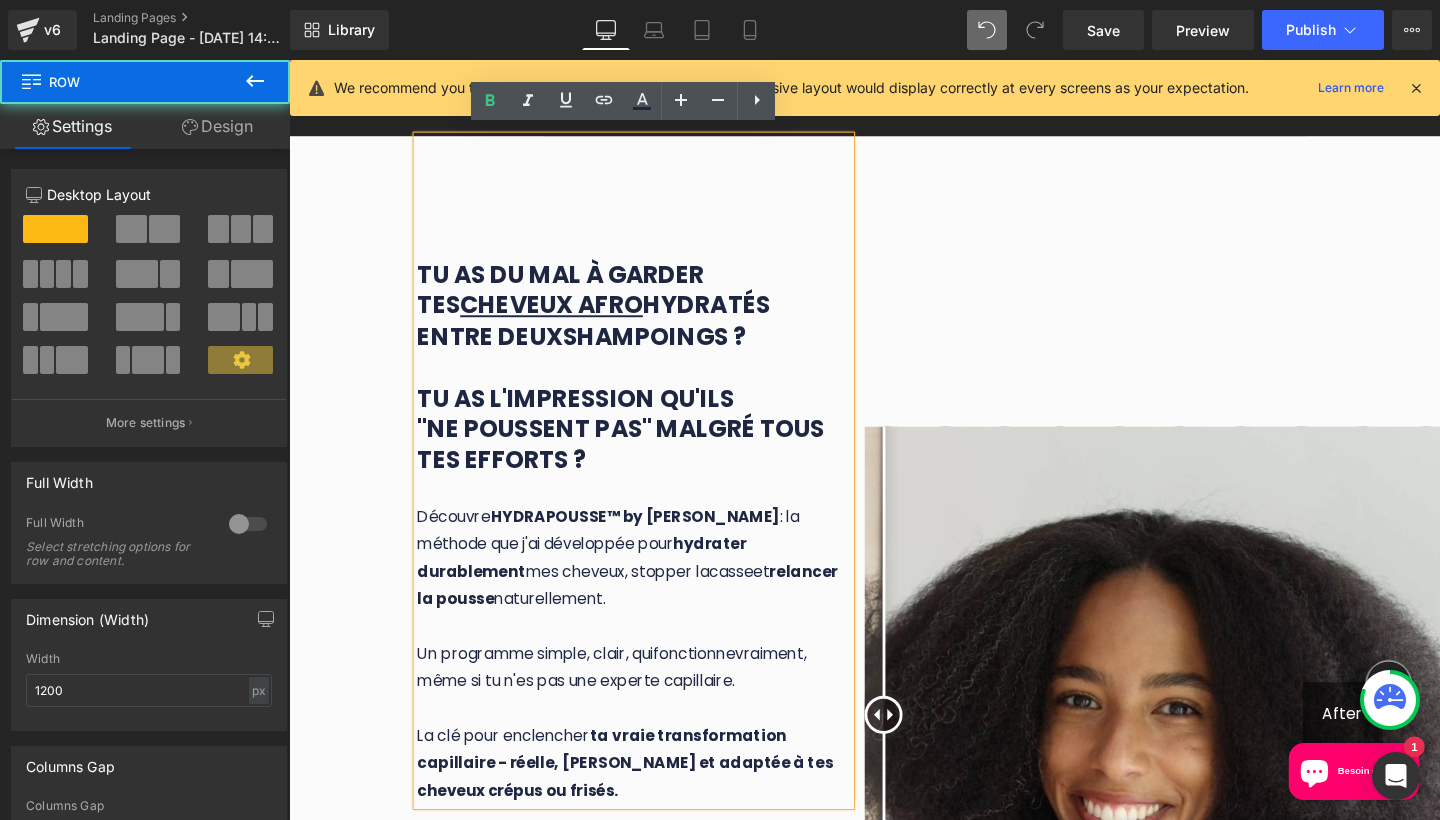 click on "TU as du mal à garder tes  cheveux AFRO  hydratÉS E ntre deux  shampoings ? Tu as l'impression qu'ILS "ne poussent pas" malgré tous tes efforts ? Découvre  HYDRAPOUSSE™ by Penja  : la méthode que j'ai développée pour  hydrater durablement  mes cheveux, stopper la  casse  et  relancer la pousse  naturellement.  Un programme simple, clair, qui  fonctionne  vraiment, même si tu n'es pas une experte capillaire.  La clé pour enclencher  ta   vraie transformation capillaire - réelle, saine et adaptée à tes cheveux crépus ou frisés.  Heading
Icon
Une formation - d'une valeur de 60€ sur le marché -OFFERTE à l'achat d'un Maxi Afro Set (full size)
Text Block
Icon
Text Block" at bounding box center (591, 748) 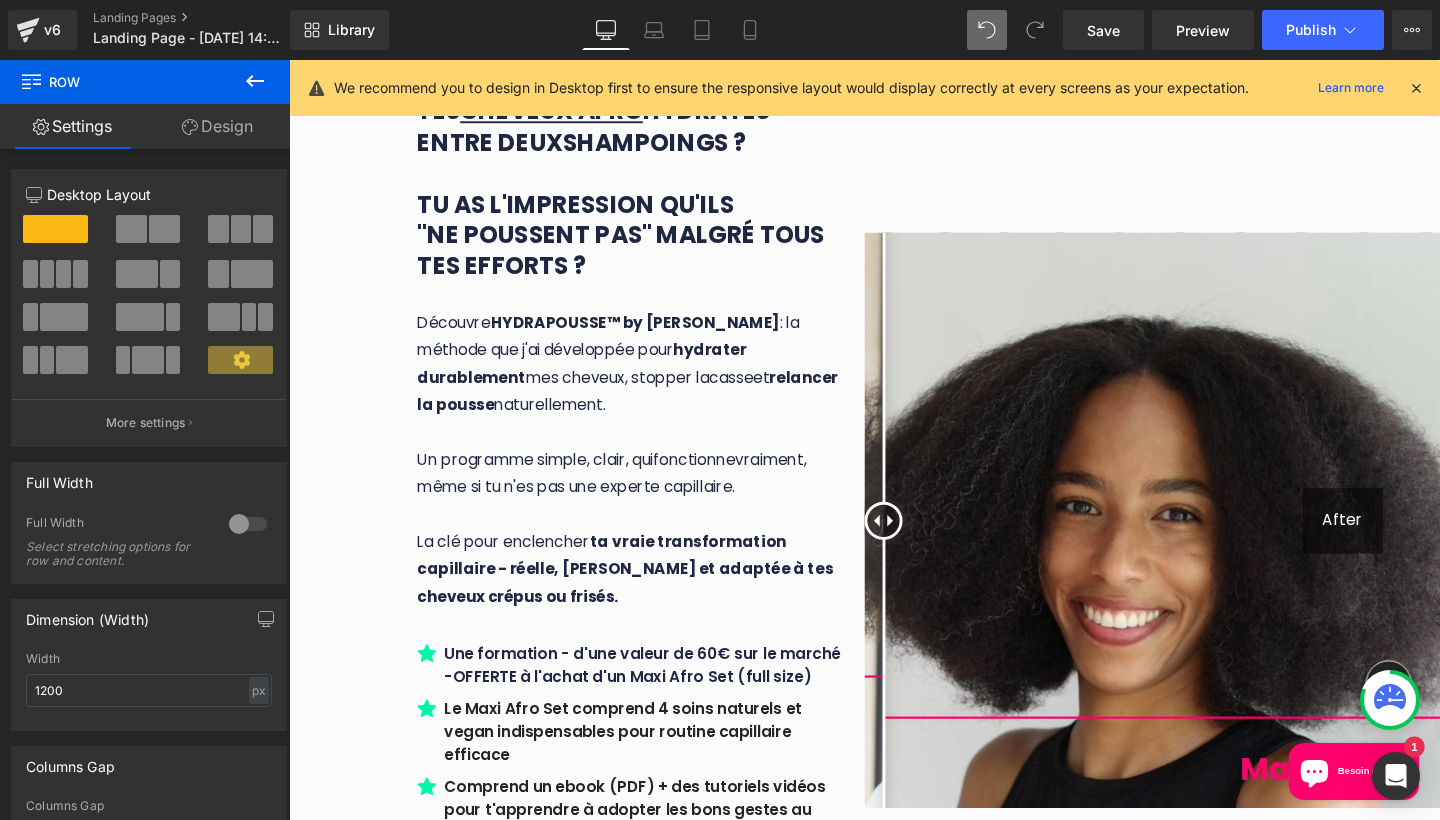 scroll, scrollTop: 383, scrollLeft: 0, axis: vertical 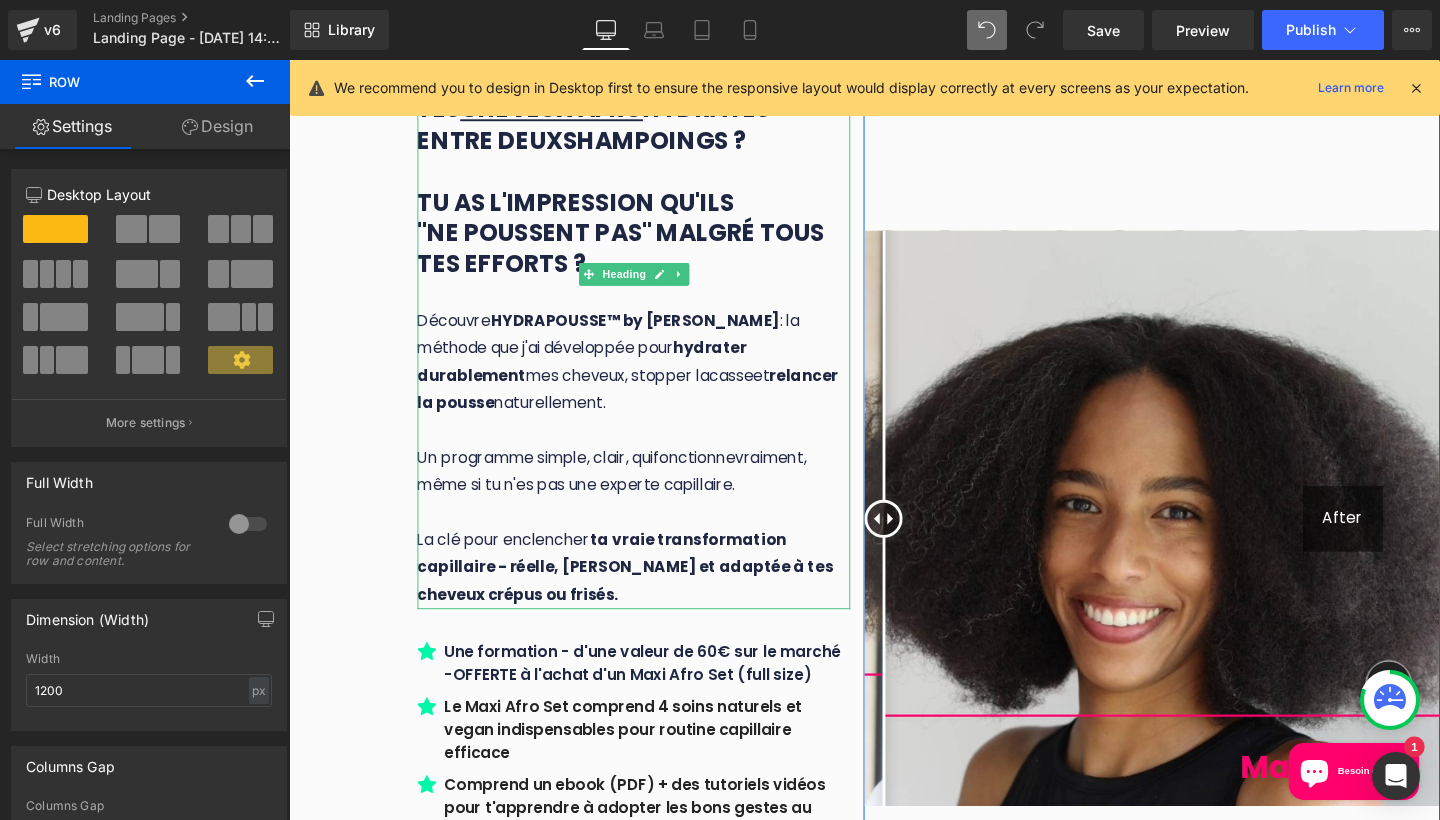 click on ": la méthode que j'ai développée pour" at bounding box center [625, 348] 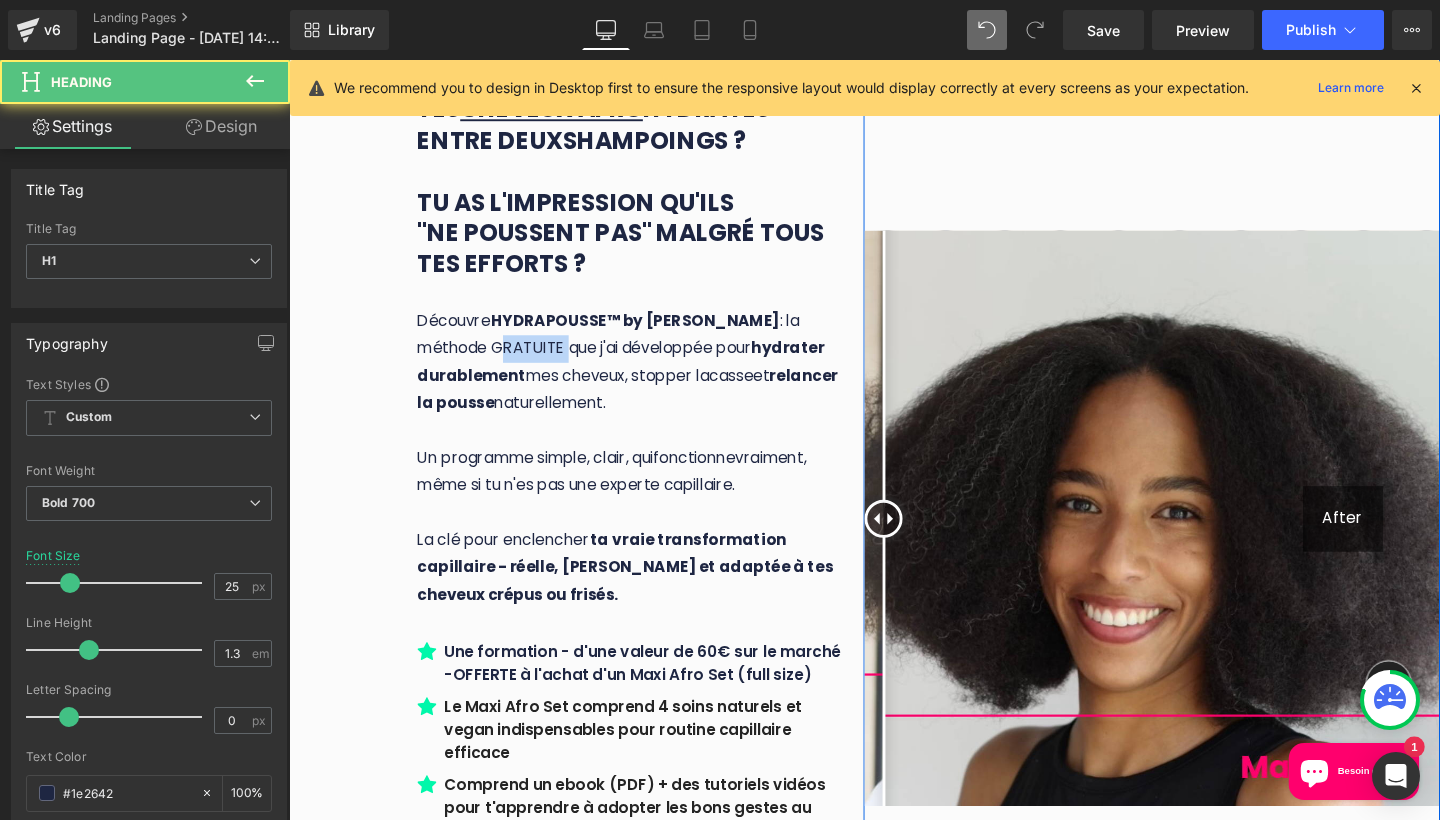 drag, startPoint x: 494, startPoint y: 343, endPoint x: 398, endPoint y: 345, distance: 96.02083 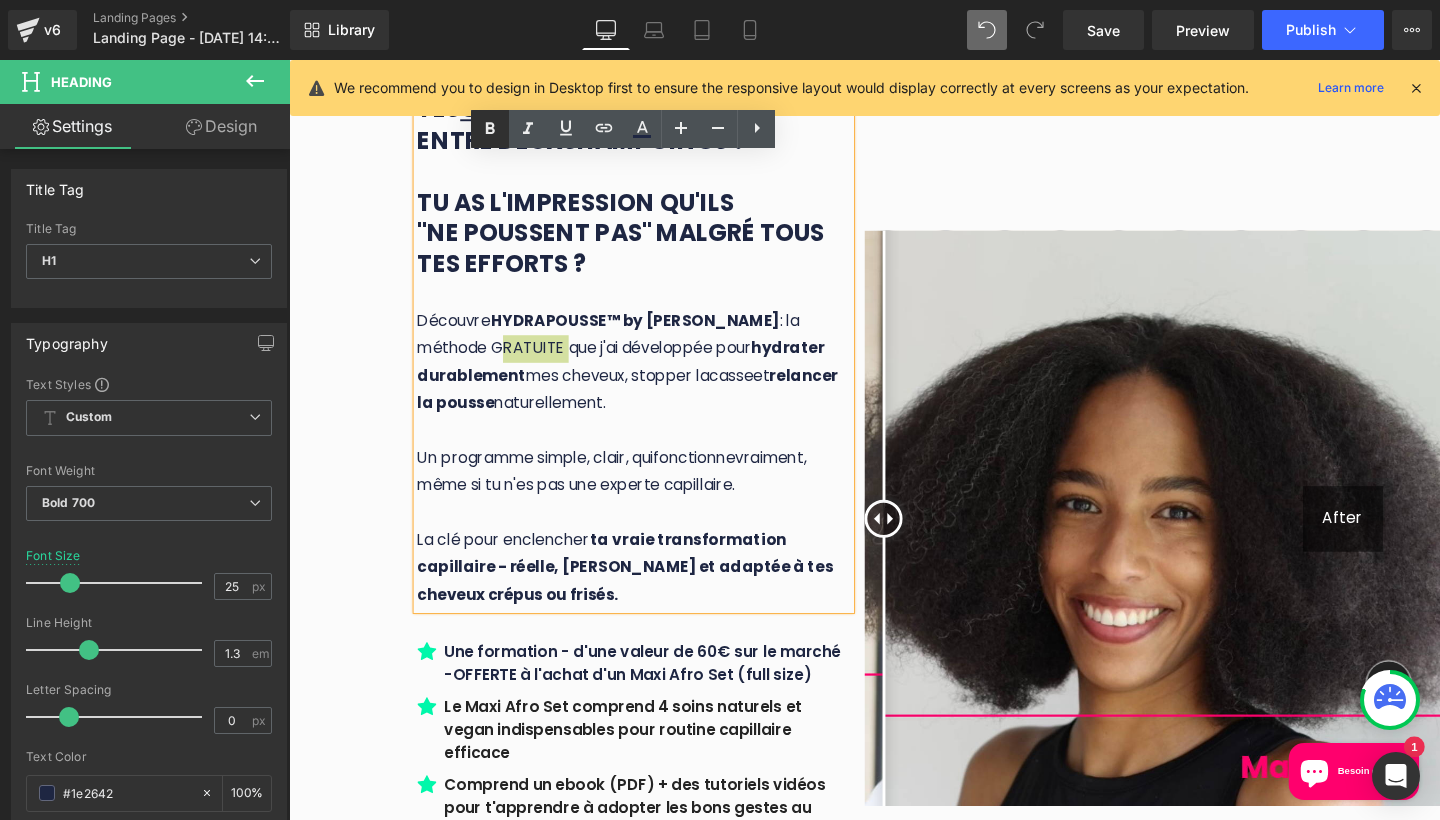 click 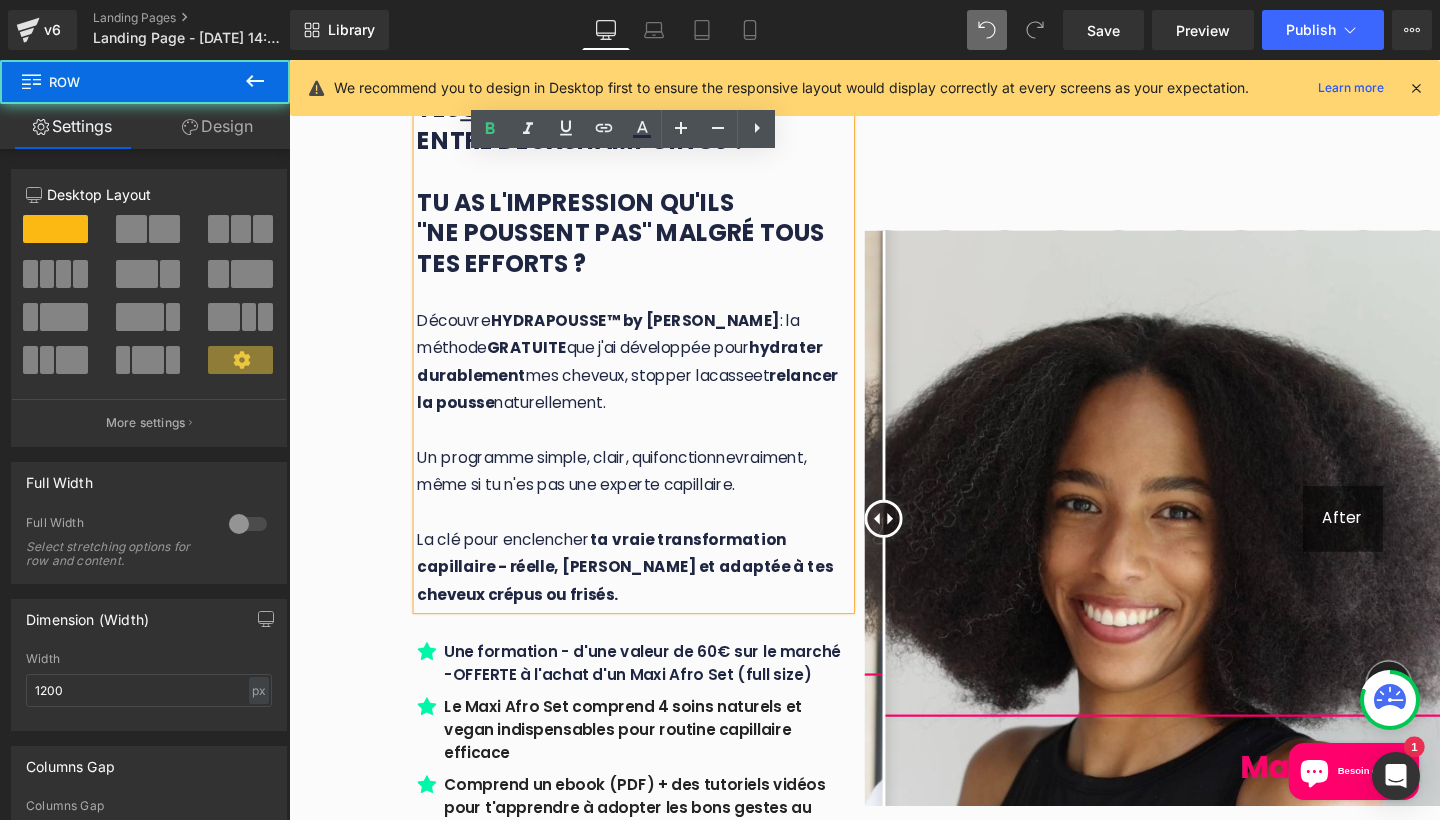 click on "TU as du mal à garder tes  cheveux AFRO  hydratÉS E ntre deux  shampoings ? Tu as l'impression qu'ILS "ne poussent pas" malgré tous tes efforts ? Découvre  HYDRAPOUSSE™ by Penja  : la méthode  GRATUITE  que j'ai développée pour  hydrater durablement  mes cheveux, stopper la  casse  et  relancer la pousse  naturellement.  Un programme simple, clair, qui  fonctionne  vraiment, même si tu n'es pas une experte capillaire.  La clé pour enclencher  ta   vraie transformation capillaire - réelle, saine et adaptée à tes cheveux crépus ou frisés.  Heading
Icon
Une formation - d'une valeur de 60€ sur le marché -OFFERTE à l'achat d'un Maxi Afro Set (full size)
Text Block
Icon" at bounding box center (591, 542) 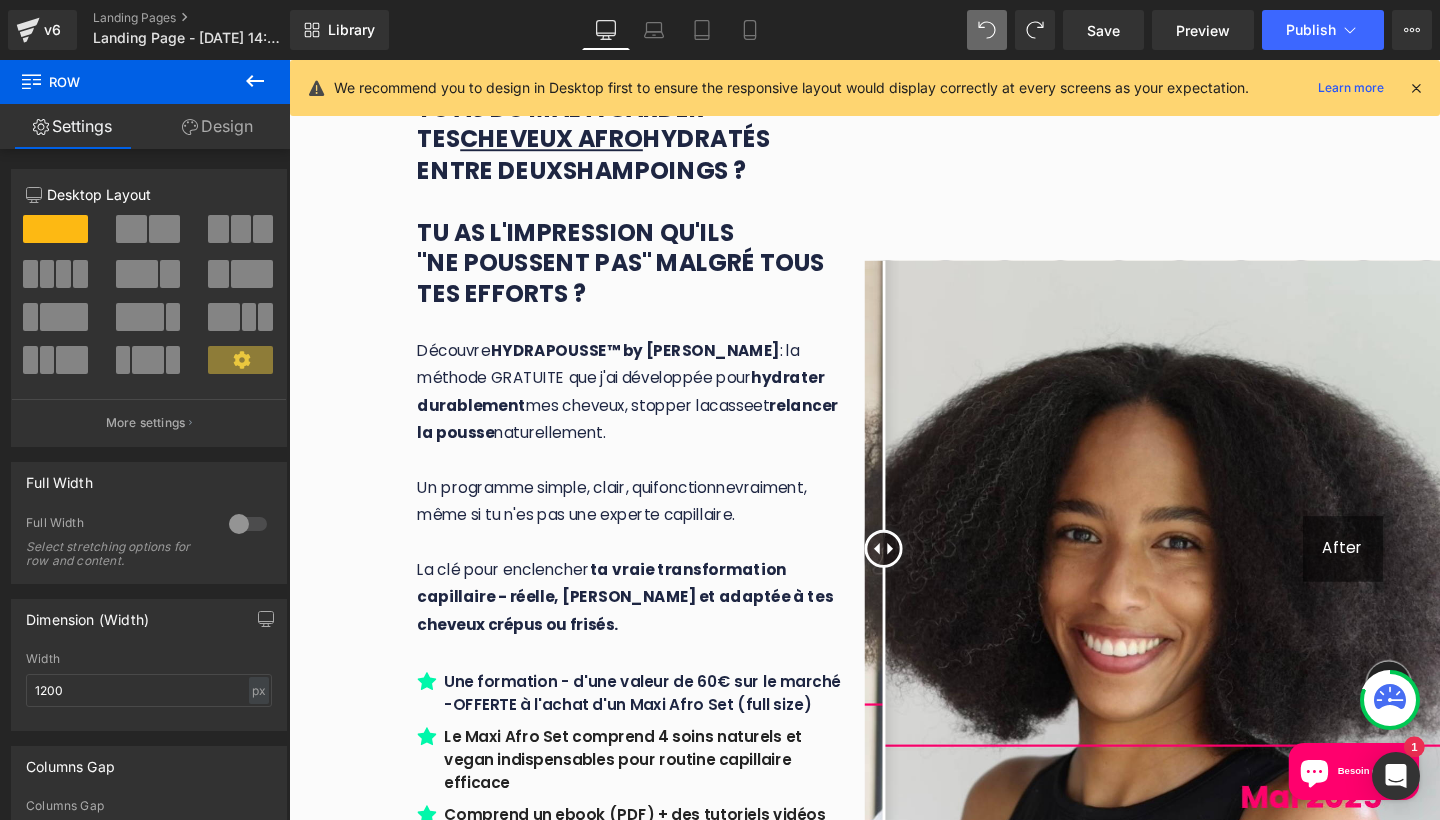 scroll, scrollTop: 424, scrollLeft: 0, axis: vertical 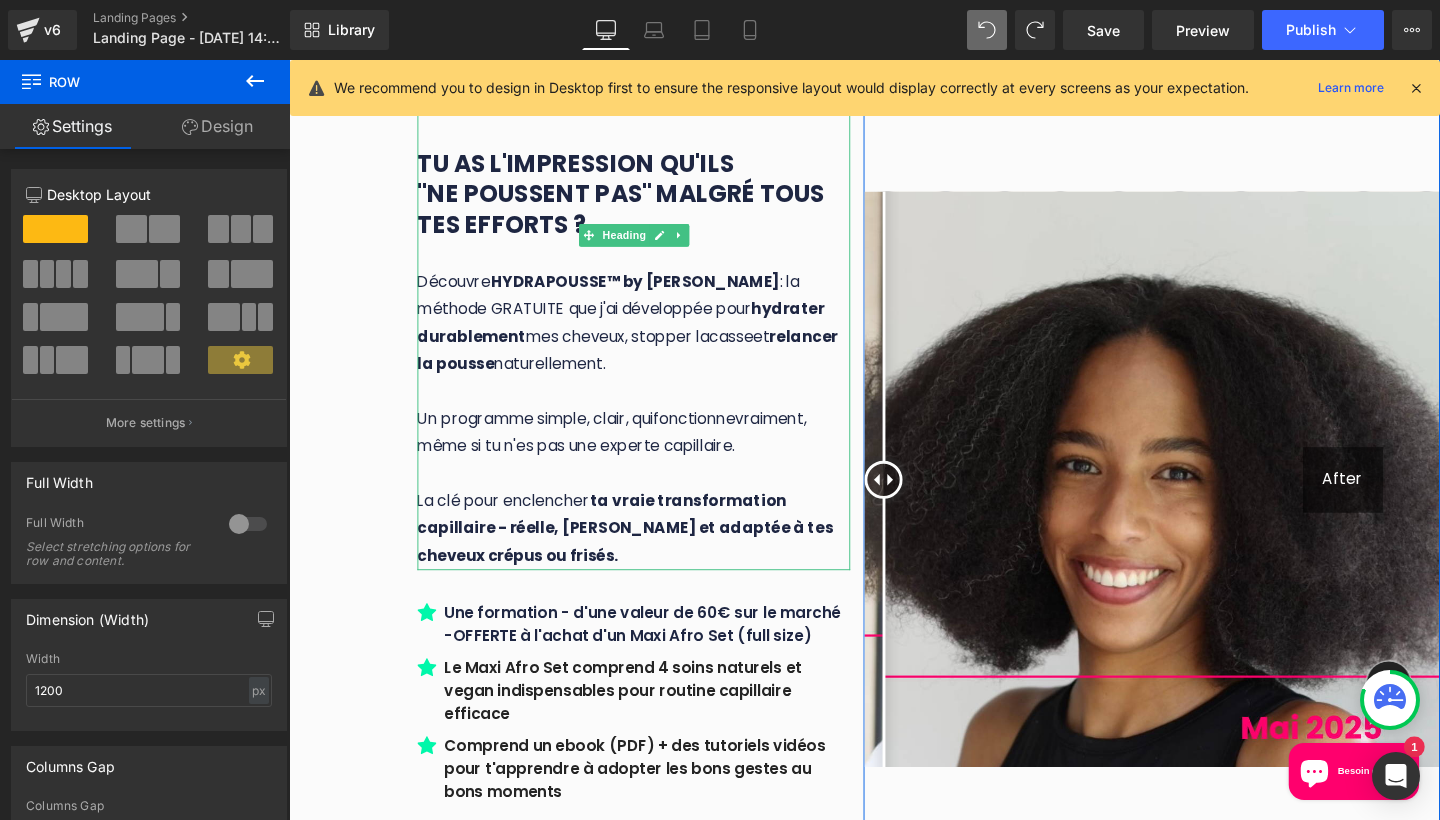 click on ": la méthode GRATUITE que j'ai développée pour" at bounding box center [625, 307] 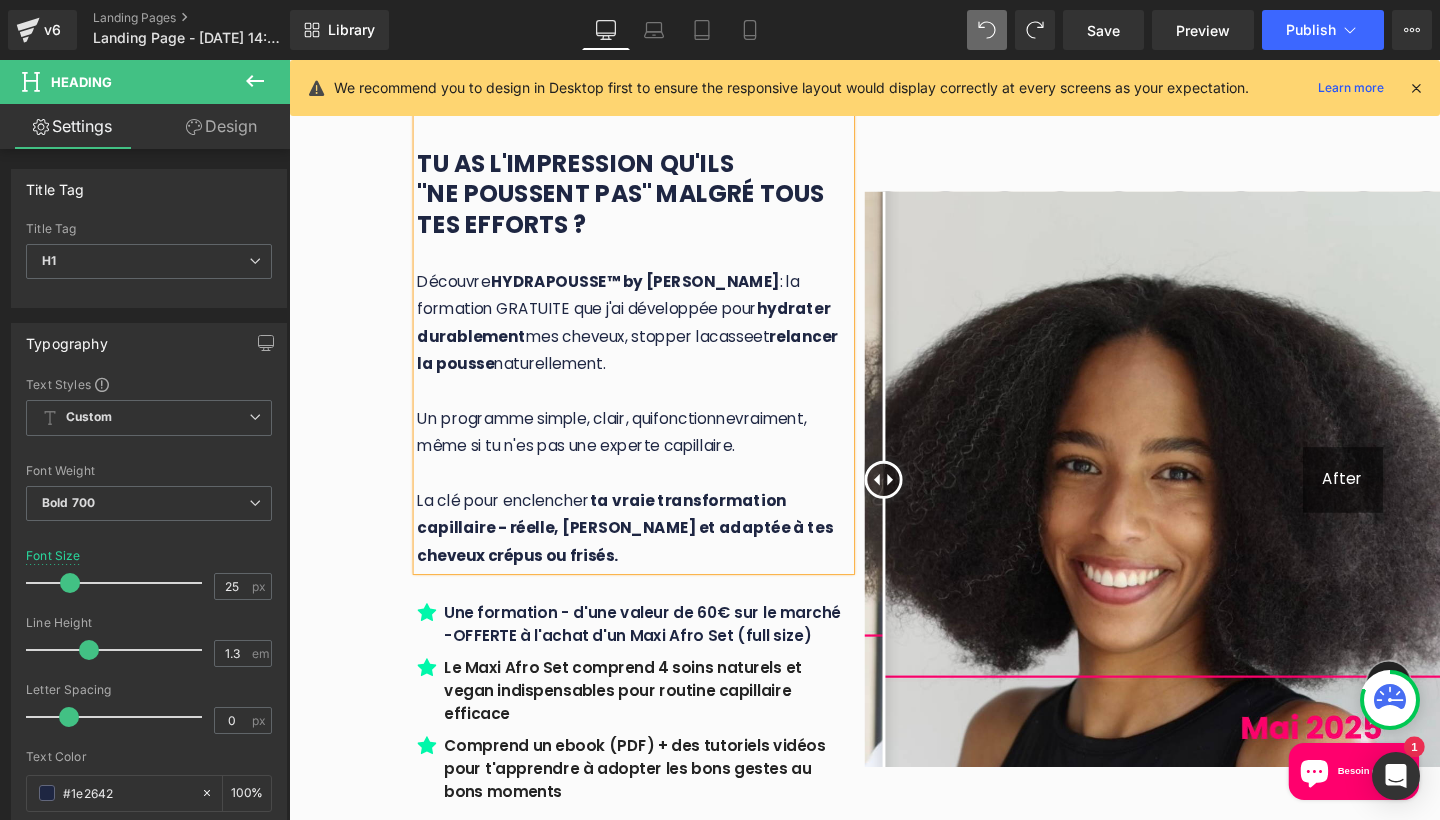 click on ": la formation GRATUITE que j'ai développée pour" at bounding box center (625, 307) 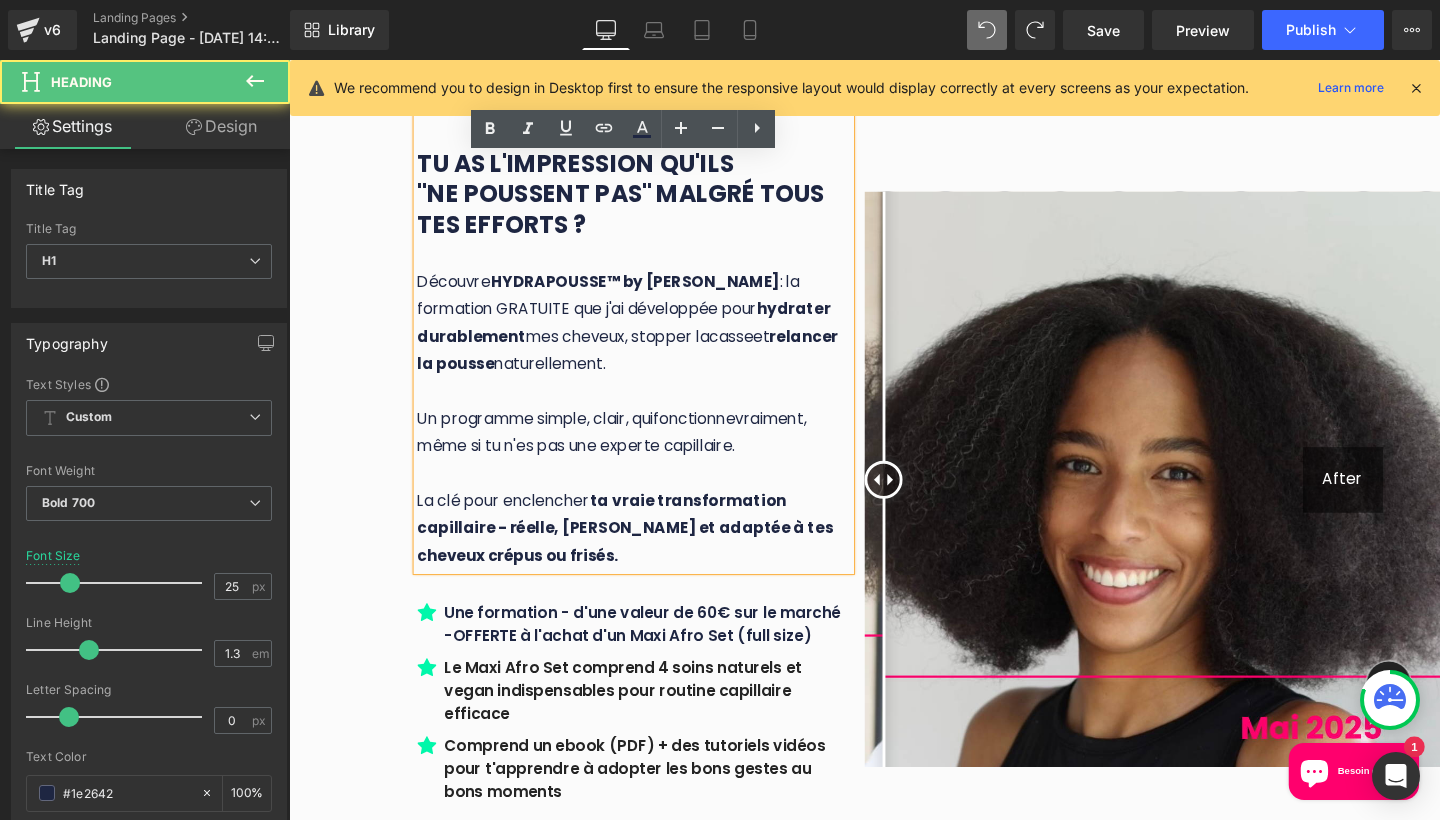click on ": la formation GRATUITE que j'ai développée pour" at bounding box center (625, 307) 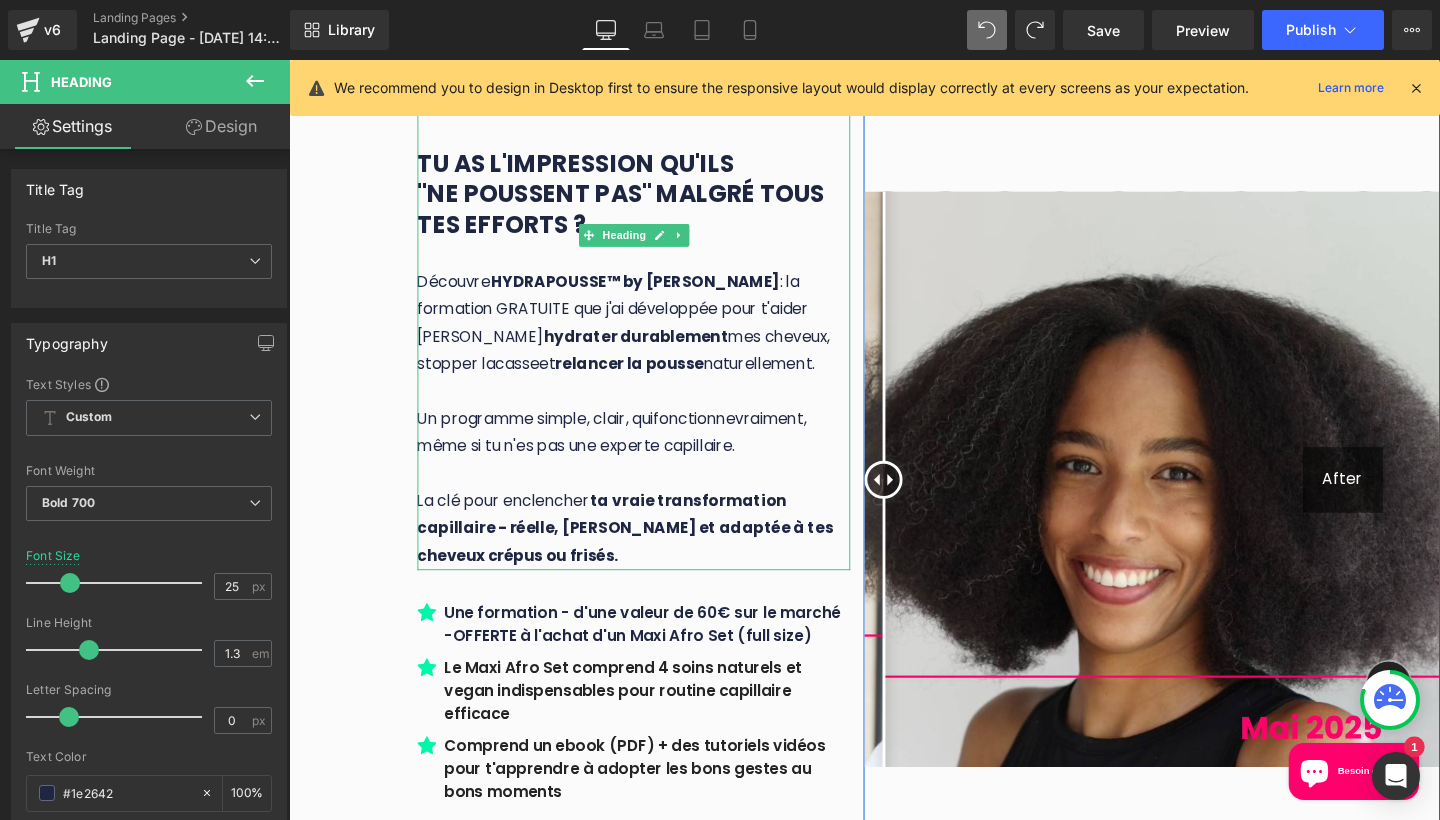 click on "mes cheveux, stopper la" at bounding box center [641, 365] 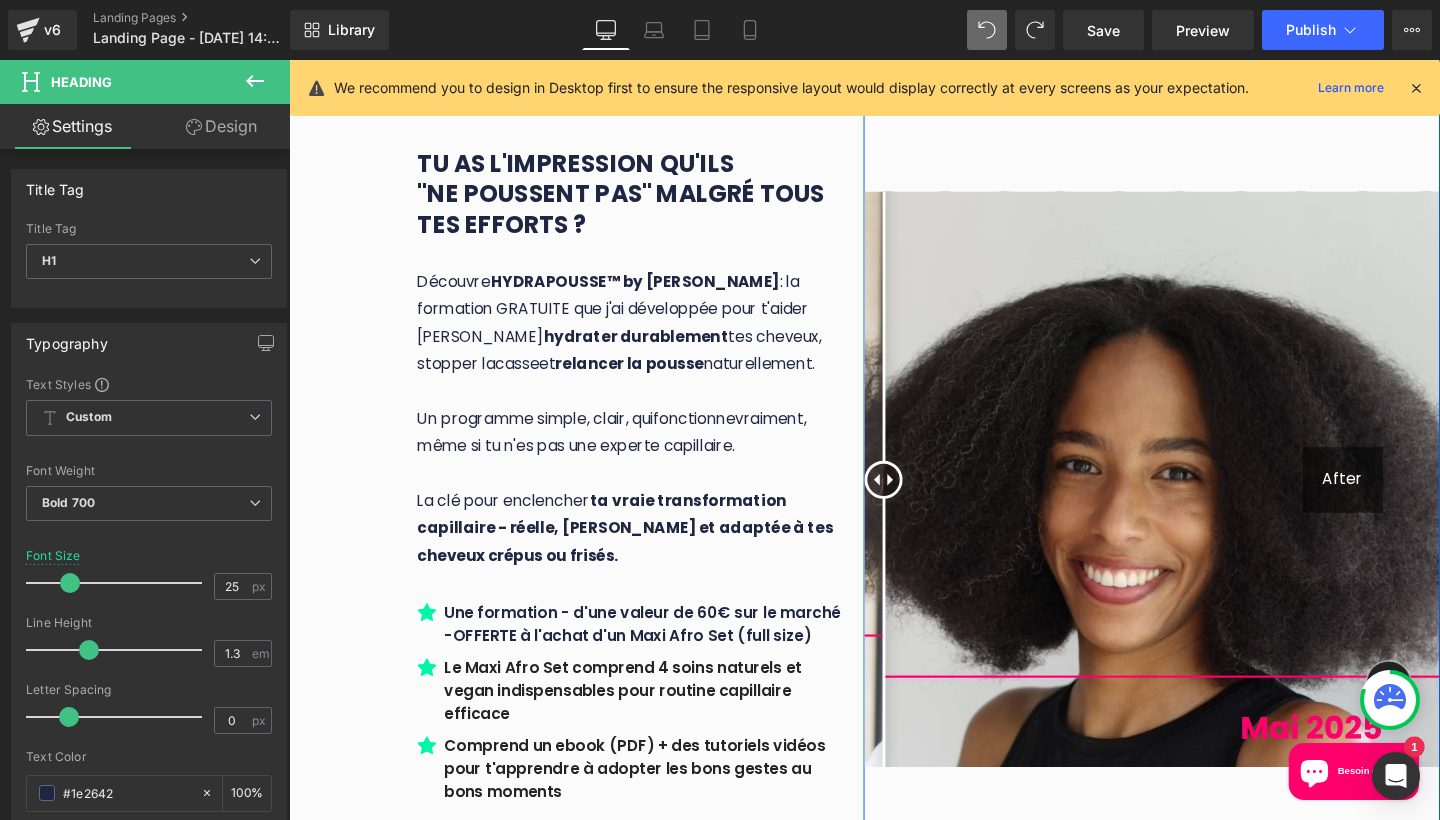 click on "TU as du mal à garder tes  cheveux AFRO  hydratÉS E ntre deux  shampoings ? Tu as l'impression qu'ILS "ne poussent pas" malgré tous tes efforts ? Découvre  HYDRAPOUSSE™ by Penja  : la formation GRATUITE que j'ai développée pour t'aider à  hydrater durablement  tes cheveux, stopper la  casse  et  relancer la pousse  naturellement.  Un programme simple, clair, qui  fonctionne  vraiment, même si tu n'es pas une experte capillaire.  La clé pour enclencher  ta   vraie transformation capillaire - réelle, saine et adaptée à tes cheveux crépus ou frisés.  Heading
Icon
Une formation - d'une valeur de 60€ sur le marché -OFFERTE à l'achat d'un Maxi Afro Set (full size)
Text Block
Icon" at bounding box center (591, 501) 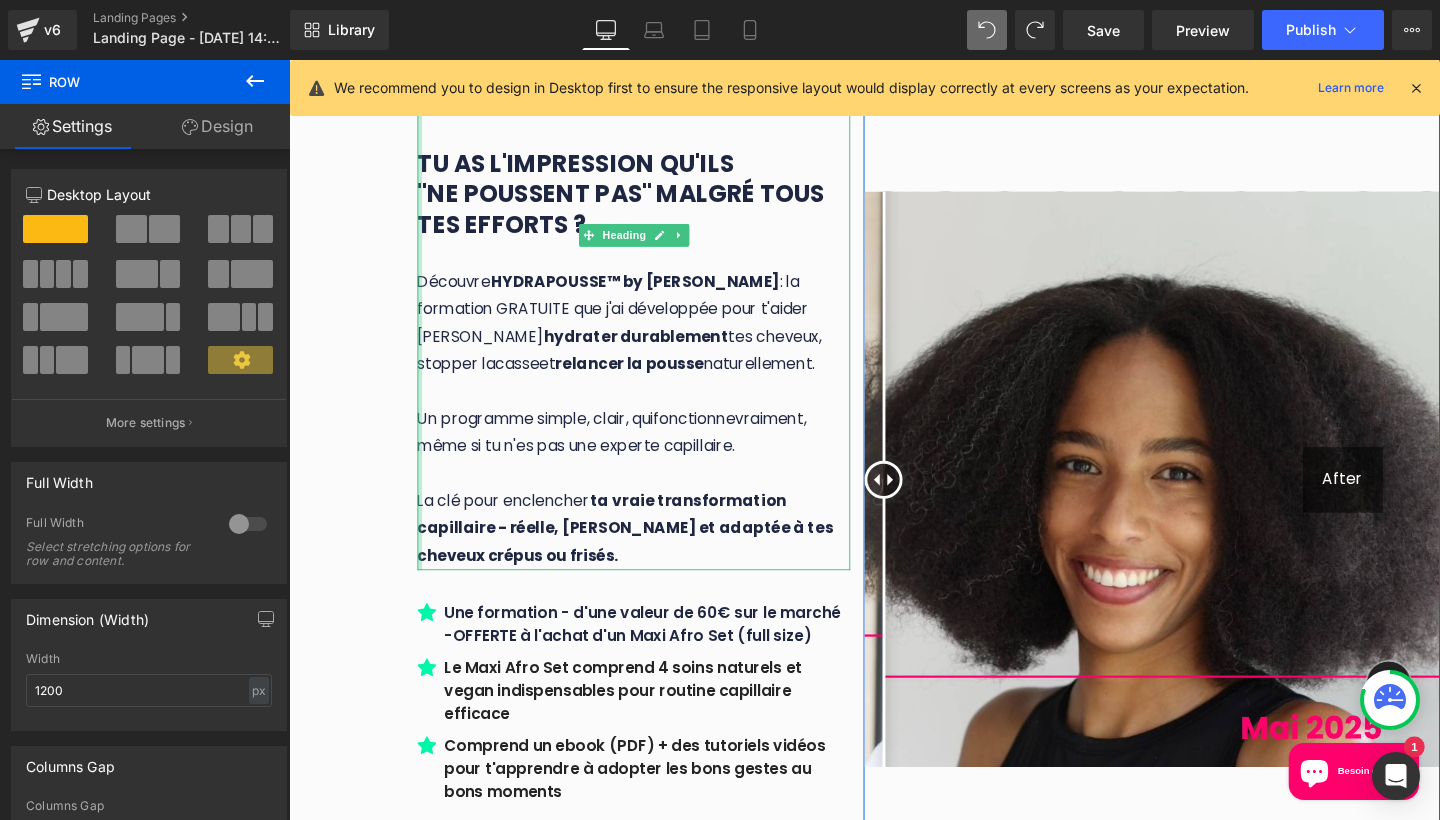 click on "TU as du mal à garder tes  cheveux AFRO  hydratÉS E ntre deux  shampoings ? Tu as l'impression qu'ILS "ne poussent pas" malgré tous tes efforts ? Découvre  HYDRAPOUSSE™ by Penja  : la formation GRATUITE que j'ai développée pour t'aider à  hydrater durablement  tes cheveux, stopper la  casse  et  relancer la pousse  naturellement.  Un programme simple, clair, qui  fonctionne  vraiment, même si tu n'es pas une experte capillaire.  La clé pour enclencher  ta   vraie transformation capillaire - réelle, saine et adaptée à tes cheveux crépus ou frisés.  Heading" at bounding box center (651, 244) 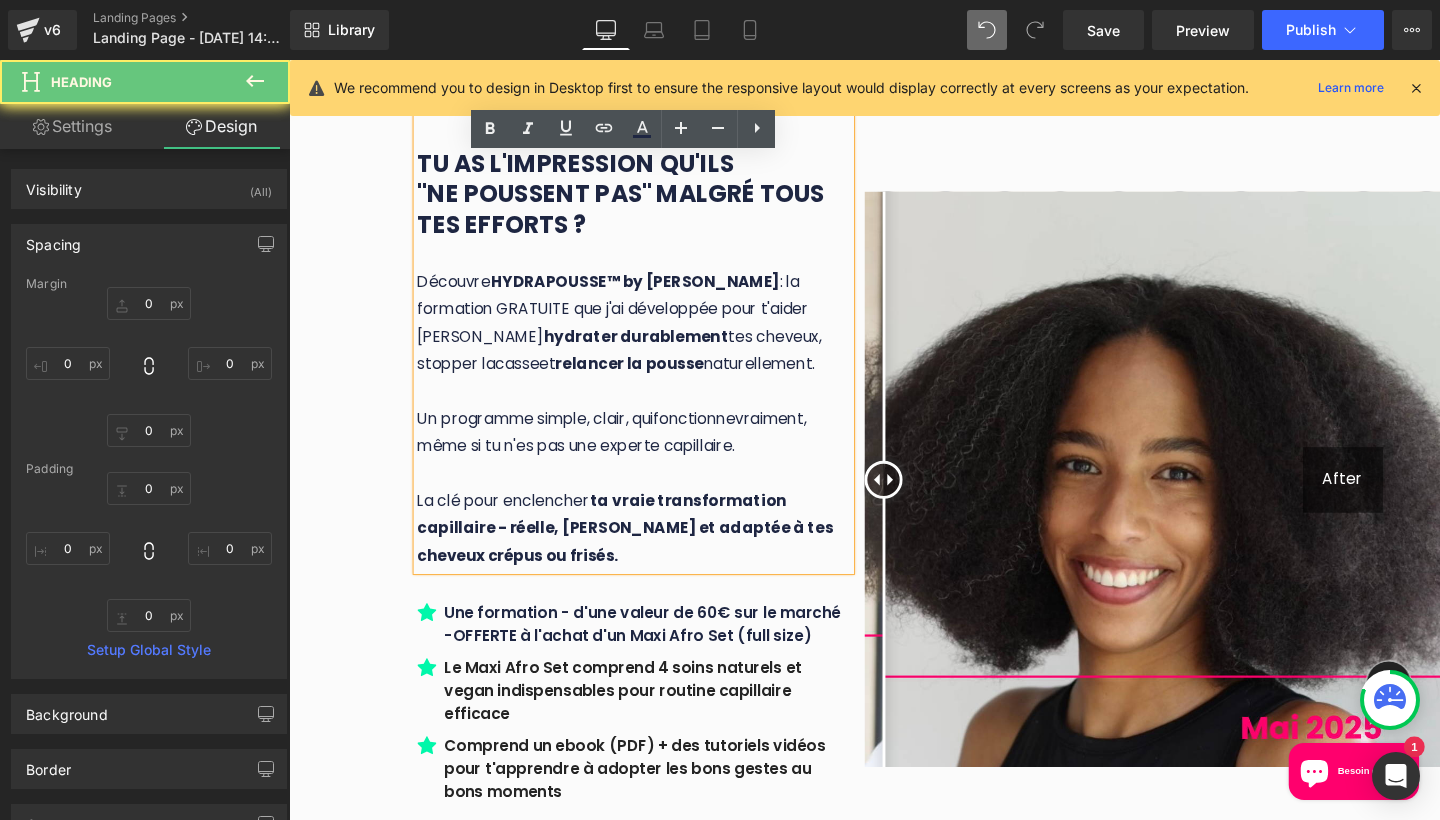 click on ": la formation GRATUITE que j'ai développée pour t'aider [PERSON_NAME]" at bounding box center (629, 321) 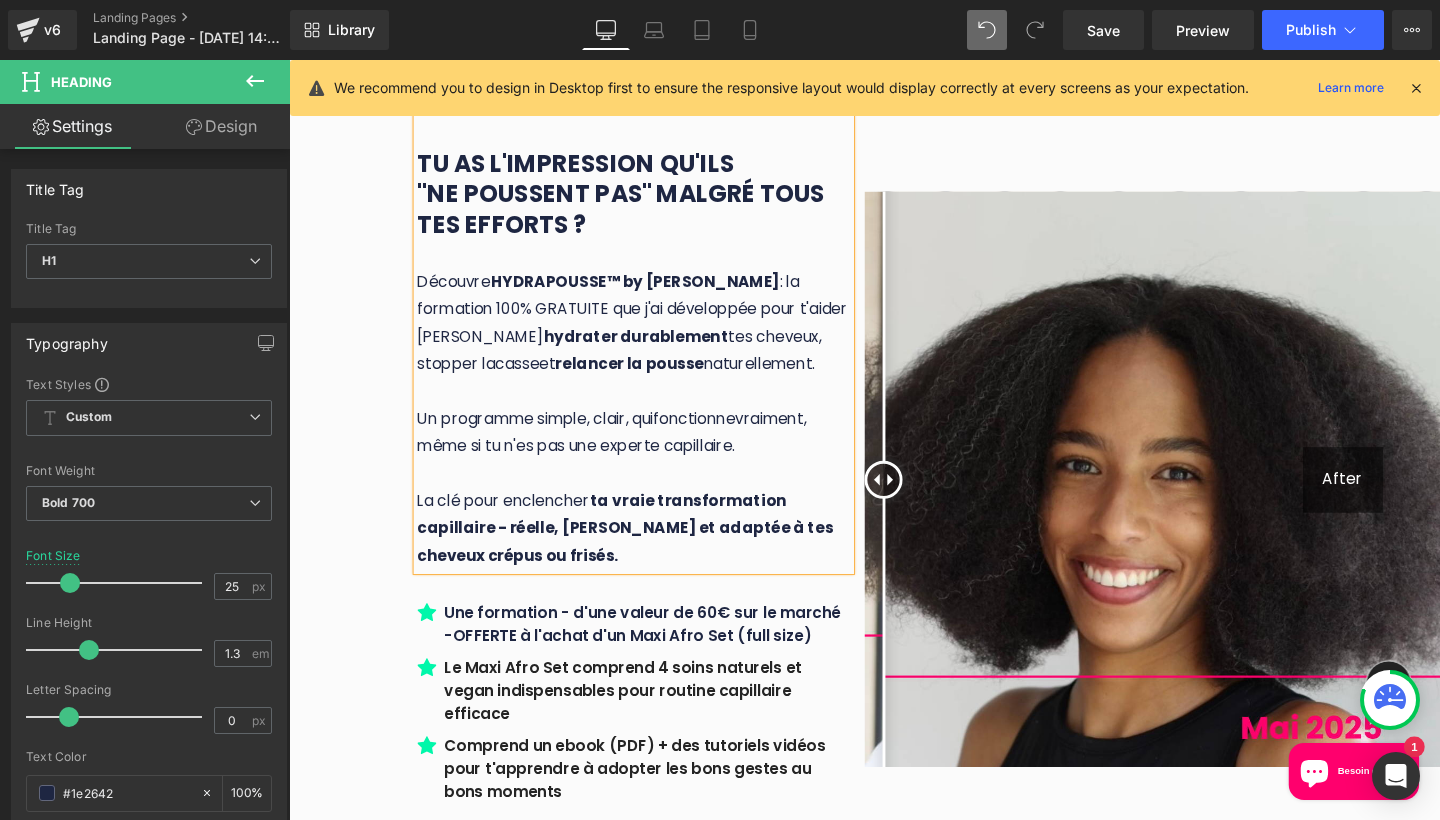 click on "TU as du mal à garder tes  cheveux AFRO  hydratÉS E ntre deux  shampoings ? Tu as l'impression qu'ILS "ne poussent pas" malgré tous tes efforts ? Découvre  HYDRAPOUSSE™ by Penja  : la formation 100% GRATUITE que j'ai développée pour t'aider à  hydrater durablement  tes cheveux, stopper la  casse  et  relancer la pousse  naturellement.  Un programme simple, clair, qui  fonctionne  vraiment, même si tu n'es pas une experte capillaire.  La clé pour enclencher  ta   vraie transformation capillaire - réelle, saine et adaptée à tes cheveux crépus ou frisés.  Heading
Icon
Une formation - d'une valeur de 60€ sur le marché -OFFERTE à l'achat d'un Maxi Afro Set (full size)
Text Block
Icon" at bounding box center [591, 501] 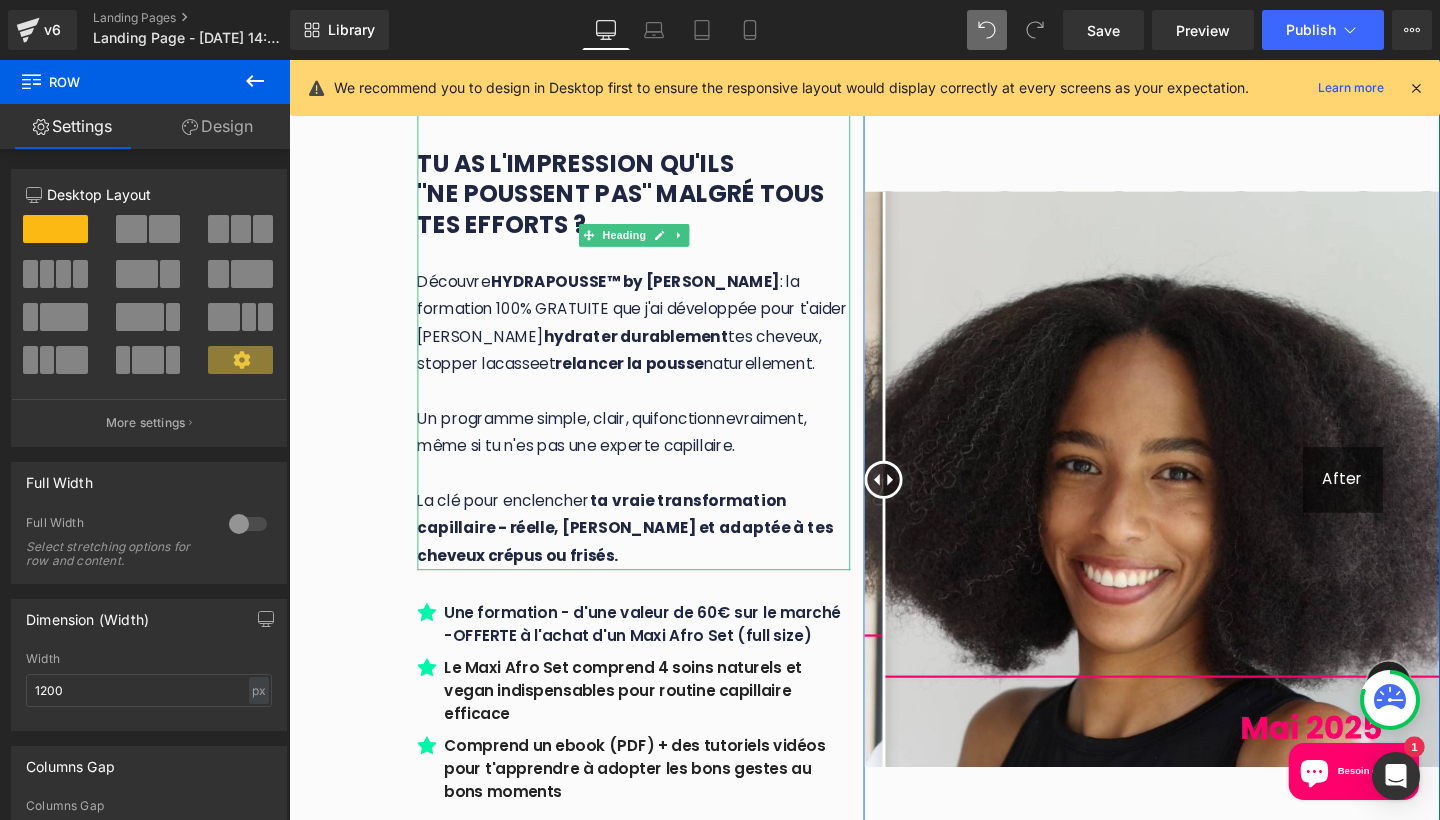 click on ": la formation 100% GRATUITE que j'ai développée pour t'aider [PERSON_NAME]" at bounding box center [650, 321] 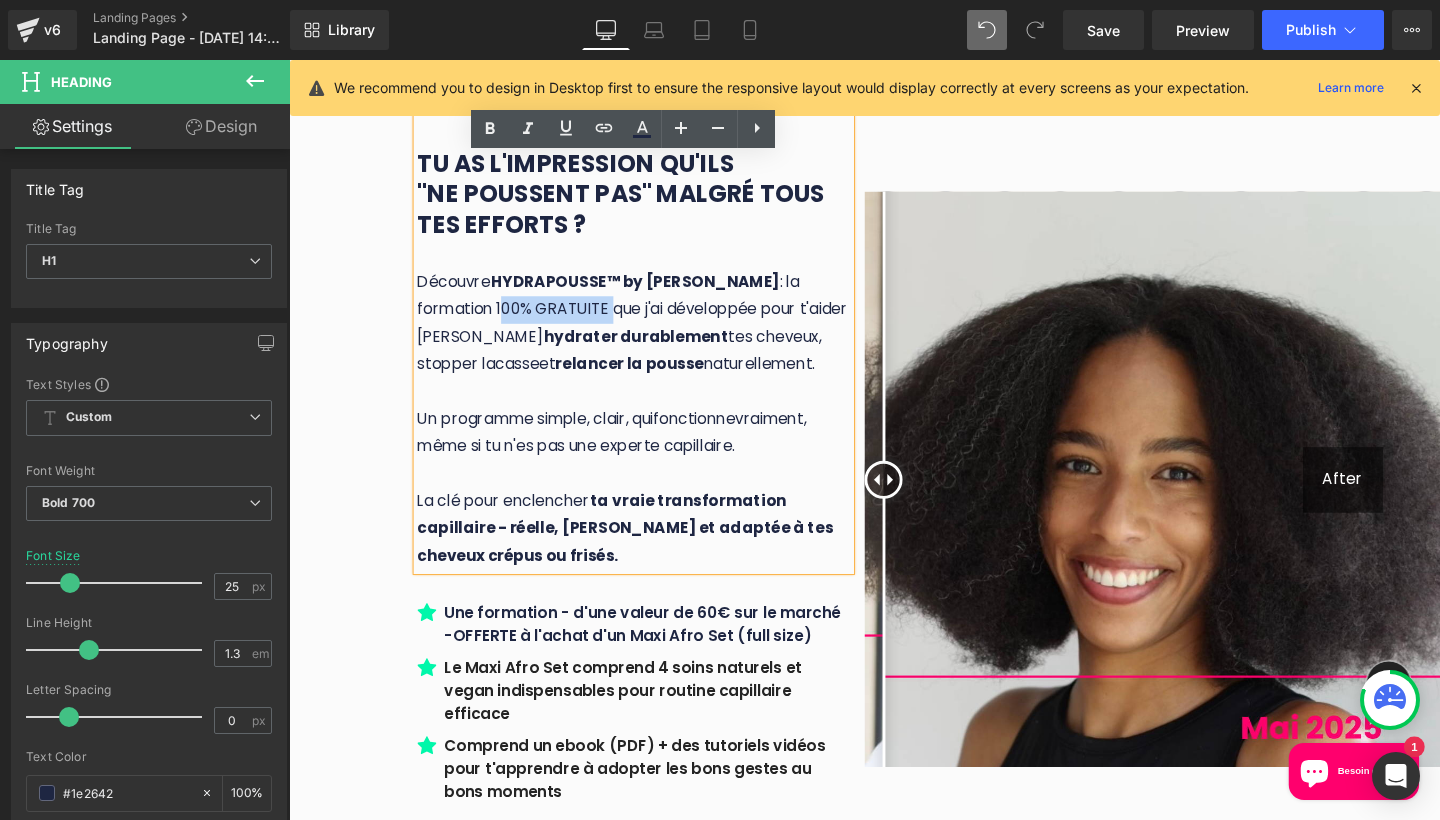 drag, startPoint x: 492, startPoint y: 305, endPoint x: 823, endPoint y: 277, distance: 332.1822 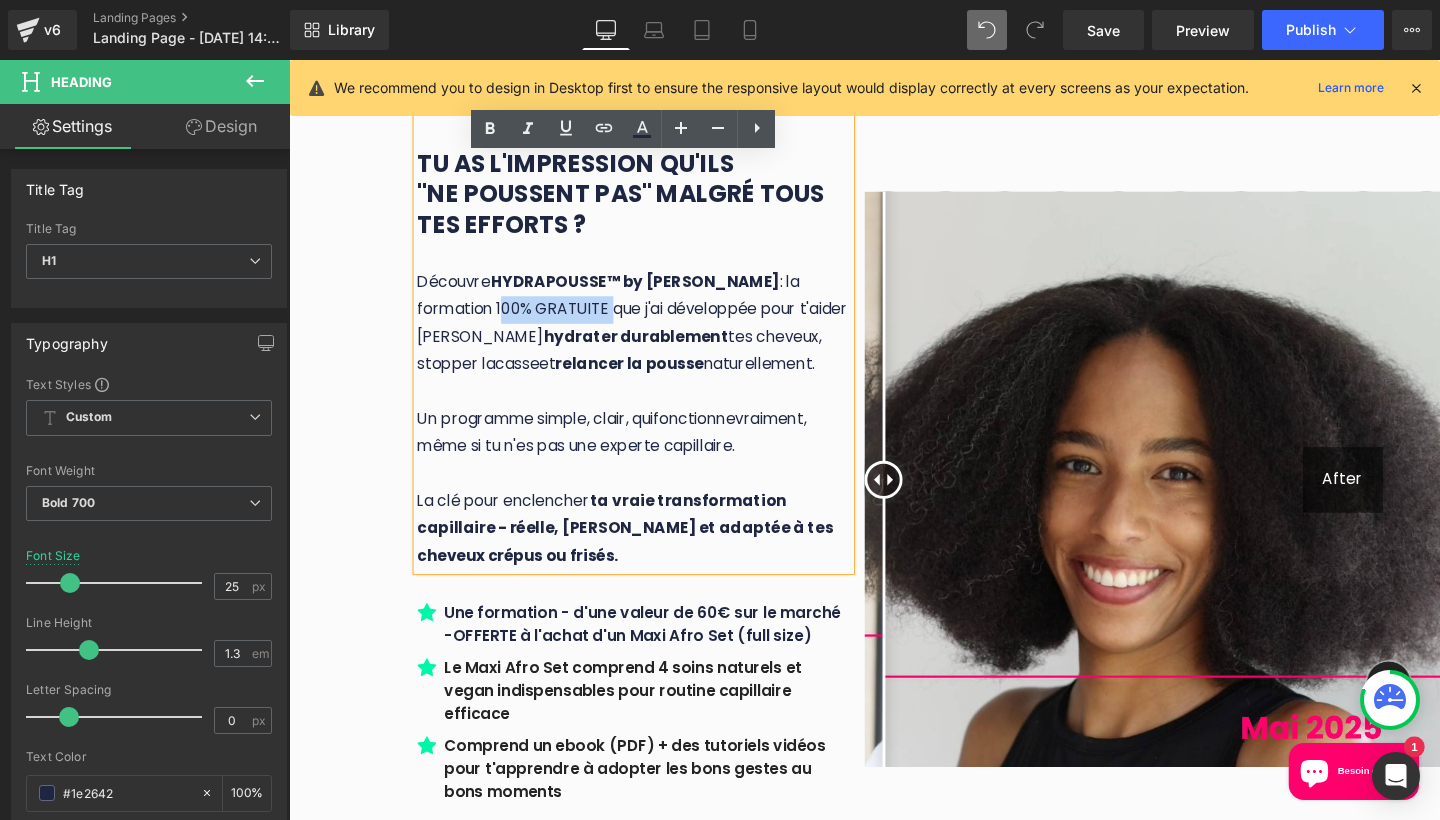 click on ": la formation 100% GRATUITE que j'ai développée pour t'aider [PERSON_NAME]" at bounding box center (650, 321) 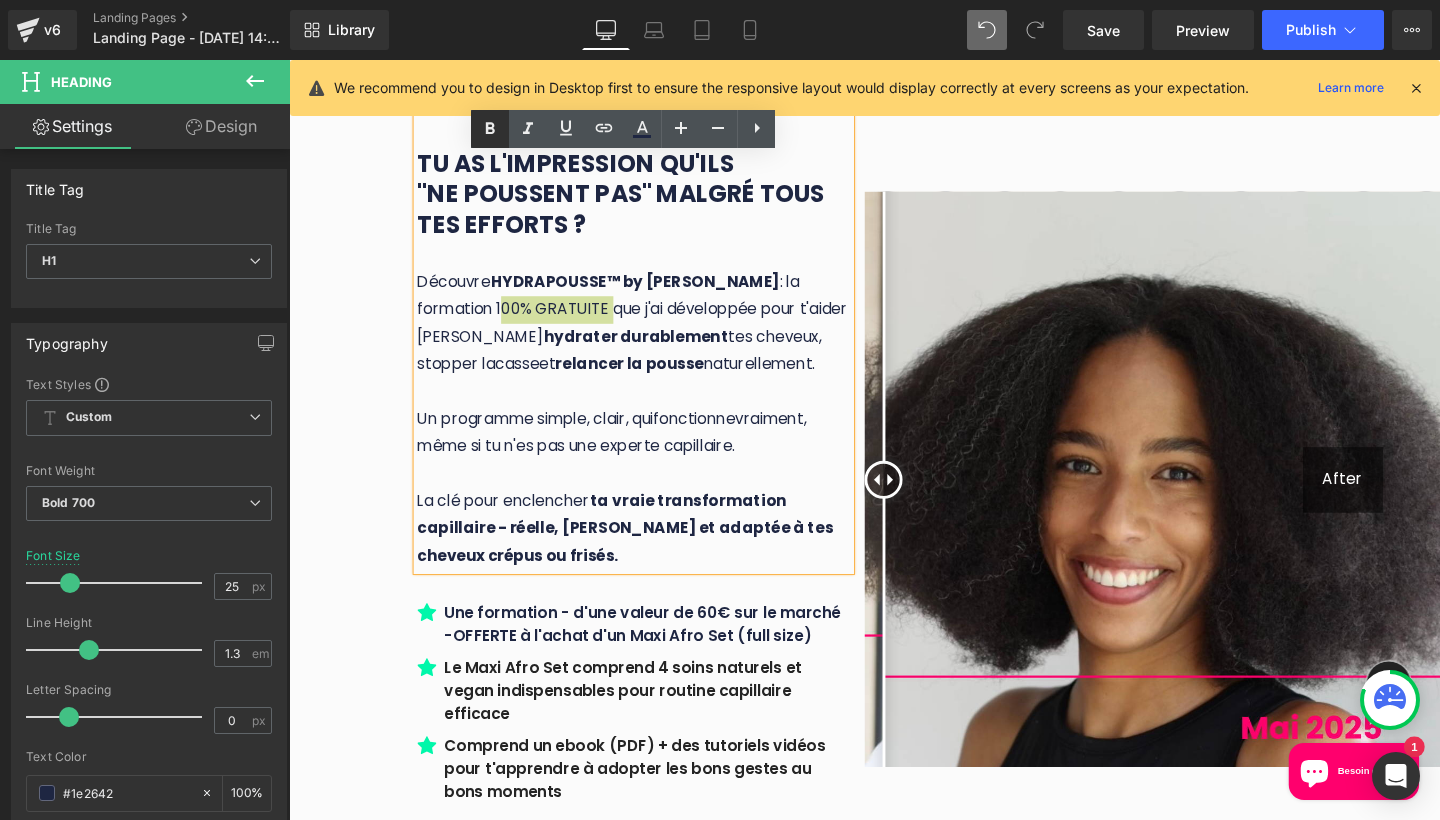 click 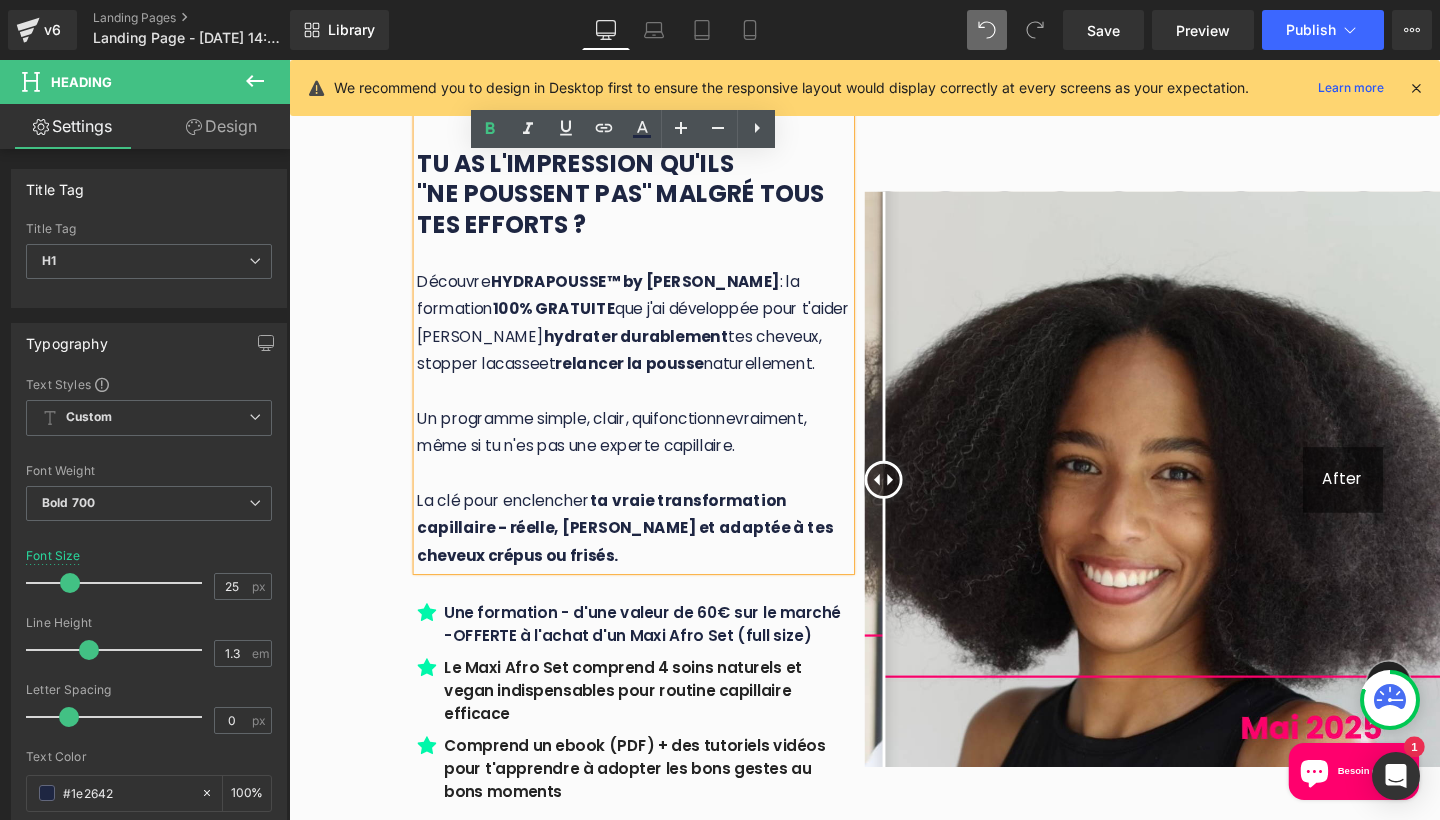 click on "TU as du mal à garder tes  cheveux AFRO  hydratÉS E ntre deux  shampoings ? Tu as l'impression qu'ILS "ne poussent pas" malgré tous tes efforts ? Découvre  HYDRAPOUSSE™ by Penja  : la formation  100% GRATUITE  que j'ai développée pour t'aider à  hydrater durablement  tes cheveux, stopper la  casse  et  relancer la pousse  naturellement.  Un programme simple, clair, qui  fonctionne  vraiment, même si tu n'es pas une experte capillaire.  La clé pour enclencher  ta   vraie transformation capillaire - réelle, saine et adaptée à tes cheveux crépus ou frisés.  Heading
Icon
Une formation - d'une valeur de 60€ sur le marché -OFFERTE à l'achat d'un Maxi Afro Set (full size)
Text Block
Icon" at bounding box center (591, 501) 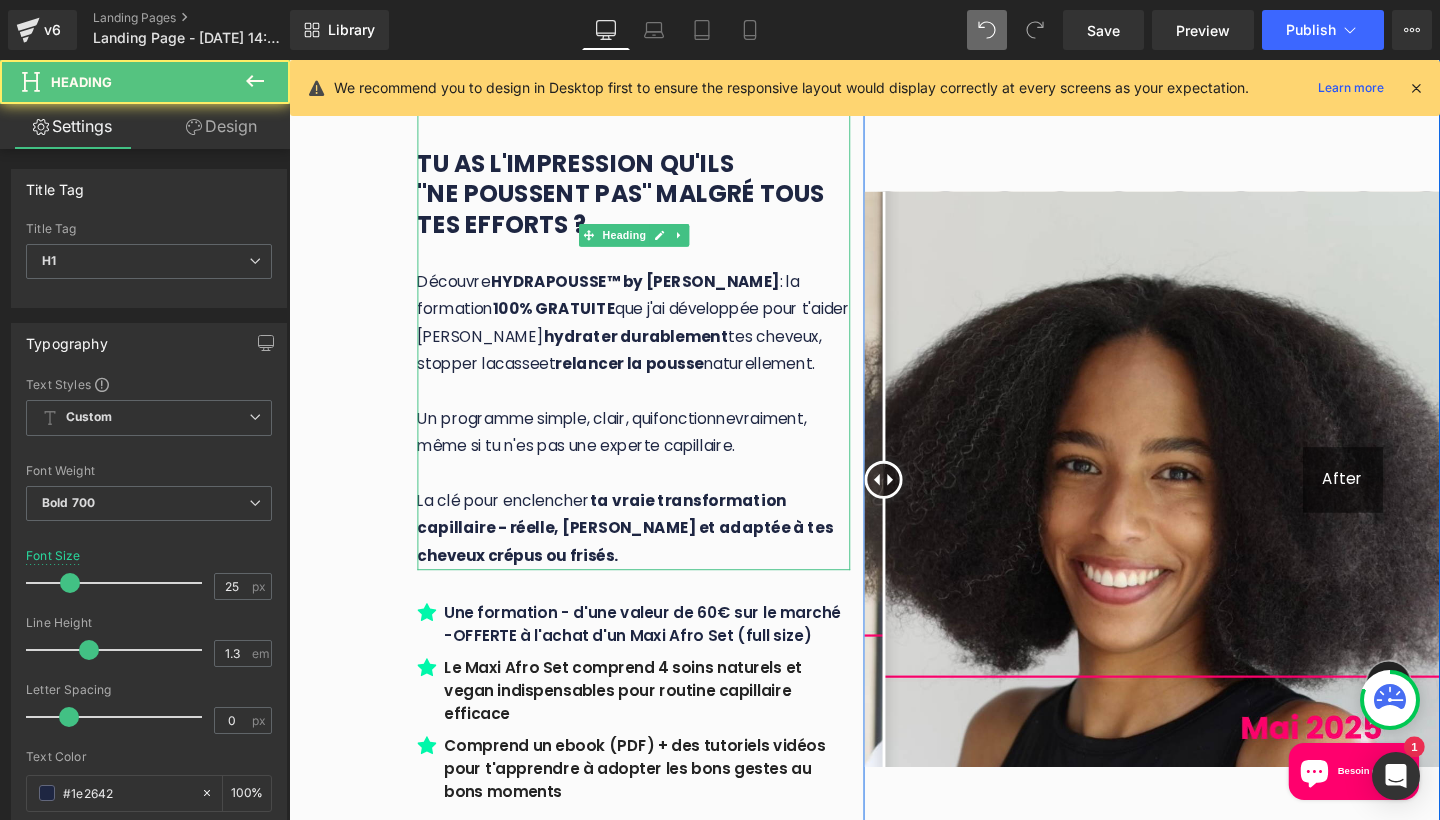 click on ": la formation  100% GRATUITE  que j'ai développée pour t'aider [PERSON_NAME]" at bounding box center [651, 321] 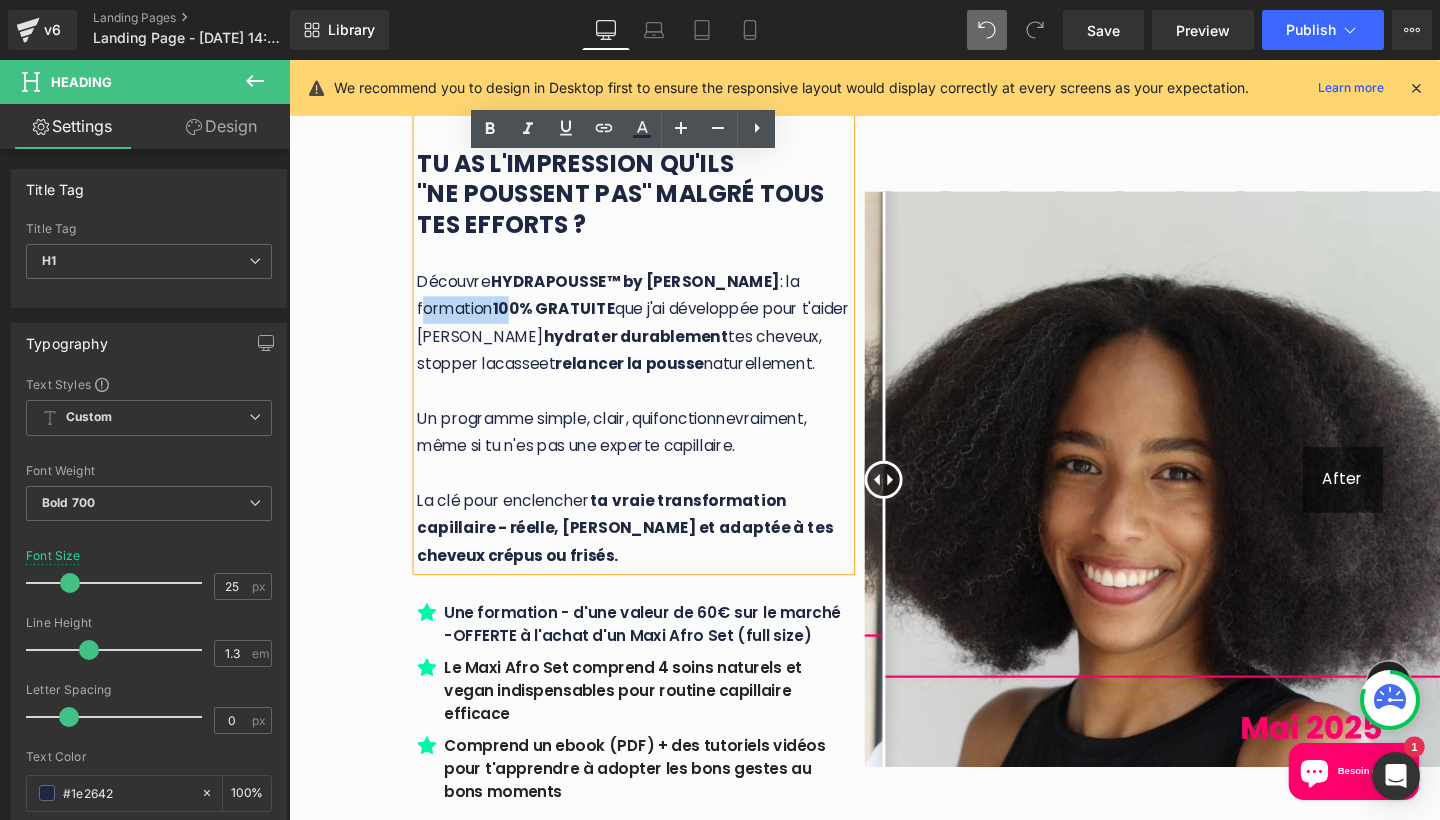 drag, startPoint x: 739, startPoint y: 280, endPoint x: 838, endPoint y: 278, distance: 99.0202 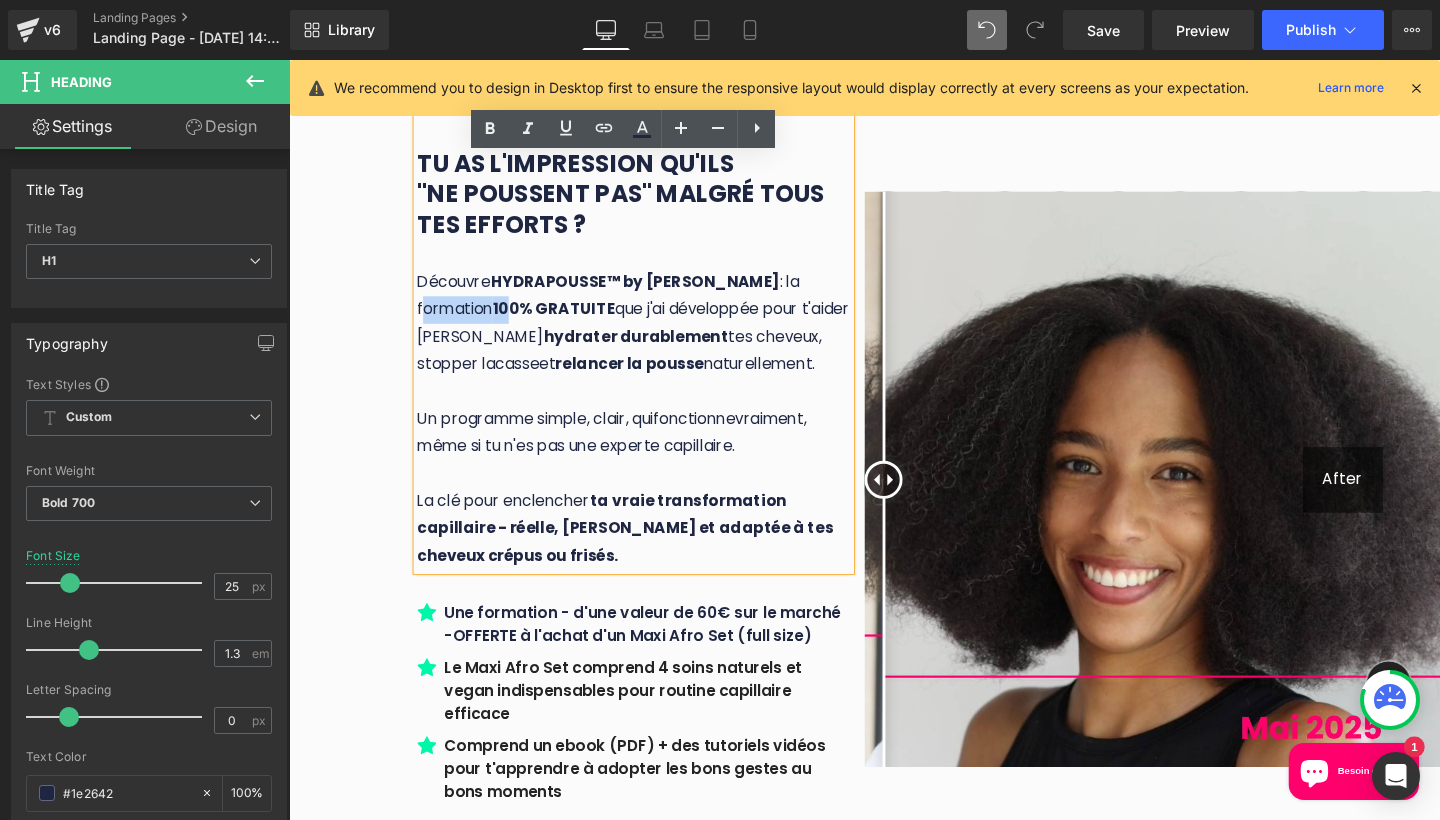 click on ": la formation  100% GRATUITE  que j'ai développée pour t'aider [PERSON_NAME]" at bounding box center [651, 321] 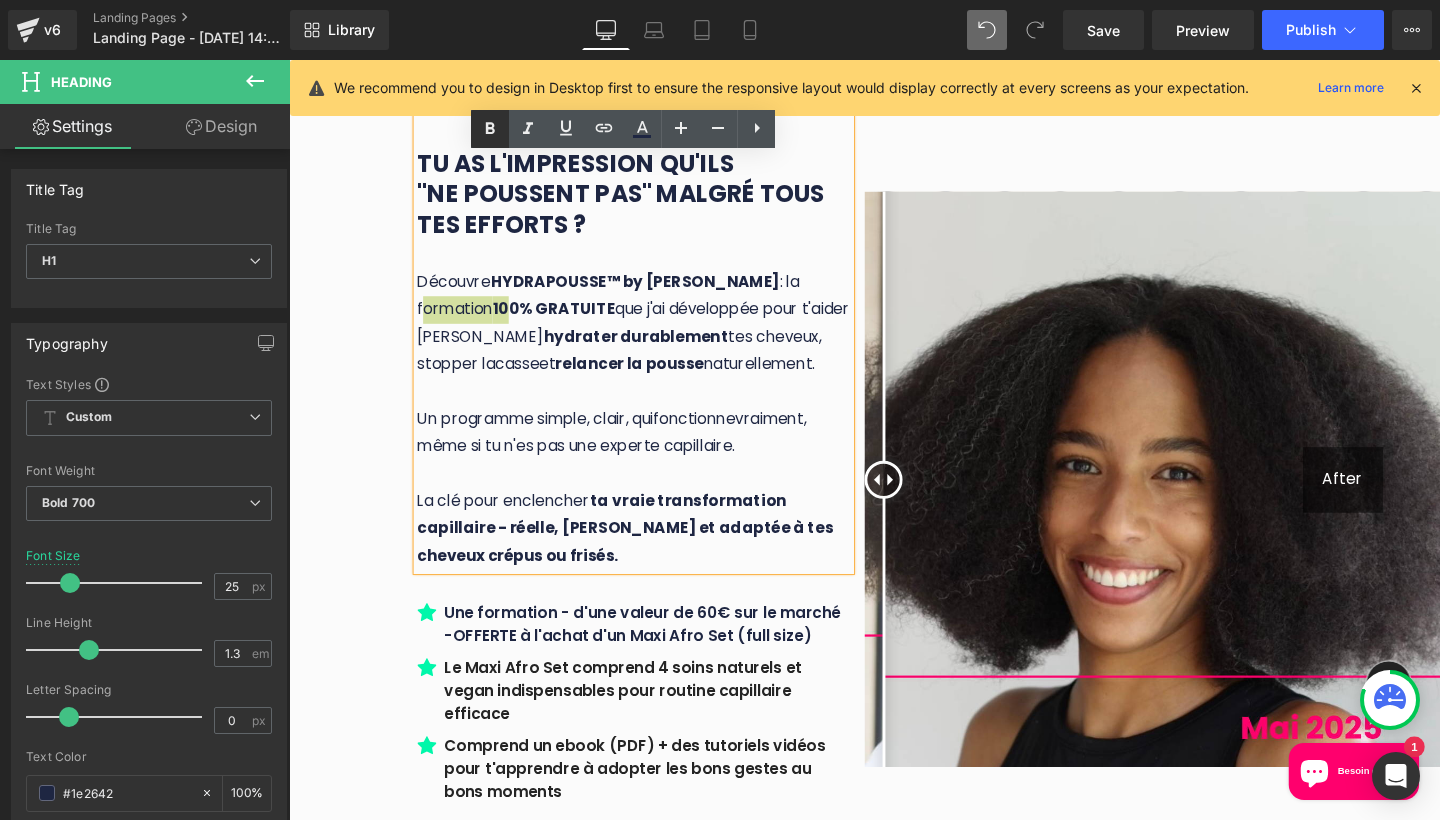 click 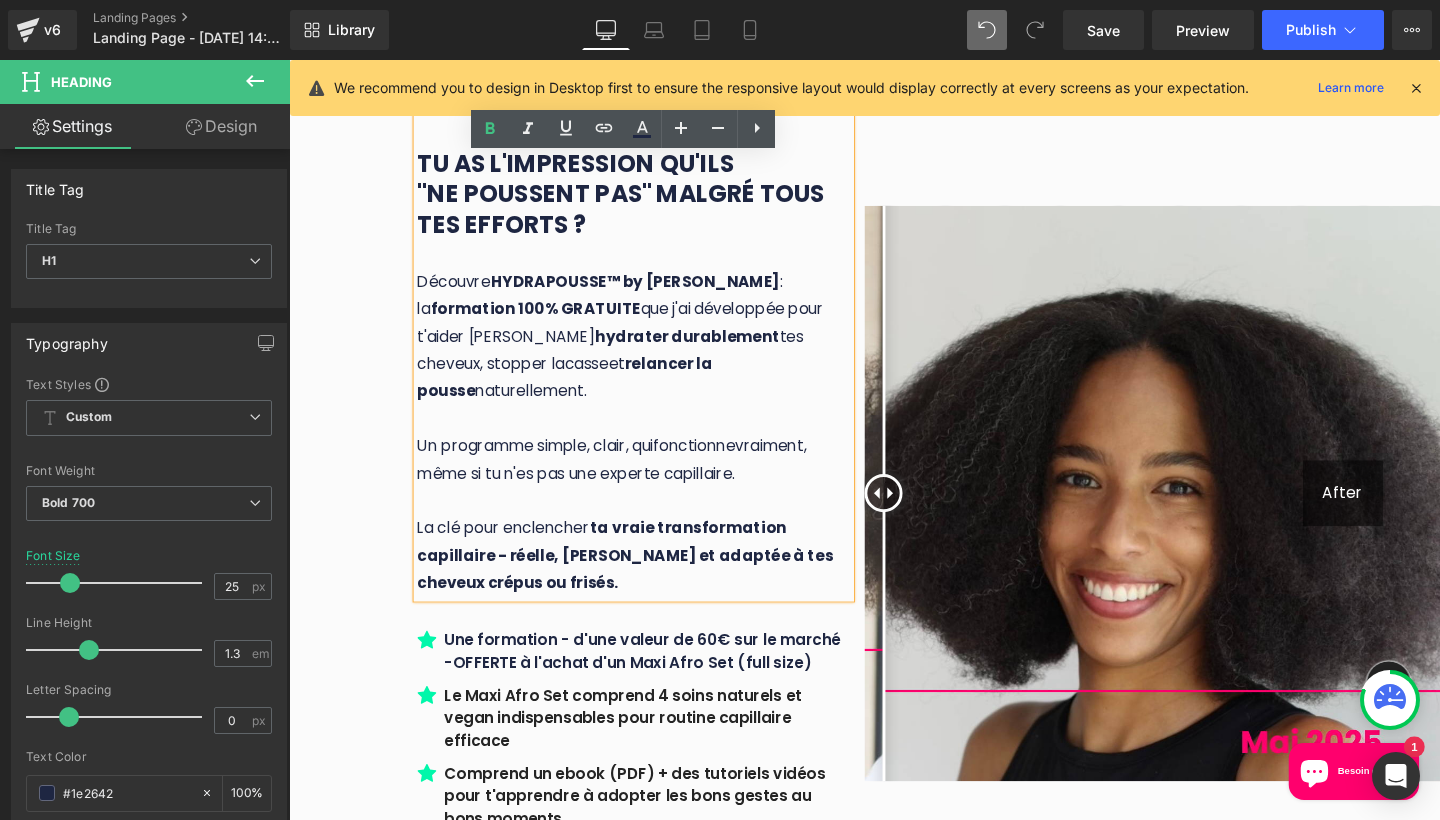 click on "TU as du mal à garder tes  cheveux AFRO  hydratÉS E ntre deux  shampoings ? Tu as l'impression qu'ILS "ne poussent pas" malgré tous tes efforts ? Découvre  HYDRAPOUSSE™ by Penja  : la  formation 100% GRATUITE  que j'ai développée pour t'aider à  hydrater durablement  tes cheveux, stopper la  casse  et  relancer la pousse  naturellement.  Un programme simple, clair, qui  fonctionne  vraiment, même si tu n'es pas une experte capillaire.  La clé pour enclencher  ta   vraie transformation capillaire - réelle, saine et adaptée à tes cheveux crépus ou frisés.  Heading
Icon
Une formation - d'une valeur de 60€ sur le marché -OFFERTE à l'achat d'un Maxi Afro Set (full size)
Text Block
Icon" at bounding box center (591, 515) 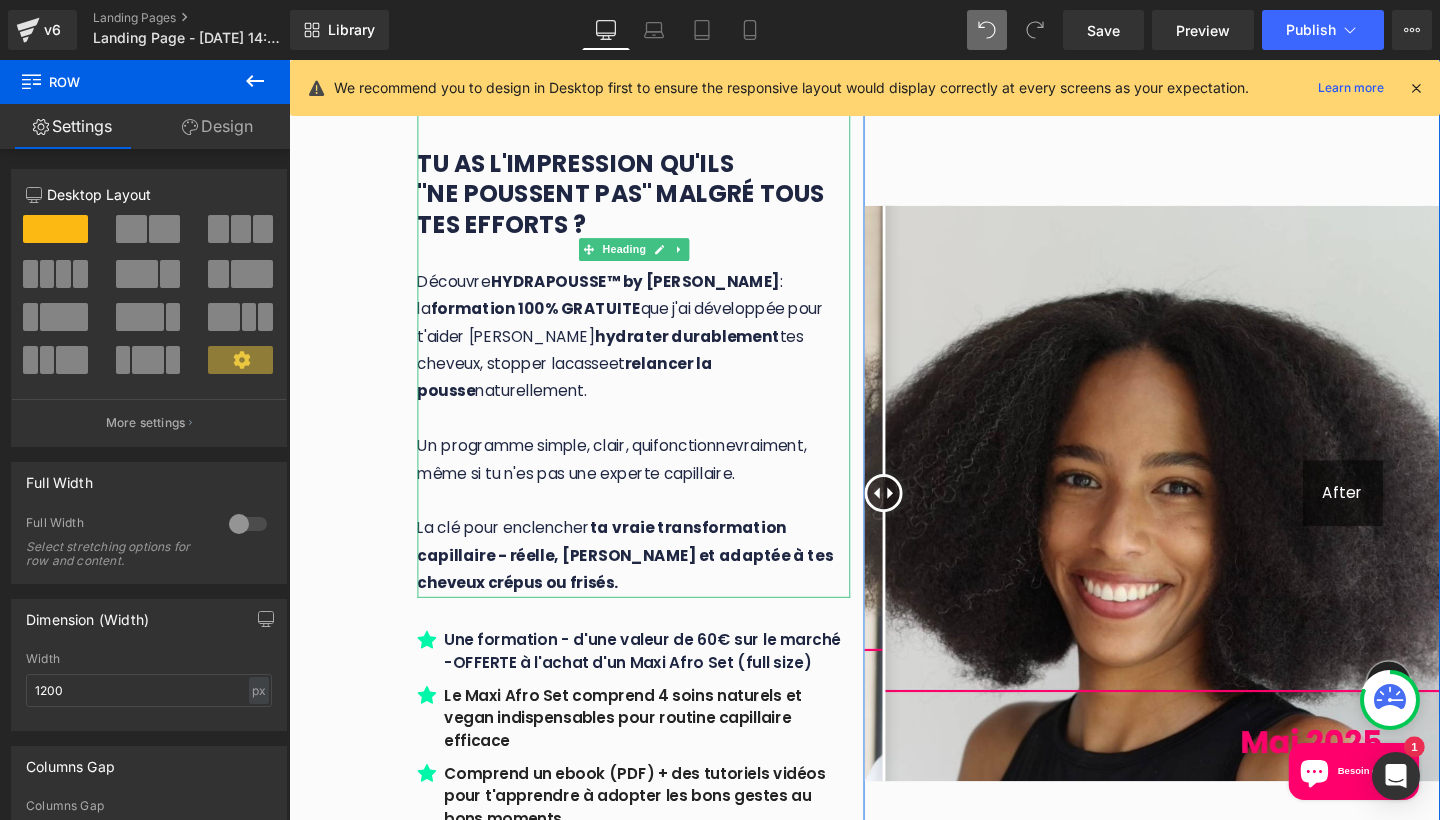 click on "vraiment, même si tu n'es pas une experte capillaire." at bounding box center [628, 480] 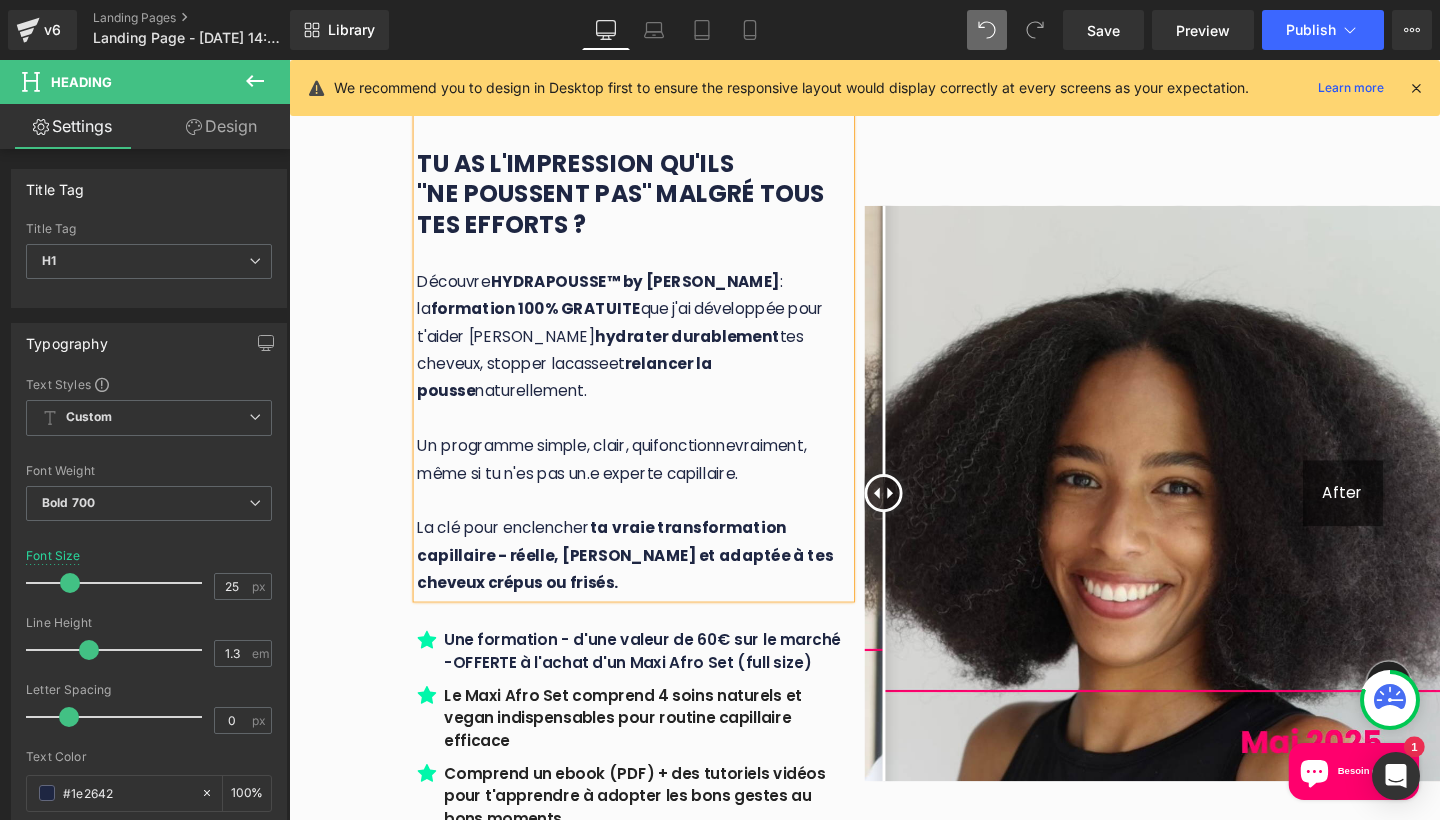 click on "vraiment, même si tu n'es pas un.e experte capillaire." at bounding box center (628, 480) 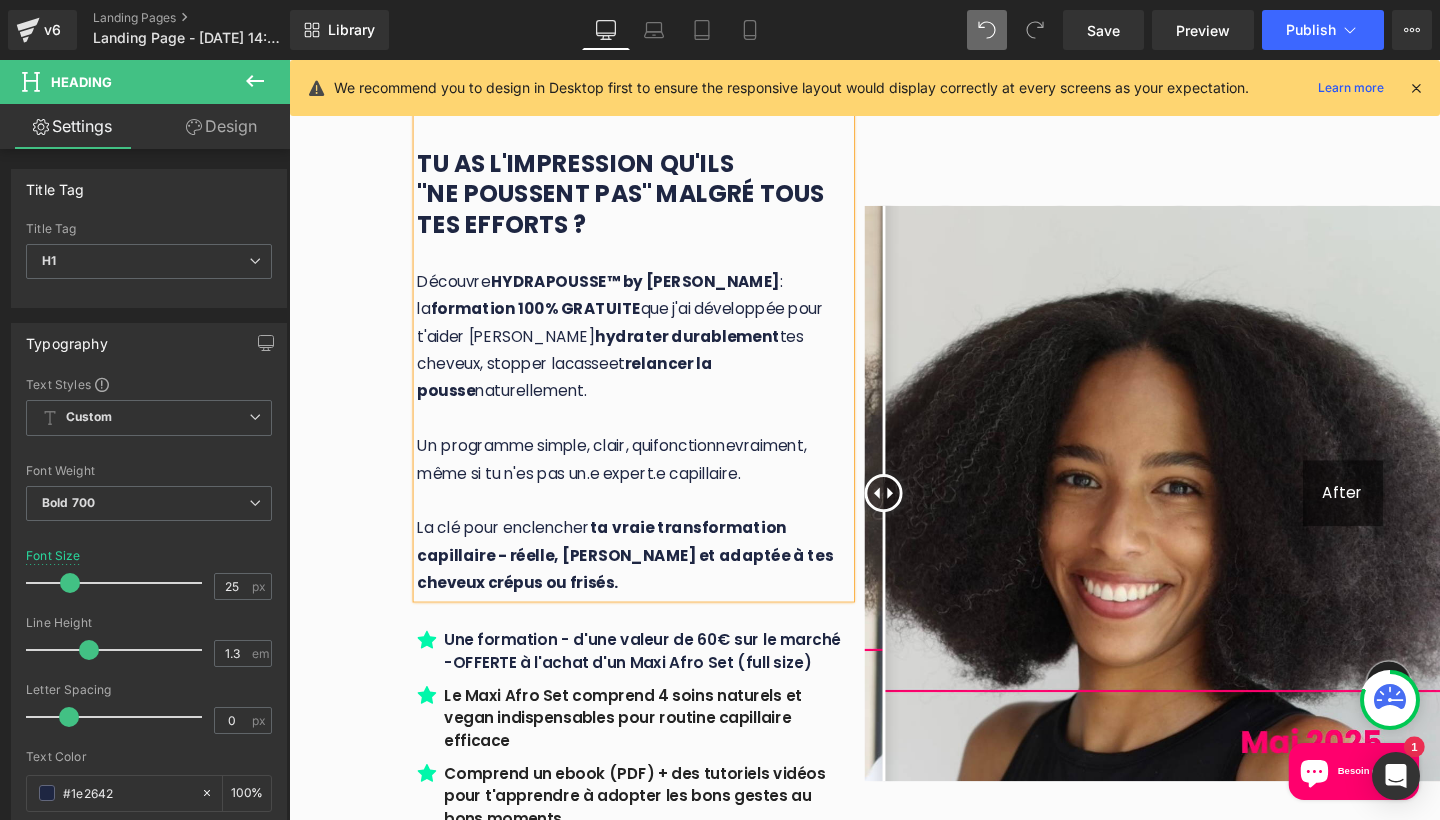 click on "TU as du mal à garder tes  cheveux AFRO  hydratÉS E ntre deux  shampoings ? Tu as l'impression qu'ILS "ne poussent pas" malgré tous tes efforts ? Découvre  HYDRAPOUSSE™ by Penja  : la  formation 100% GRATUITE  que j'ai développée pour t'aider à  hydrater durablement  tes cheveux, stopper la  casse  et  relancer la pousse  naturellement.  Un programme simple, clair, qui  fonctionne  vraiment, même si tu n'es pas un.e expert.e capillaire.  La clé pour enclencher  ta   vraie transformation capillaire - réelle, saine et adaptée à tes cheveux crépus ou frisés.  Heading
Icon
Une formation - d'une valeur de 60€ sur le marché -OFFERTE à l'achat d'un Maxi Afro Set (full size)
Text Block
Icon" at bounding box center (591, 515) 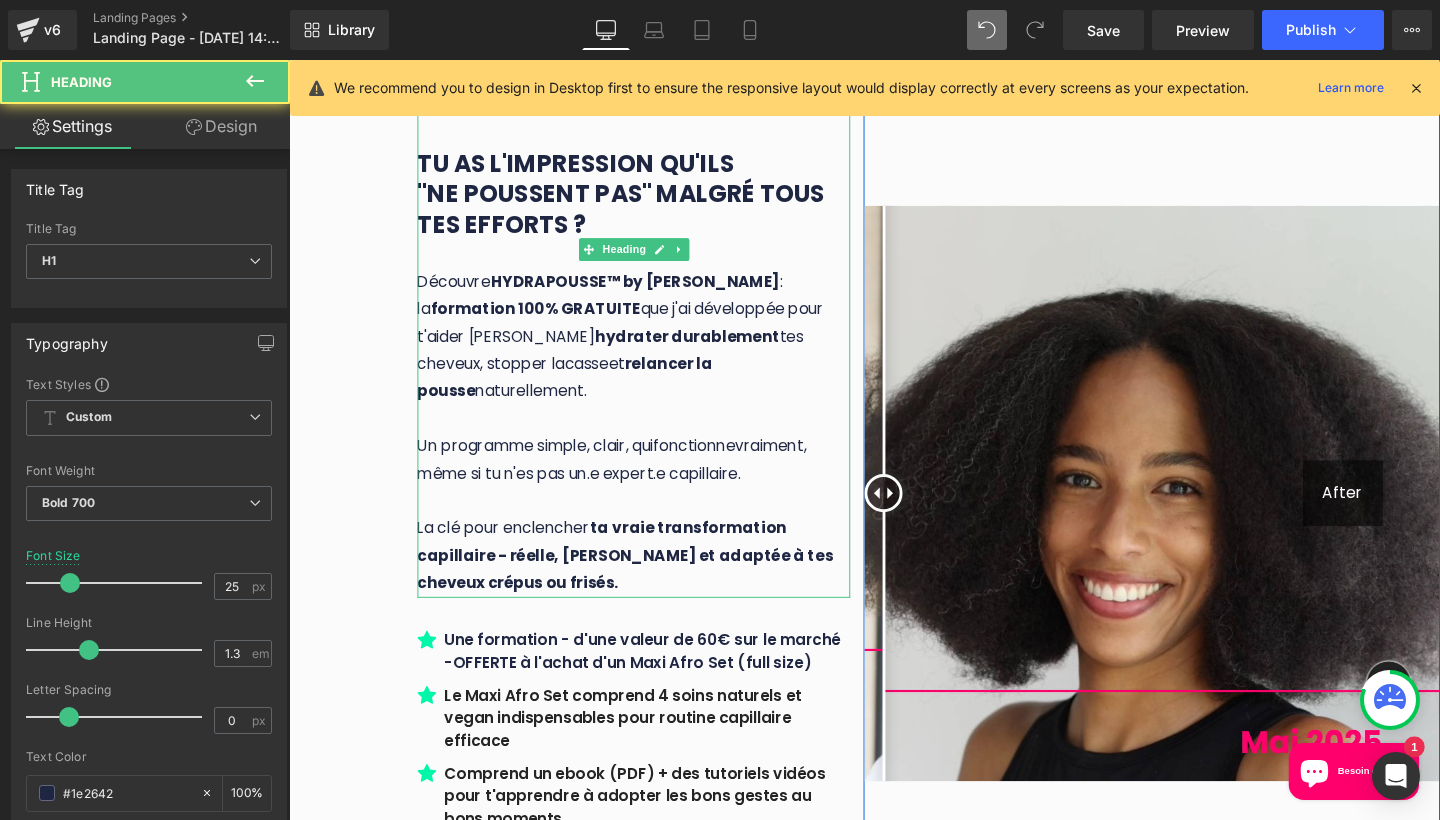 click on "vraiment, même si tu n'es pas un.e expert.e capillaire." at bounding box center [628, 480] 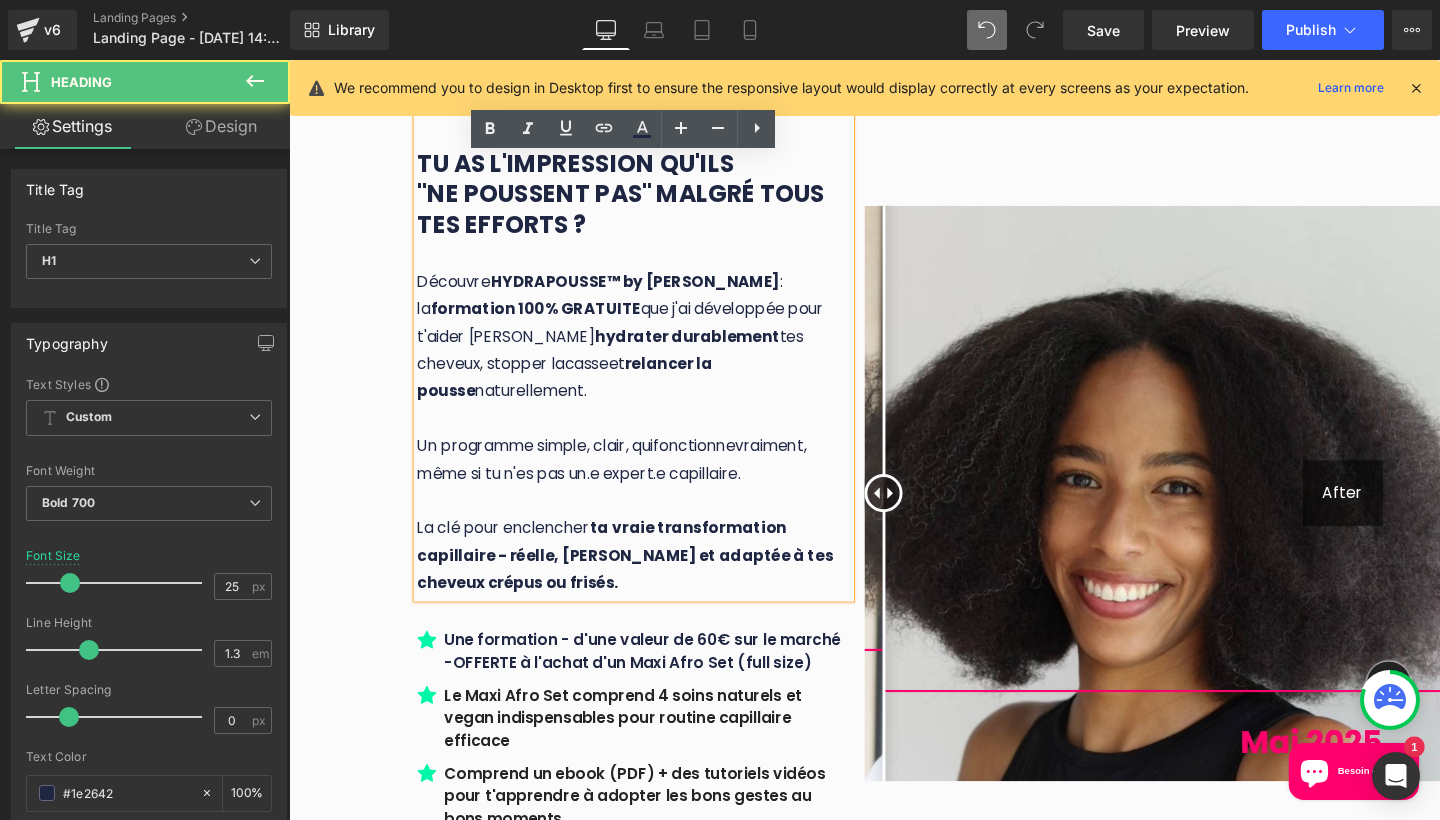click on "vraiment, même si tu n'es pas un.e expert.e capillaire." at bounding box center (628, 480) 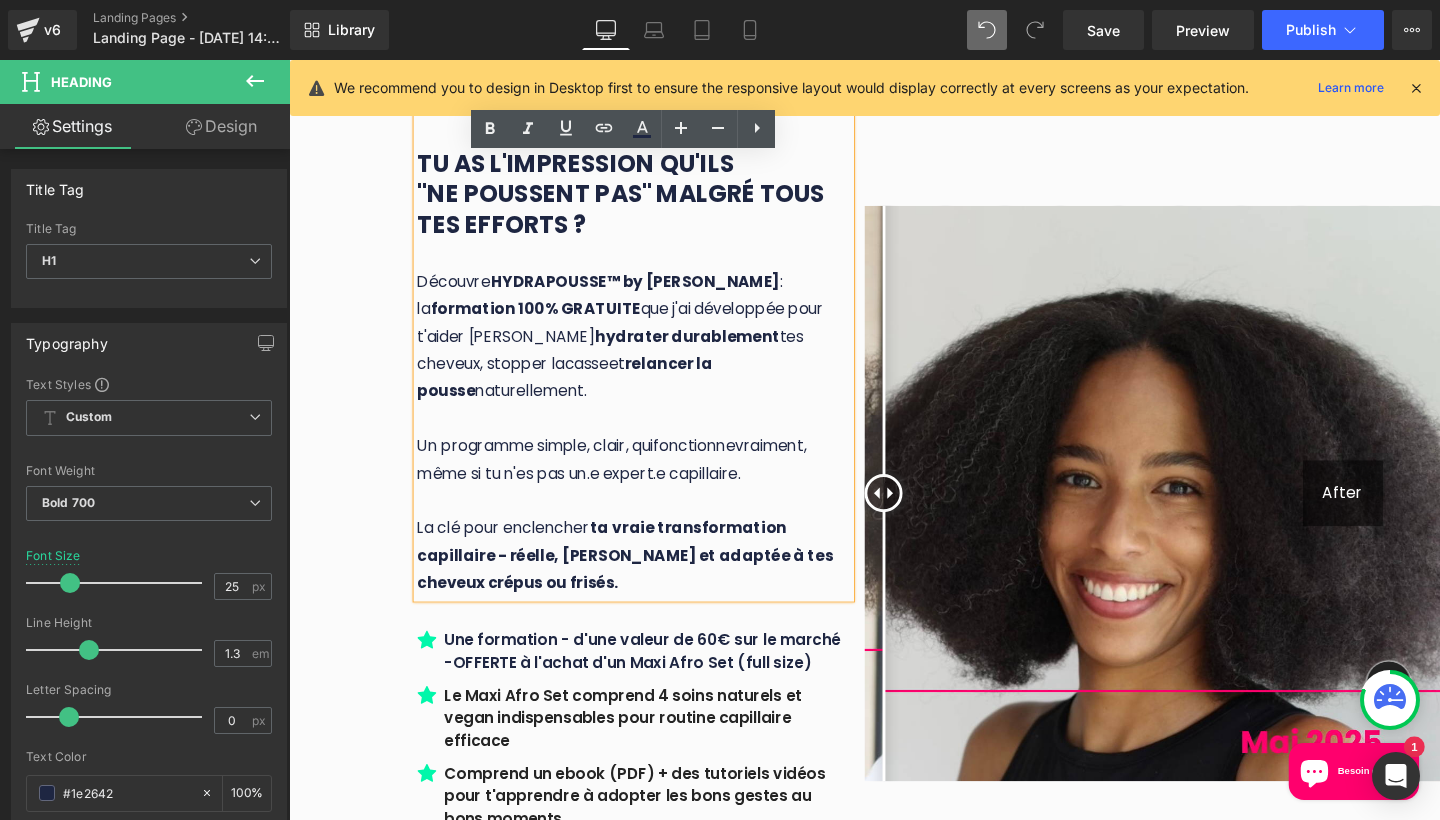 click on "TU as du mal à garder tes  cheveux AFRO  hydratÉS E ntre deux  shampoings ? Tu as l'impression qu'ILS "ne poussent pas" malgré tous tes efforts ? Découvre  HYDRAPOUSSE™ by Penja  : la  formation 100% GRATUITE  que j'ai développée pour t'aider à  hydrater durablement  tes cheveux, stopper la  casse  et  relancer la pousse  naturellement.  Un programme simple, clair, qui  fonctionne  vraiment, même si tu n'es pas un.e expert.e capillaire.  La clé pour enclencher  ta   vraie transformation capillaire - réelle, saine et adaptée à tes cheveux crépus ou frisés.  Heading
Icon
Une formation - d'une valeur de 60€ sur le marché -OFFERTE à l'achat d'un Maxi Afro Set (full size)
Text Block
Icon" at bounding box center [591, 515] 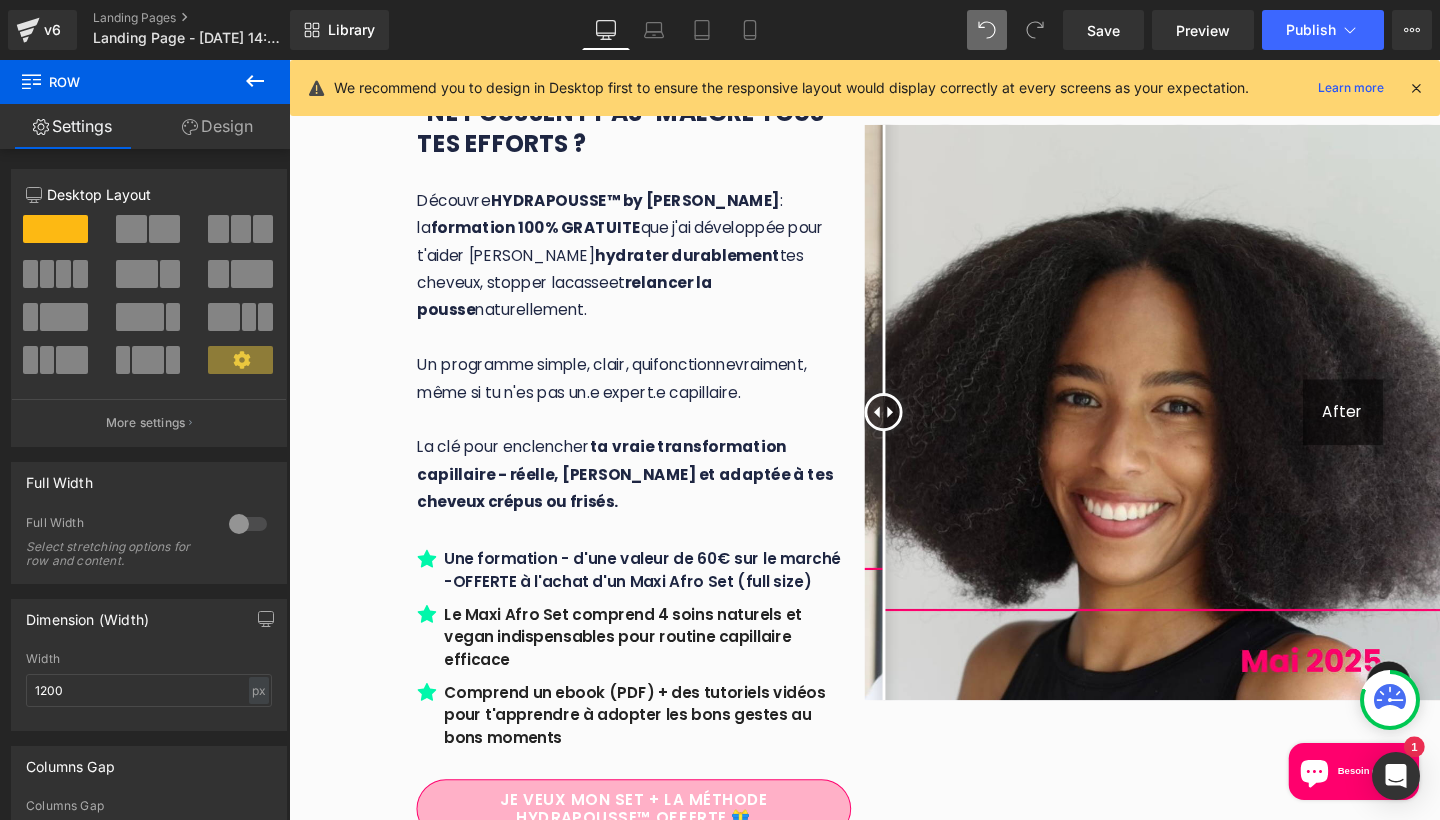 scroll, scrollTop: 538, scrollLeft: 0, axis: vertical 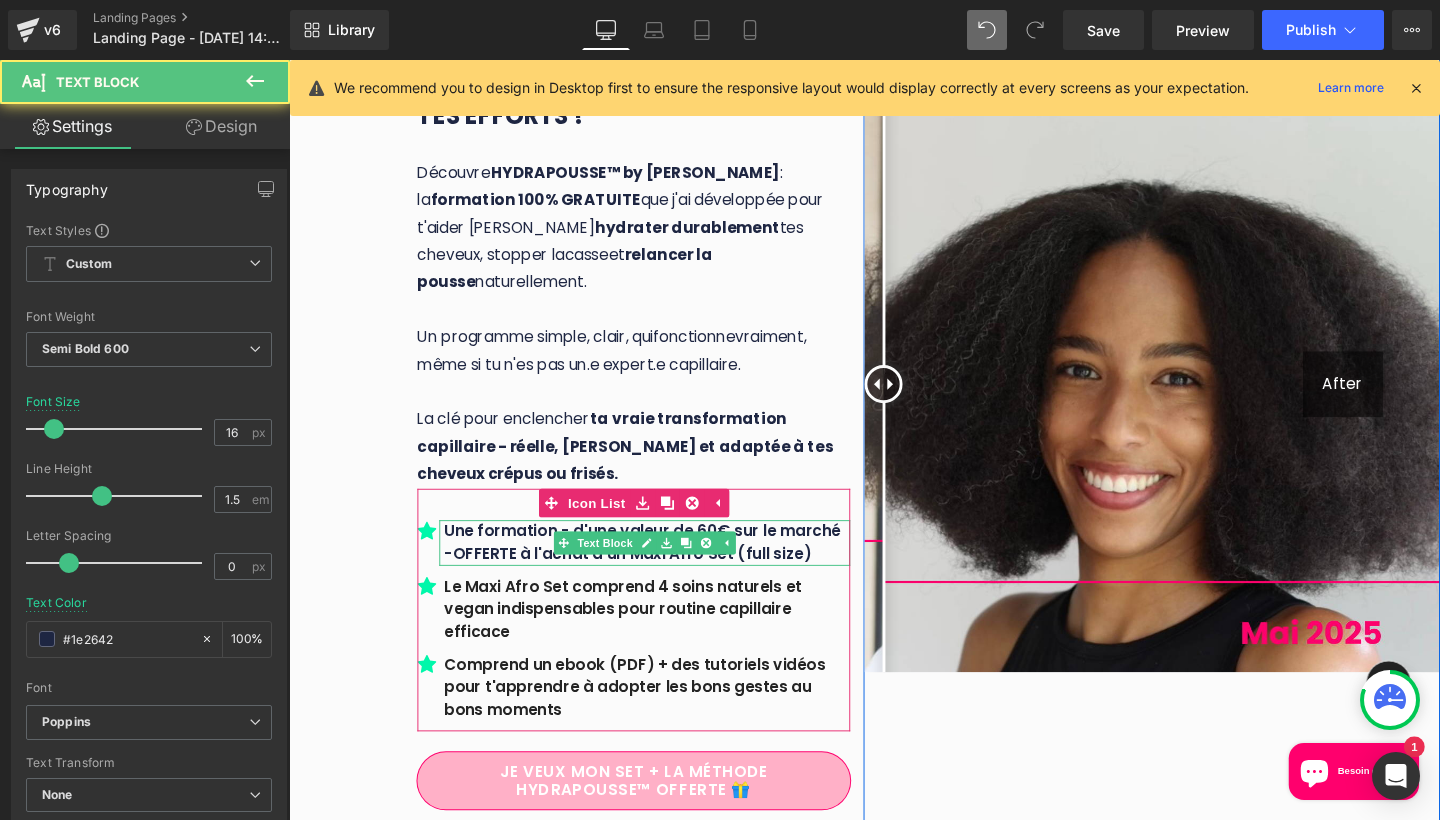 click on "Une formation - d'une valeur de 60€ sur le marché -OFFERTE à l'achat d'un Maxi Afro Set (full size)" at bounding box center [665, 568] 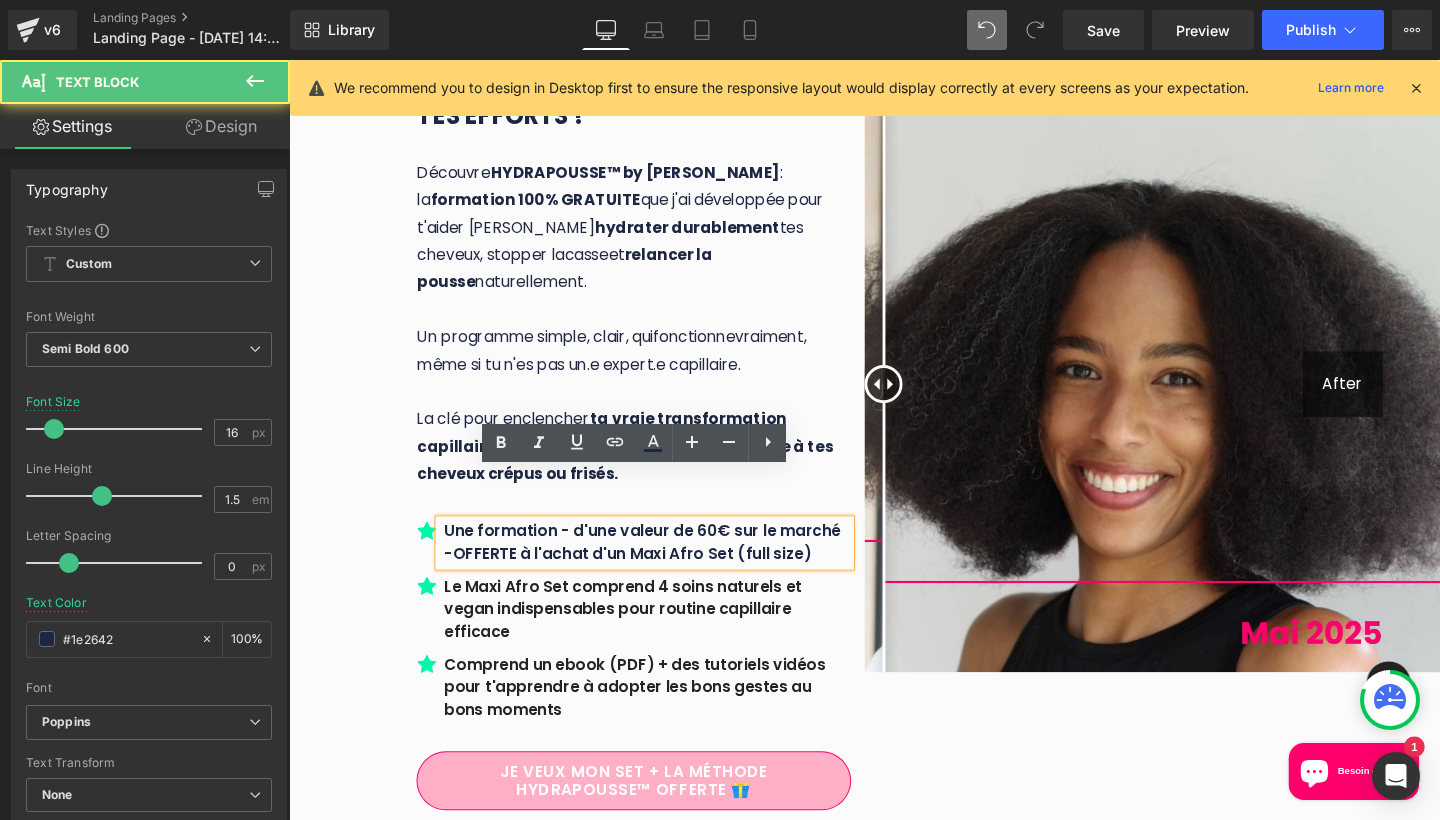 click on "Une formation - d'une valeur de 60€ sur le marché -OFFERTE à l'achat d'un Maxi Afro Set (full size)" at bounding box center [665, 568] 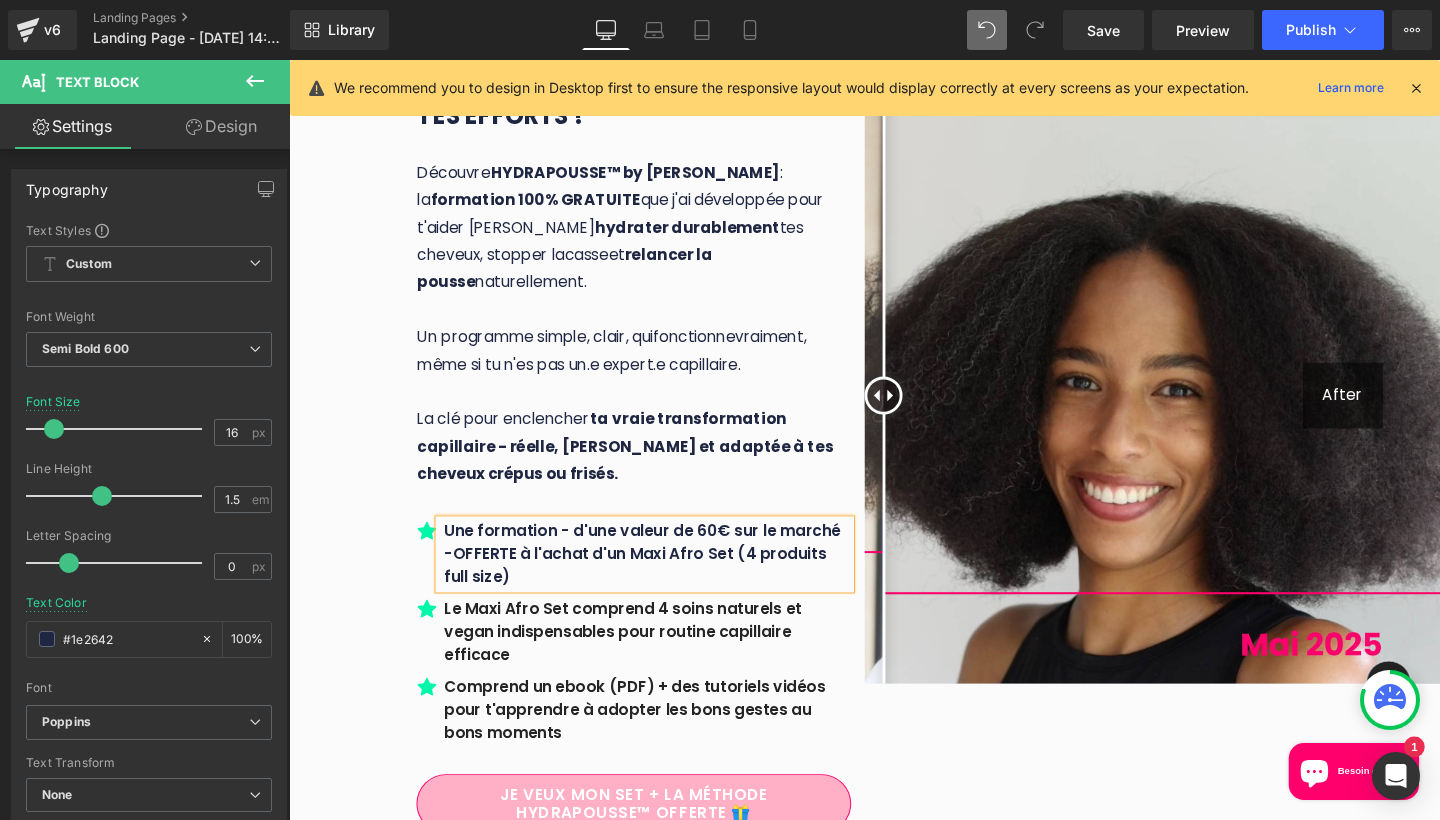 click on "TU as du mal à garder tes  cheveux AFRO  hydratÉS E ntre deux  shampoings ? Tu as l'impression qu'ILS "ne poussent pas" malgré tous tes efforts ? Découvre  HYDRAPOUSSE™ by Penja  : la  formation 100% GRATUITE  que j'ai développée pour t'aider à  hydrater durablement  tes cheveux, stopper la  casse  et  relancer la pousse  naturellement.  Un programme simple, clair, qui  fonctionne  vraiment, même si tu n'es pas un.e expert.e capillaire.  La clé pour enclencher  ta   vraie transformation capillaire - réelle, saine et adaptée à tes cheveux crépus ou frisés.  Heading
Icon
Une formation - d'une valeur de 60€ sur le marché -OFFERTE à l'achat d'un Maxi Afro Set (4 produits full size)
Text Block
Icon" at bounding box center (591, 413) 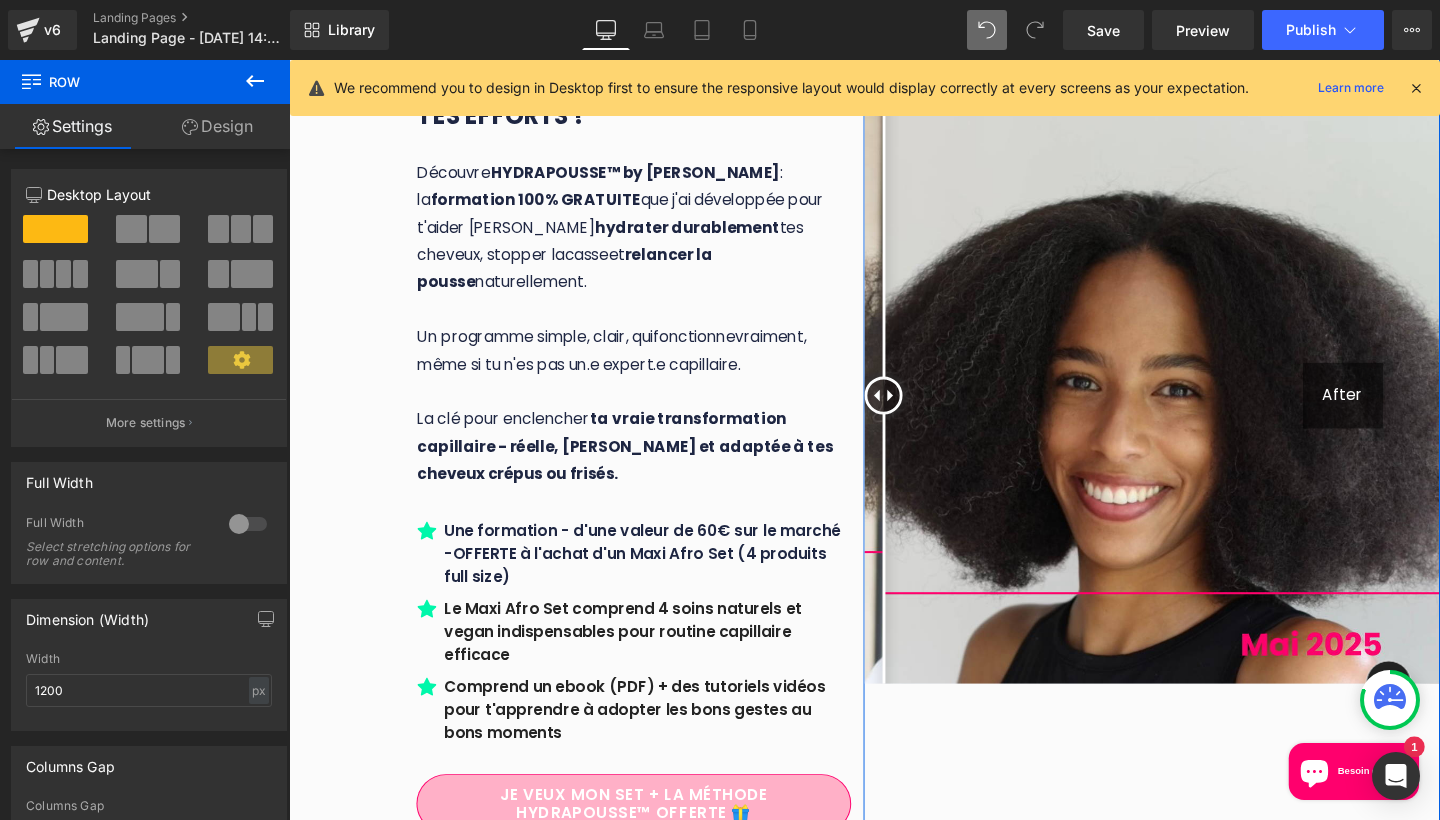 click on "TU as du mal à garder tes  cheveux AFRO  hydratÉS E ntre deux  shampoings ? Tu as l'impression qu'ILS "ne poussent pas" malgré tous tes efforts ? Découvre  HYDRAPOUSSE™ by Penja  : la  formation 100% GRATUITE  que j'ai développée pour t'aider à  hydrater durablement  tes cheveux, stopper la  casse  et  relancer la pousse  naturellement.  Un programme simple, clair, qui  fonctionne  vraiment, même si tu n'es pas un.e expert.e capillaire.  La clé pour enclencher  ta   vraie transformation capillaire - réelle, saine et adaptée à tes cheveux crépus ou frisés.  Heading
Icon
Une formation - d'une valeur de 60€ sur le marché -OFFERTE à l'achat d'un Maxi Afro Set (4 produits full size)
Text Block
Icon" at bounding box center [591, 413] 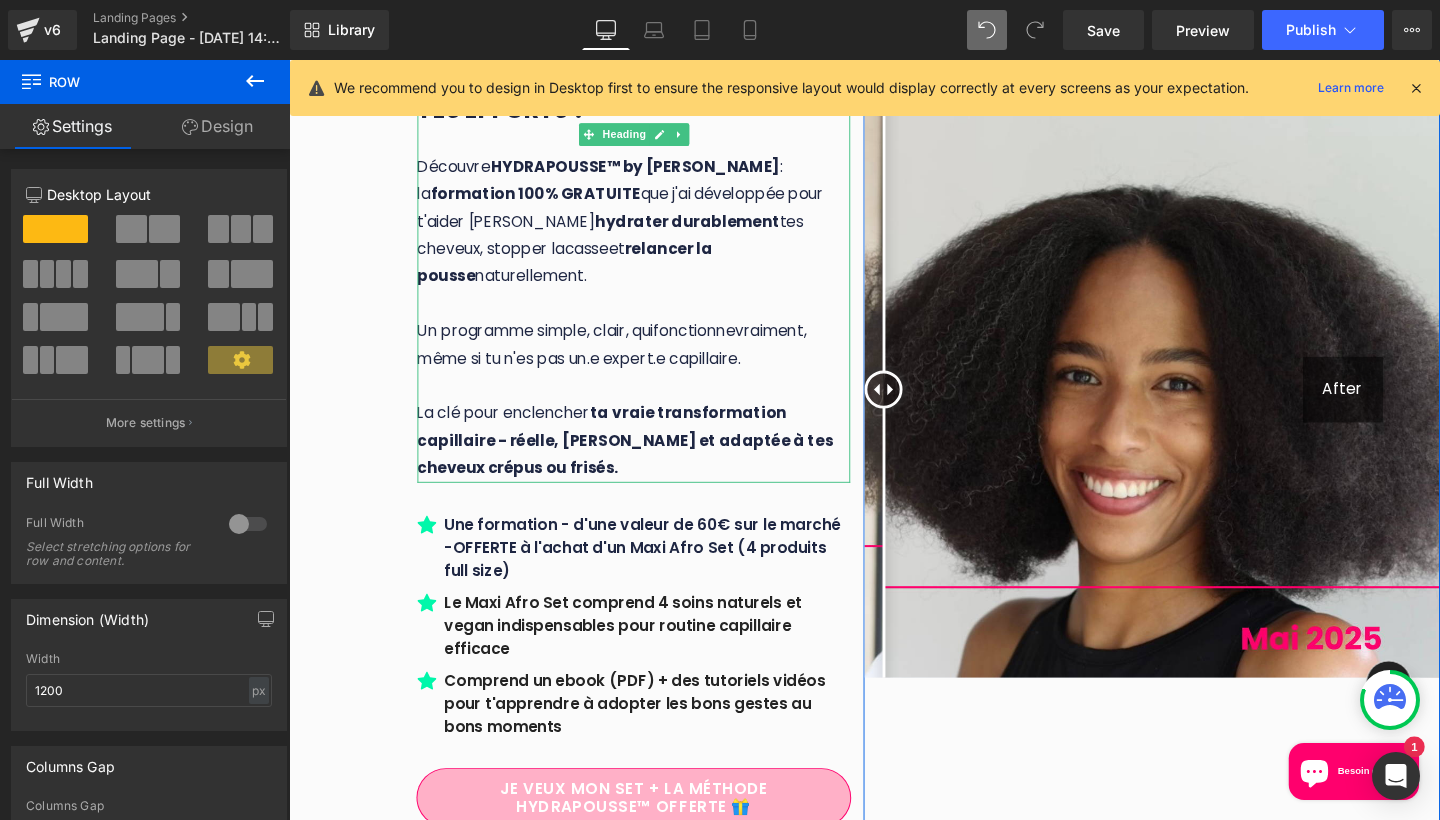 click on "formation 100% GRATUITE" at bounding box center [548, 200] 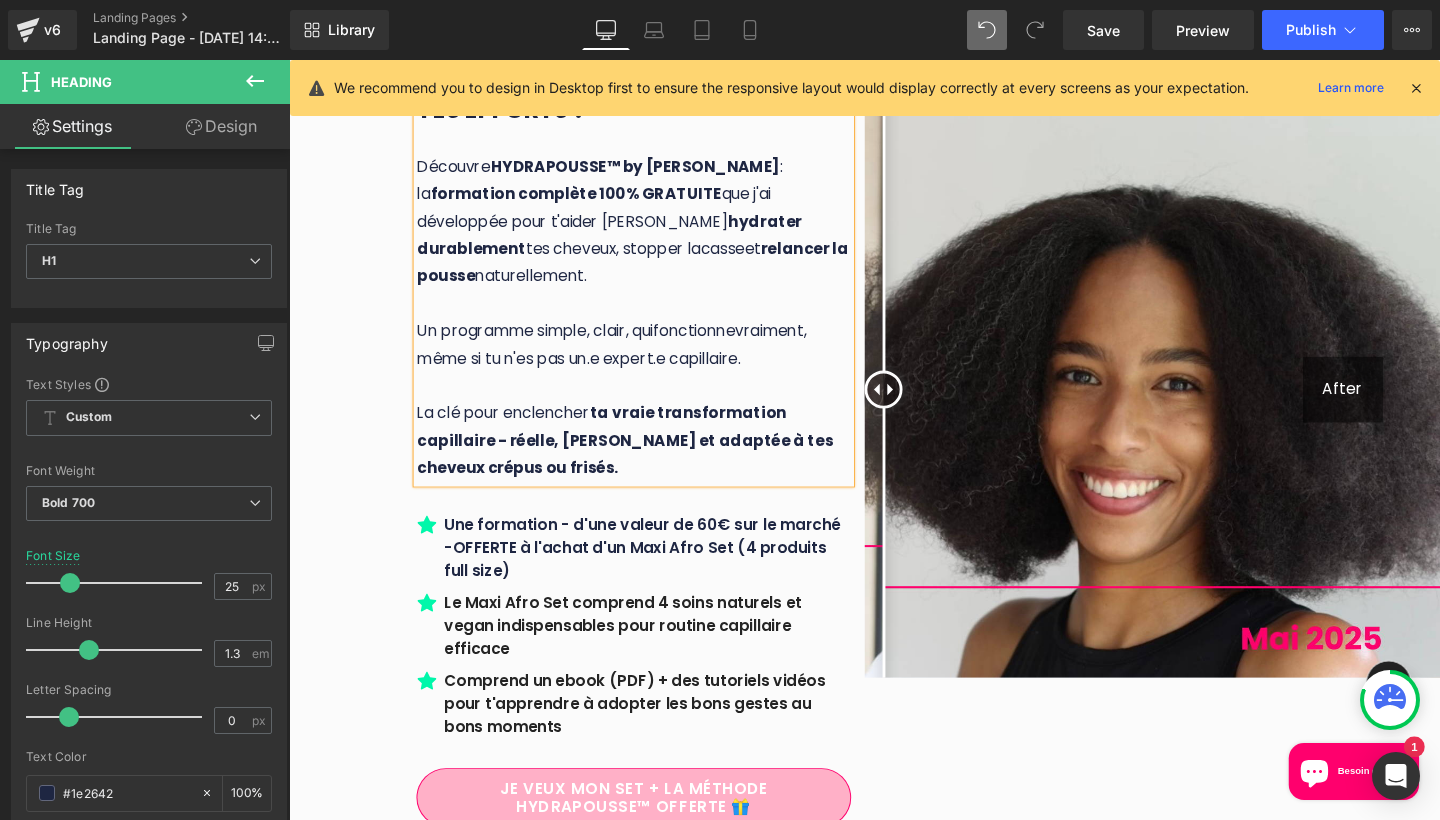 click on "TU as du mal à garder tes  cheveux AFRO  hydratÉS E ntre deux  shampoings ? Tu as l'impression qu'ILS "ne poussent pas" malgré tous tes efforts ? Découvre  HYDRAPOUSSE™ by Penja  : la  formation complète 100% GRATUITE  que j'ai développée pour t'aider à  hydrater durablement  tes cheveux, stopper la  casse  et  relancer la pousse  naturellement.  Un programme simple, clair, qui  fonctionne  vraiment, même si tu n'es pas un.e expert.e capillaire.  La clé pour enclencher  ta   vraie transformation capillaire - réelle, saine et adaptée à tes cheveux crépus ou frisés.  Heading
Icon
Une formation - d'une valeur de 60€ sur le marché -OFFERTE à l'achat d'un Maxi Afro Set (4 produits full size)
Text Block" at bounding box center [591, 406] 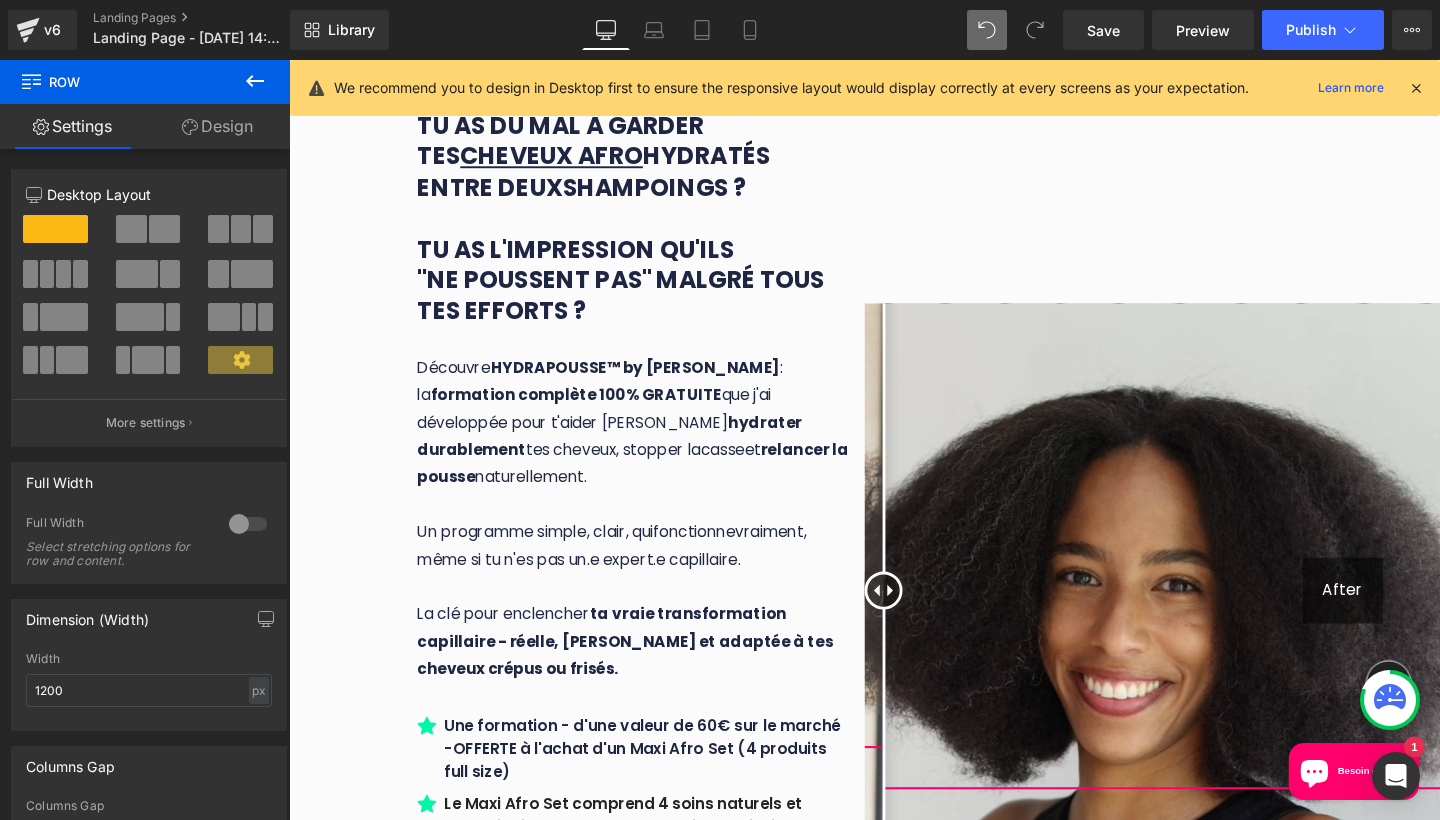 scroll, scrollTop: 338, scrollLeft: 0, axis: vertical 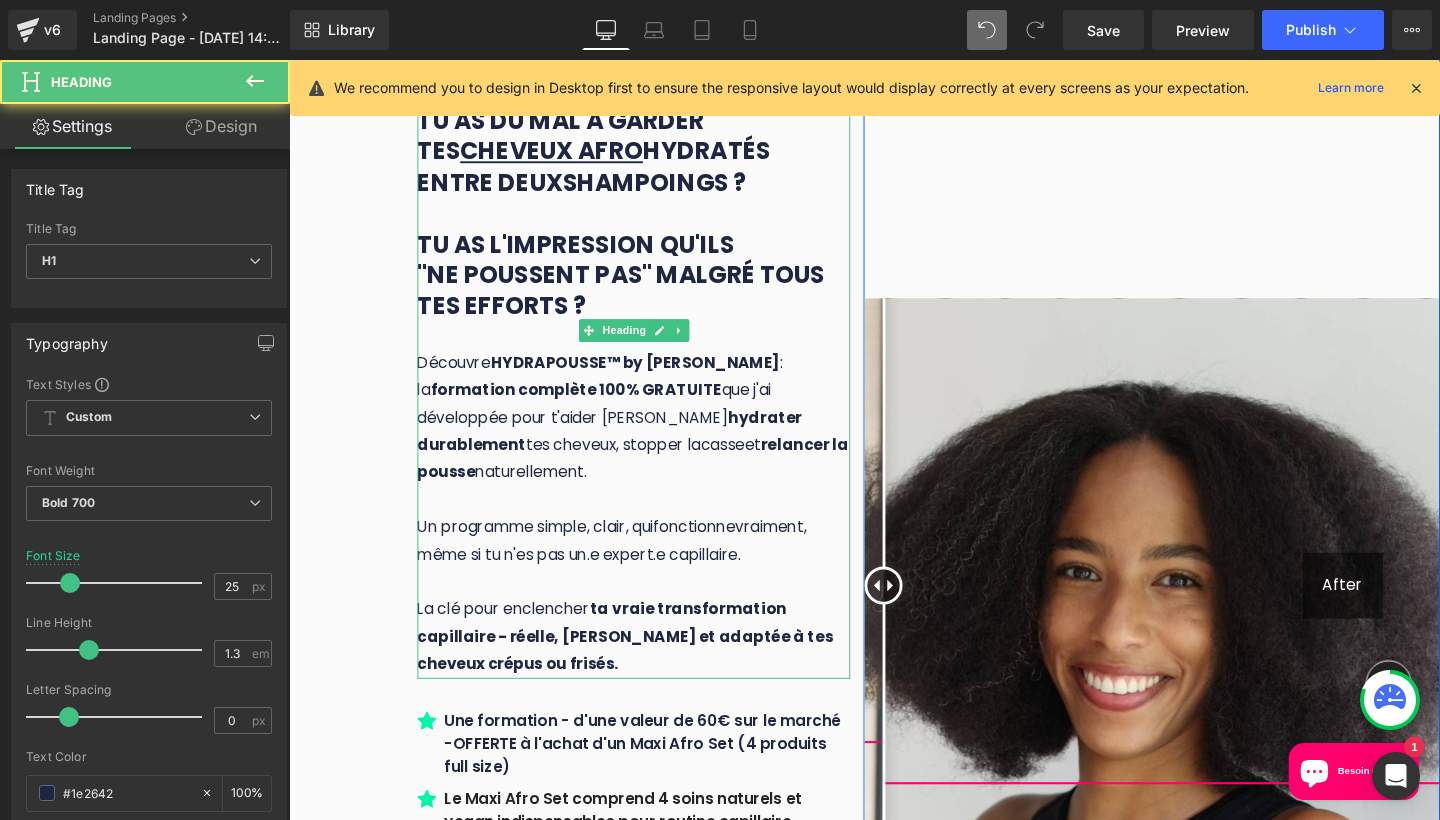 click on ": la  formation complète 100% GRATUITE  que j'ai développée pour t'aider [PERSON_NAME]" at bounding box center [616, 407] 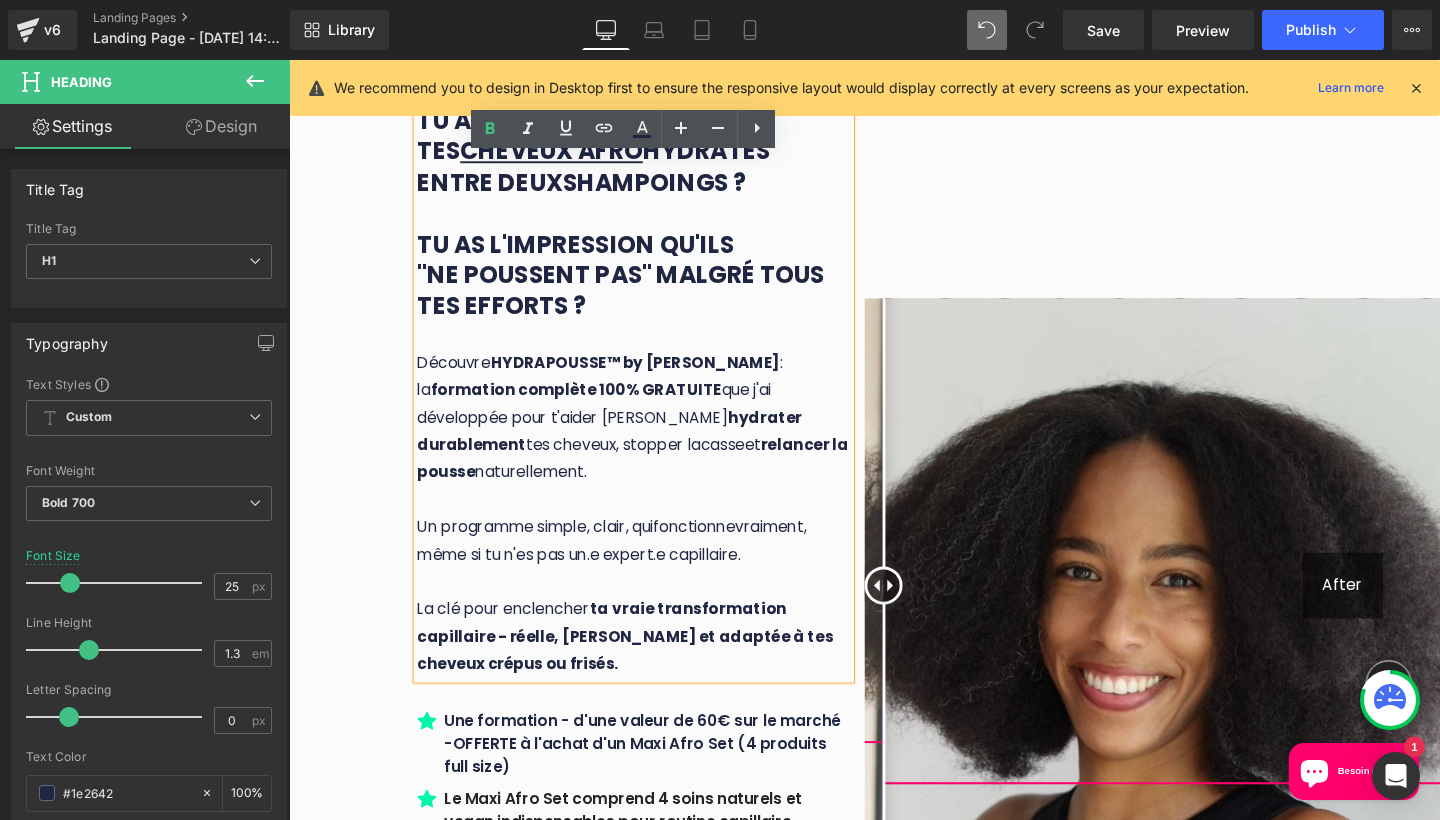 click on ": la  formation complète 100% GRATUITE  que j'ai développée pour t'aider [PERSON_NAME]" at bounding box center (616, 407) 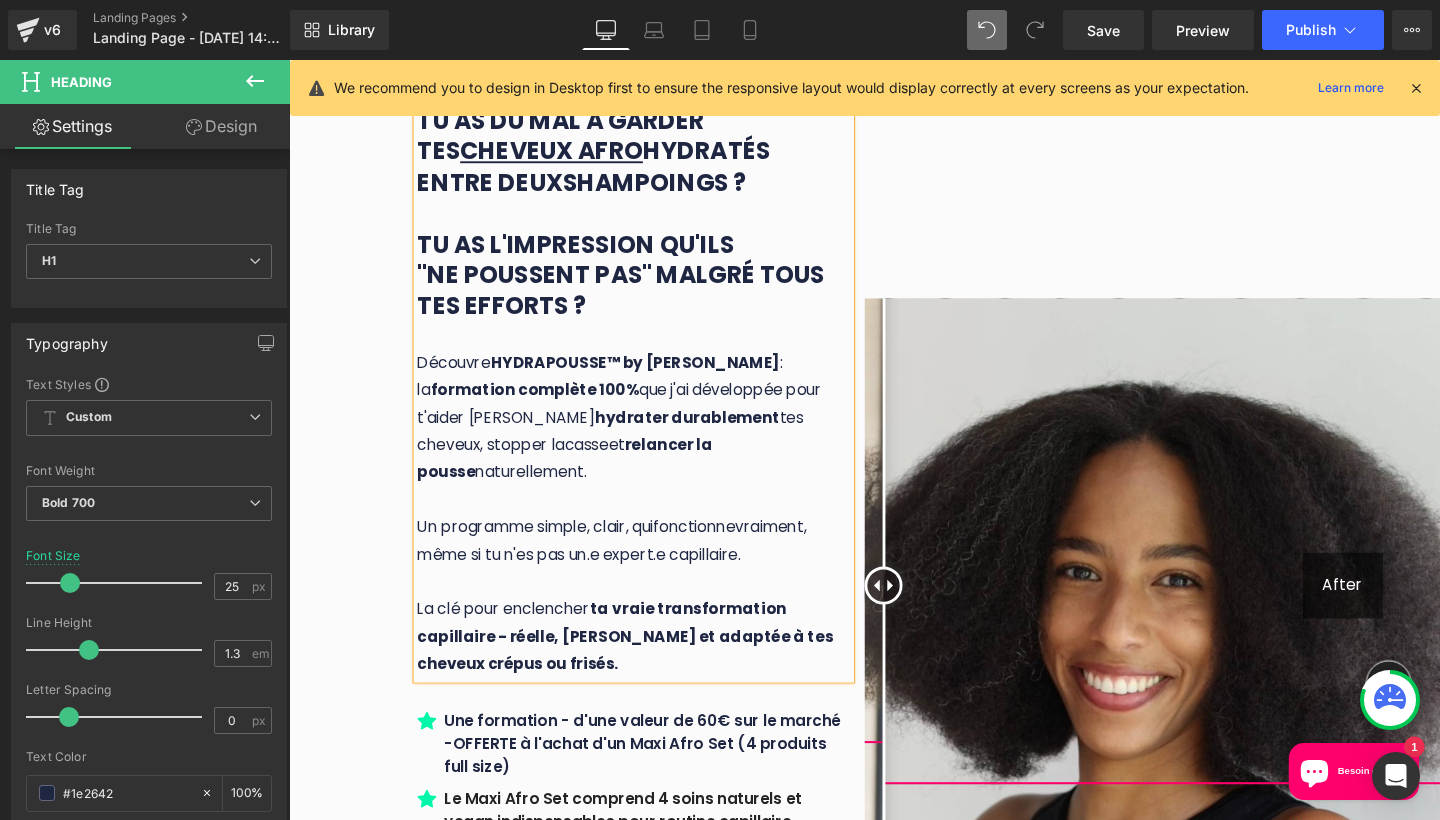 click on "TU as du mal à garder tes  cheveux AFRO  hydratÉS E ntre deux  shampoings ? Tu as l'impression qu'ILS "ne poussent pas" malgré tous tes efforts ? Découvre  HYDRAPOUSSE™ by [PERSON_NAME]  : la  formation complète 100%  que j'ai développée pour t'aider à  hydrater durablement  tes cheveux, stopper la  casse  et  relancer la pousse  naturellement.  Un programme simple, clair, qui  fonctionne  vraiment, même si tu n'es pas un.e expert.e capillaire.  La clé pour enclencher  ta   vraie transformation capillaire - réelle, saine et adaptée à tes cheveux crépus ou frisés.  Heading
Icon
Une formation - d'une valeur de 60€ sur le marché -OFFERTE à l'achat d'un Maxi Afro Set (4 produits full size)
Text Block
Icon" at bounding box center (591, 613) 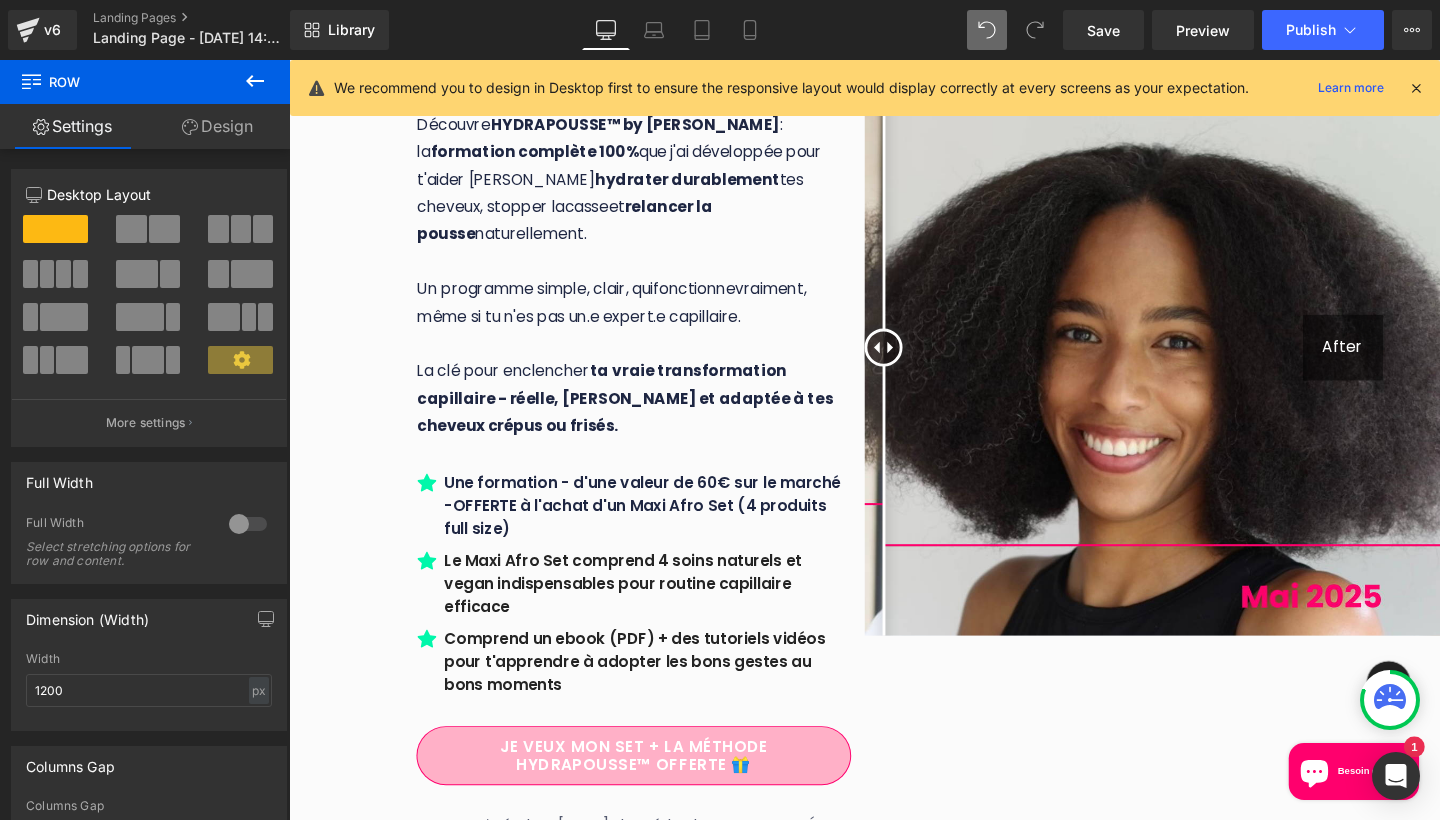 scroll, scrollTop: 596, scrollLeft: 0, axis: vertical 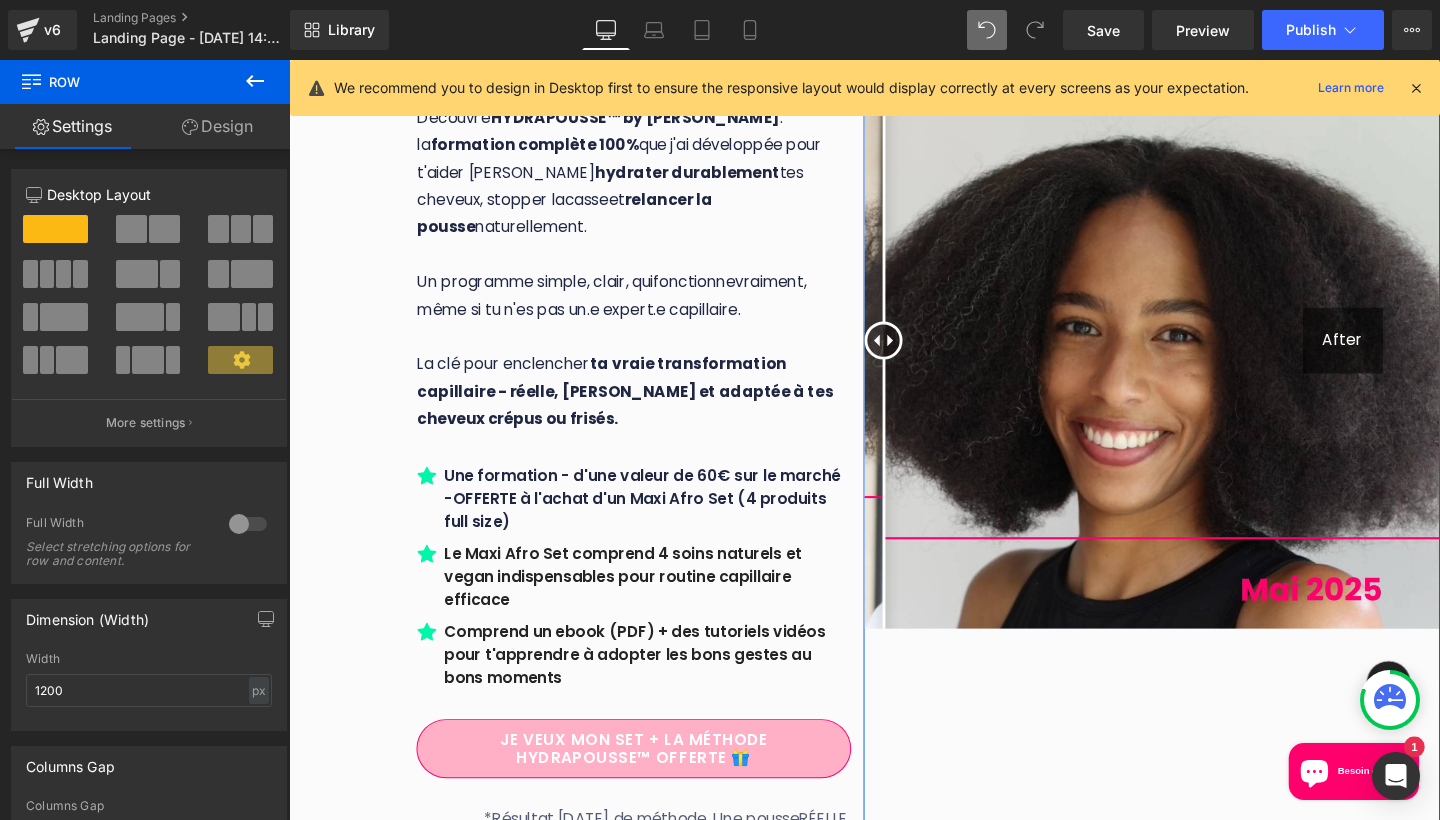 click on "TU as du mal à garder tes  cheveux AFRO  hydratÉS E ntre deux  shampoings ? Tu as l'impression qu'ILS "ne poussent pas" malgré tous tes efforts ? Découvre  HYDRAPOUSSE™ by [PERSON_NAME]  : la  formation complète 100%  que j'ai développée pour t'aider à  hydrater durablement  tes cheveux, stopper la  casse  et  relancer la pousse  naturellement.  Un programme simple, clair, qui  fonctionne  vraiment, même si tu n'es pas un.e expert.e capillaire.  La clé pour enclencher  ta   vraie transformation capillaire - réelle, saine et adaptée à tes cheveux crépus ou frisés.  Heading
Icon
Une formation - d'une valeur de 60€ sur le marché -OFFERTE à l'achat d'un Maxi Afro Set (4 produits full size)
Text Block
Icon" at bounding box center [591, 355] 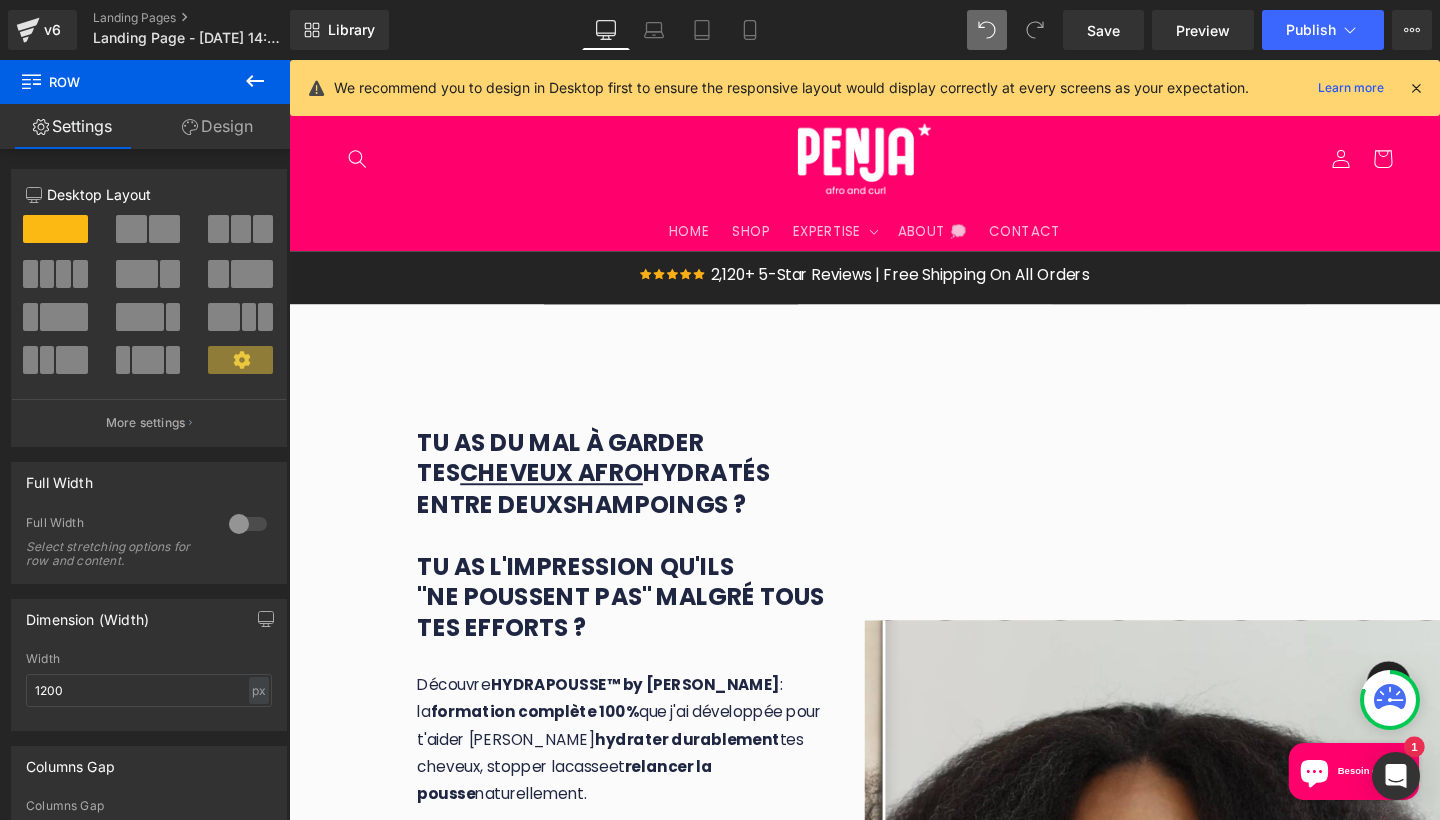 scroll, scrollTop: 0, scrollLeft: 0, axis: both 